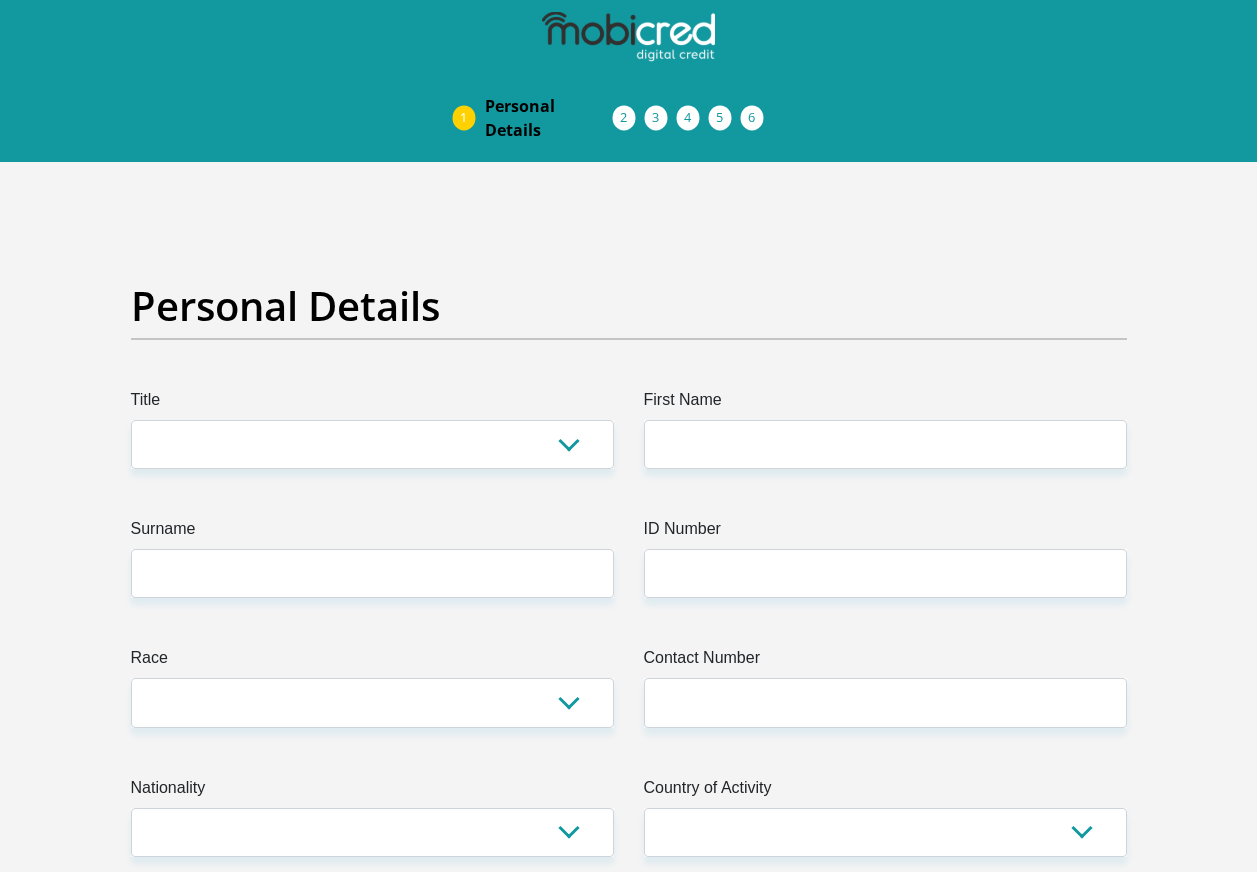 scroll, scrollTop: 0, scrollLeft: 0, axis: both 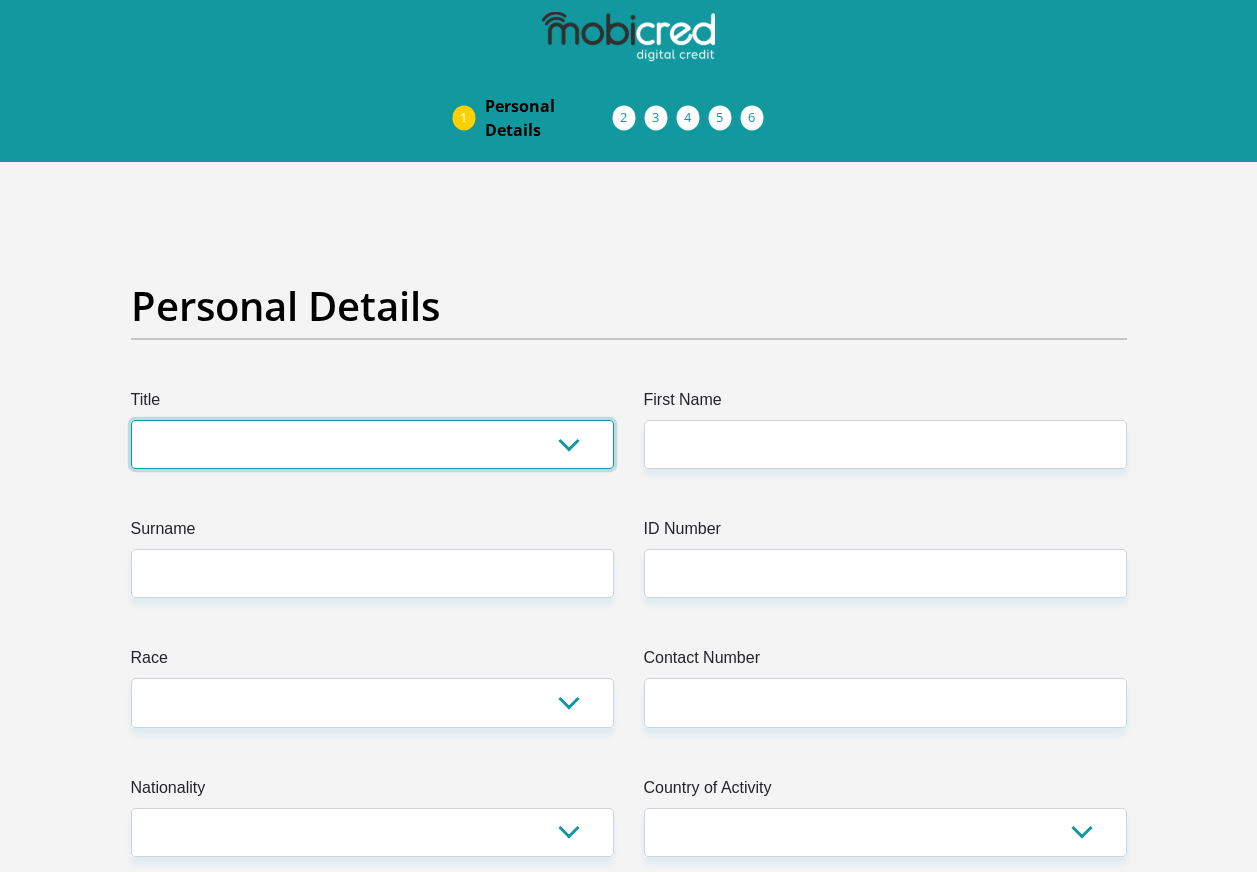 click on "Mr
Ms
Mrs
Dr
Other" at bounding box center (372, 444) 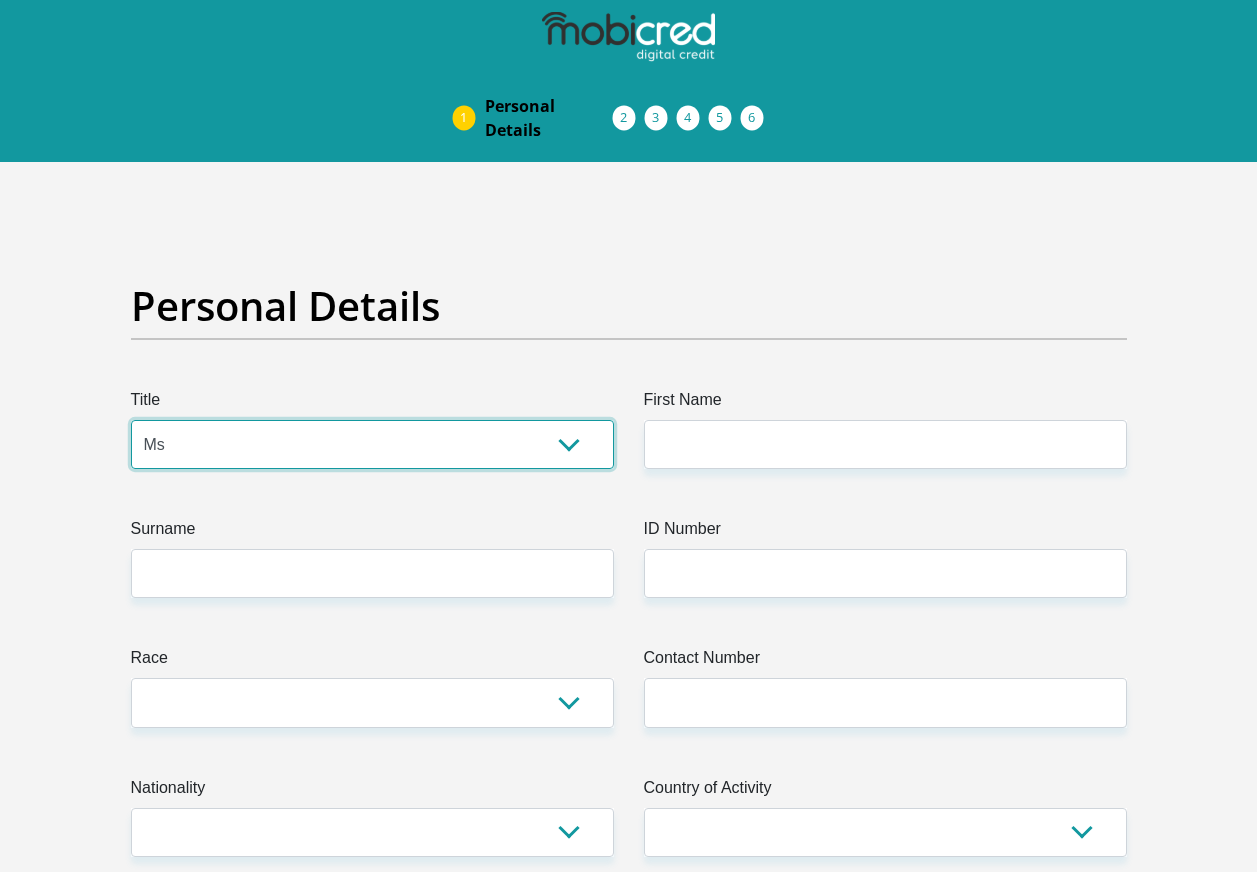 click on "Mr
Ms
Mrs
Dr
Other" at bounding box center (372, 444) 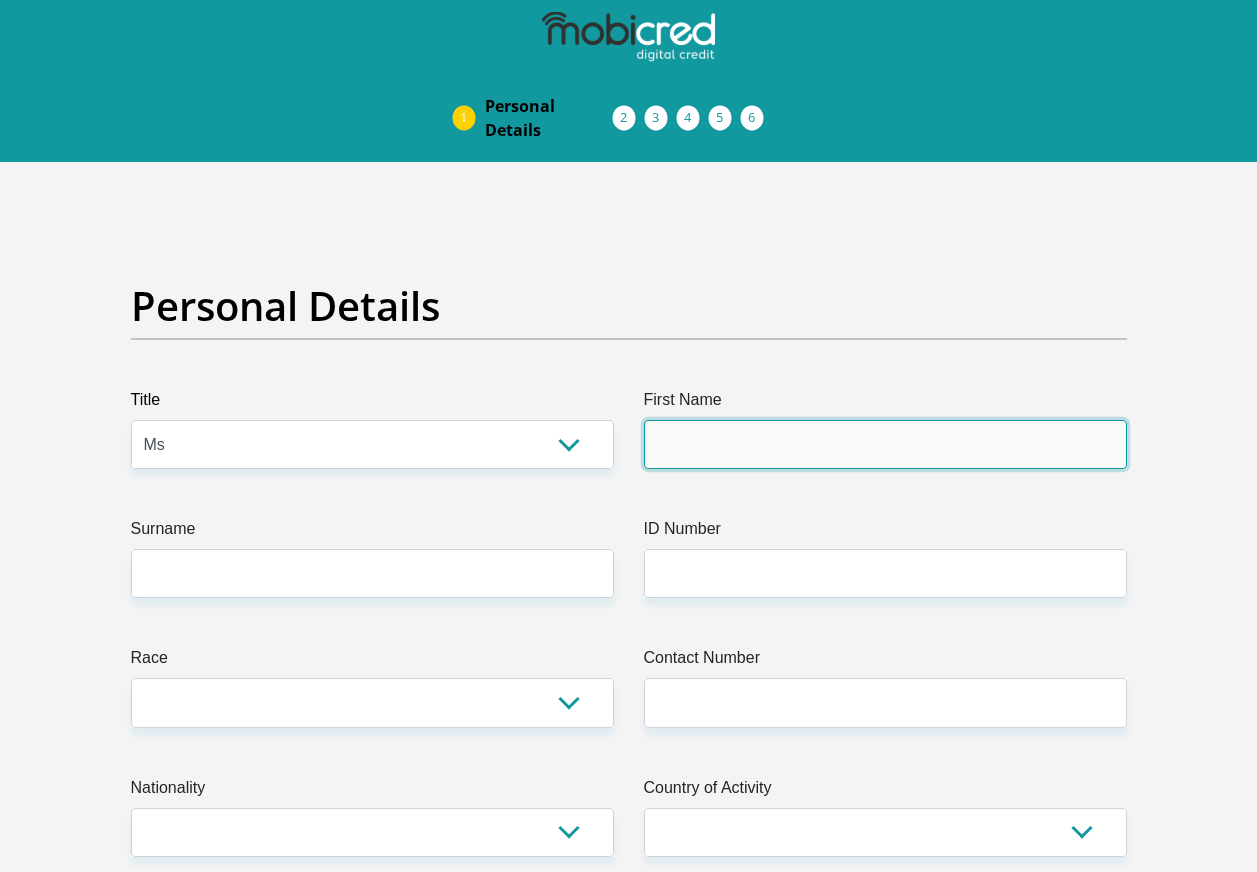 click on "First Name" at bounding box center [885, 444] 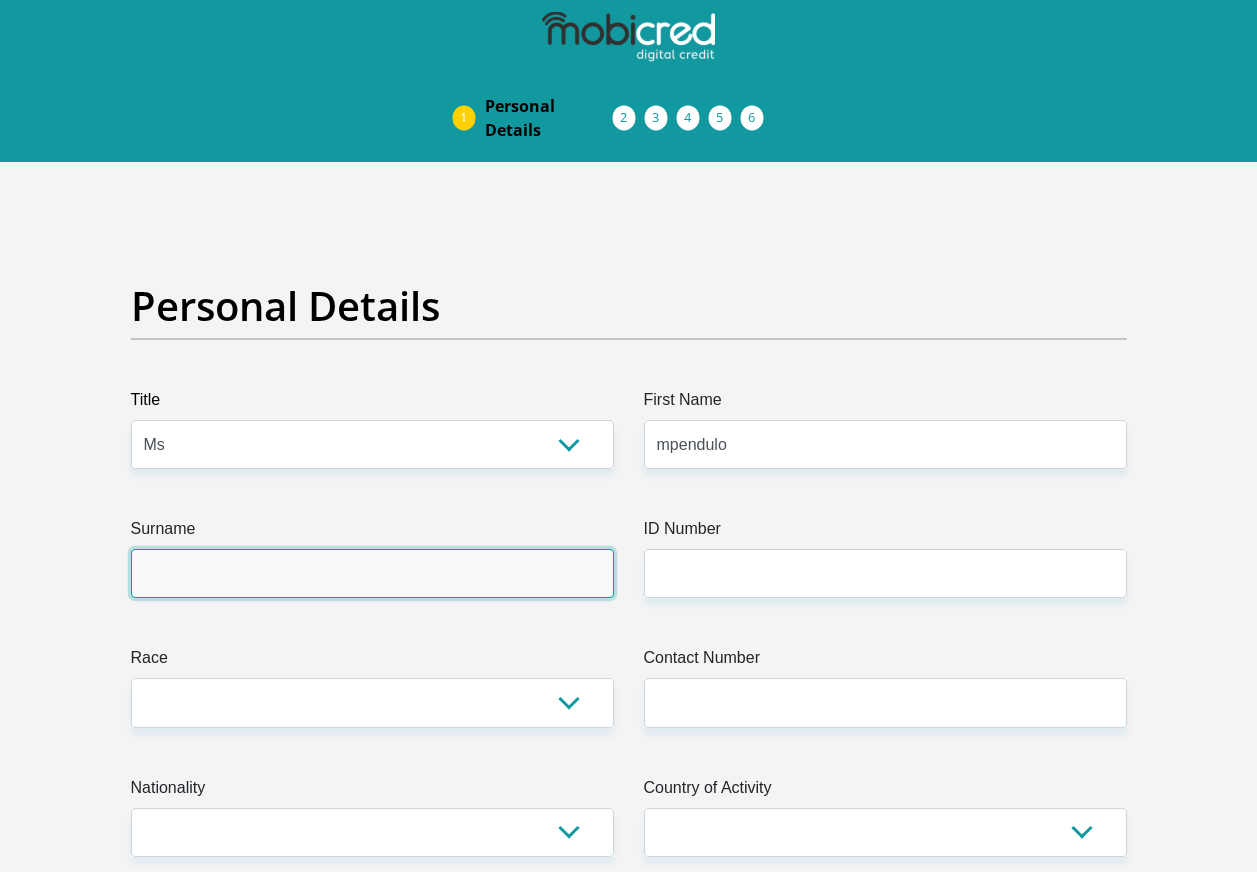 type on "mohaule" 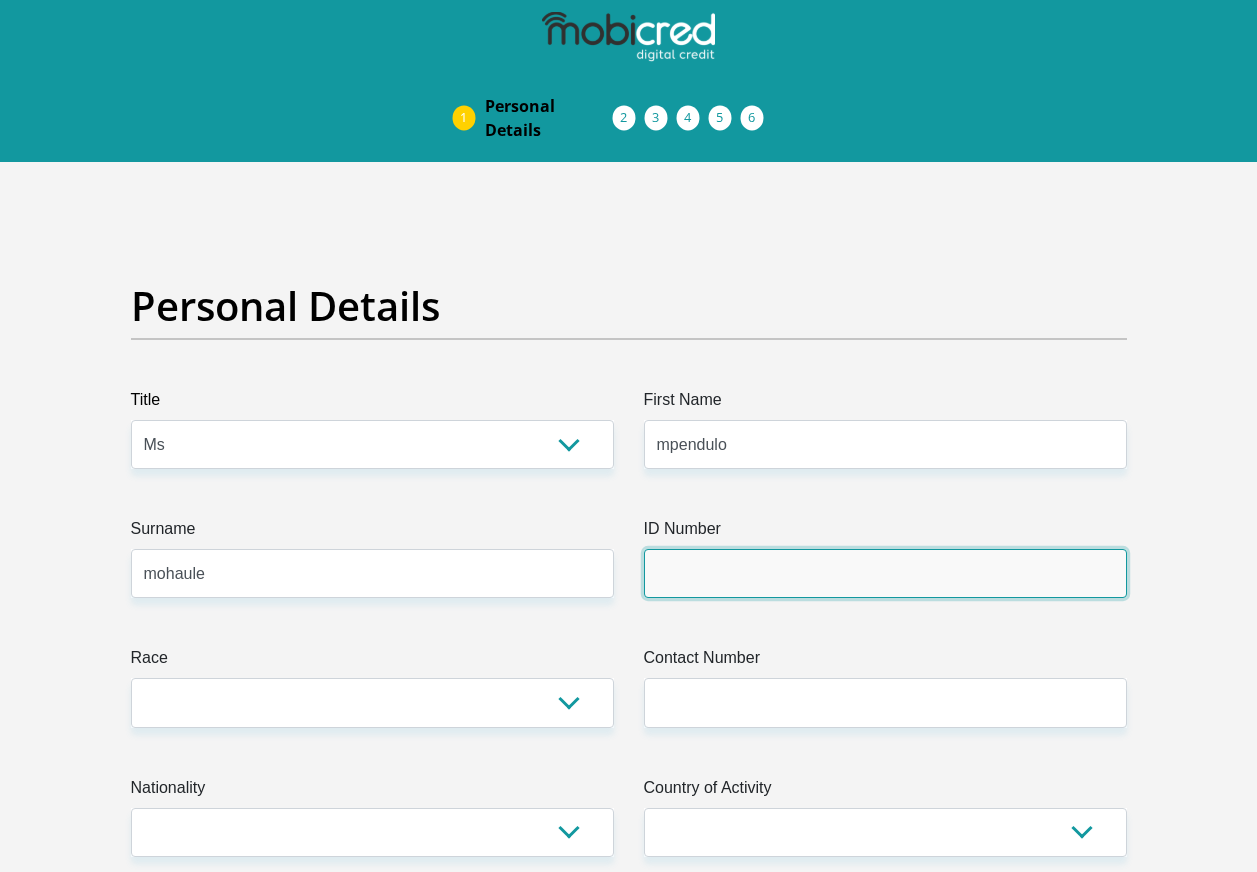 type on "0507181026083" 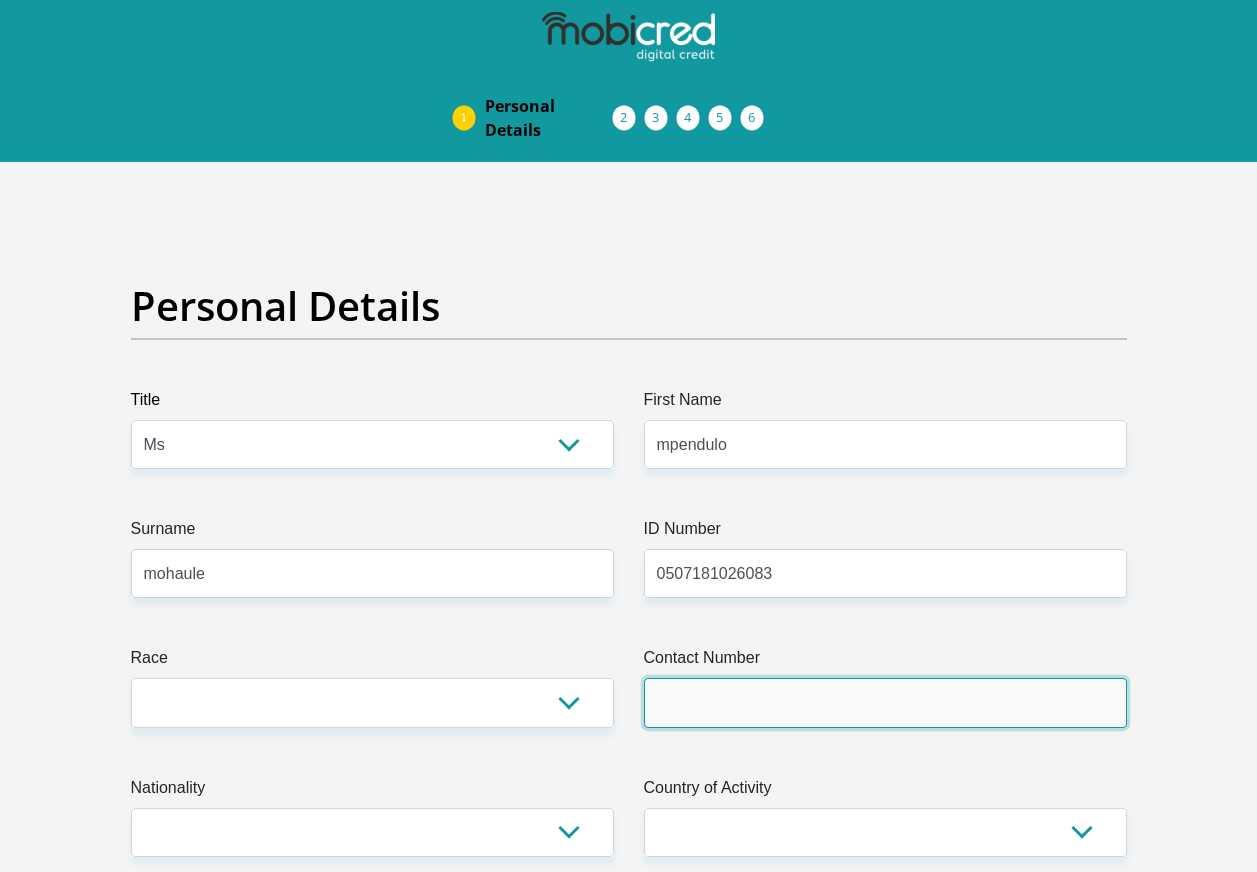 type on "0629039619" 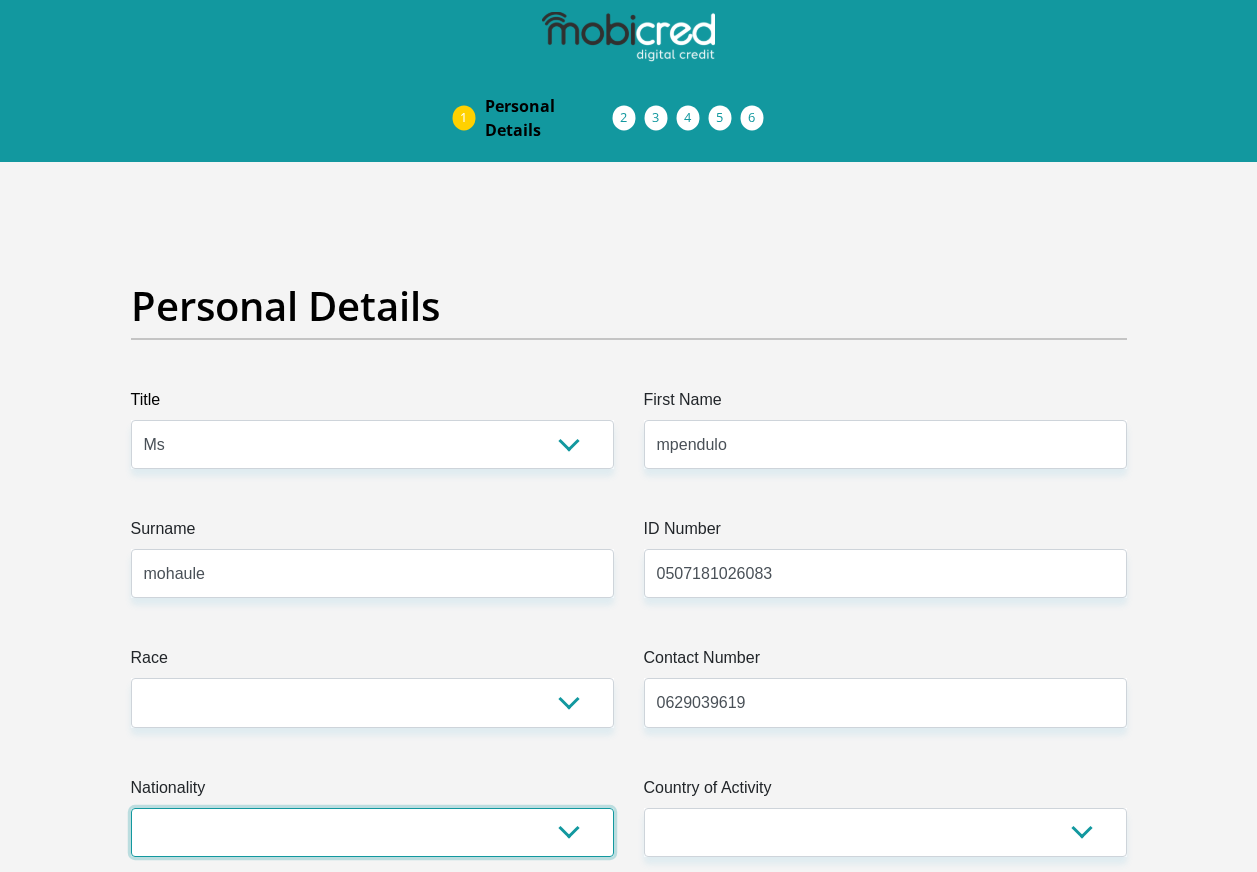 select on "ZAF" 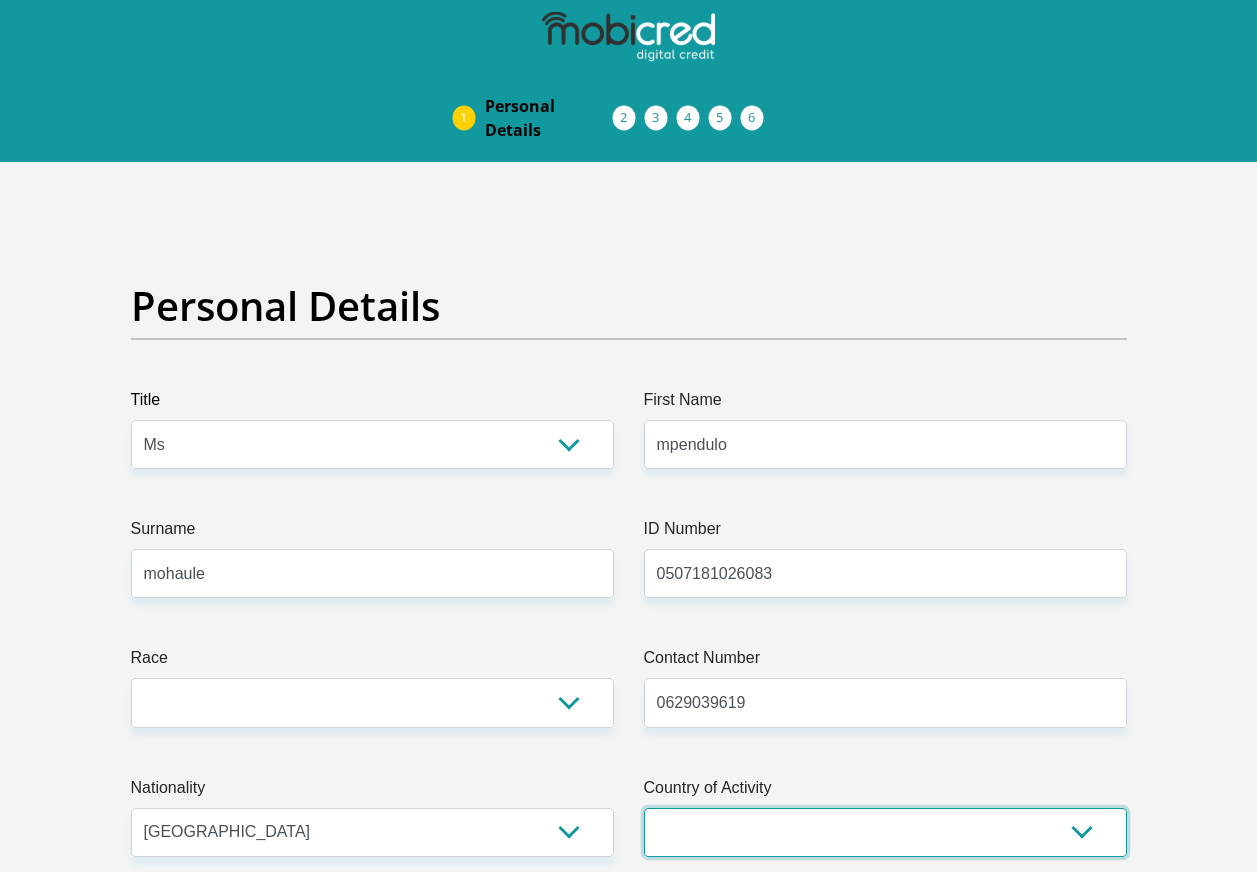 select on "ZAF" 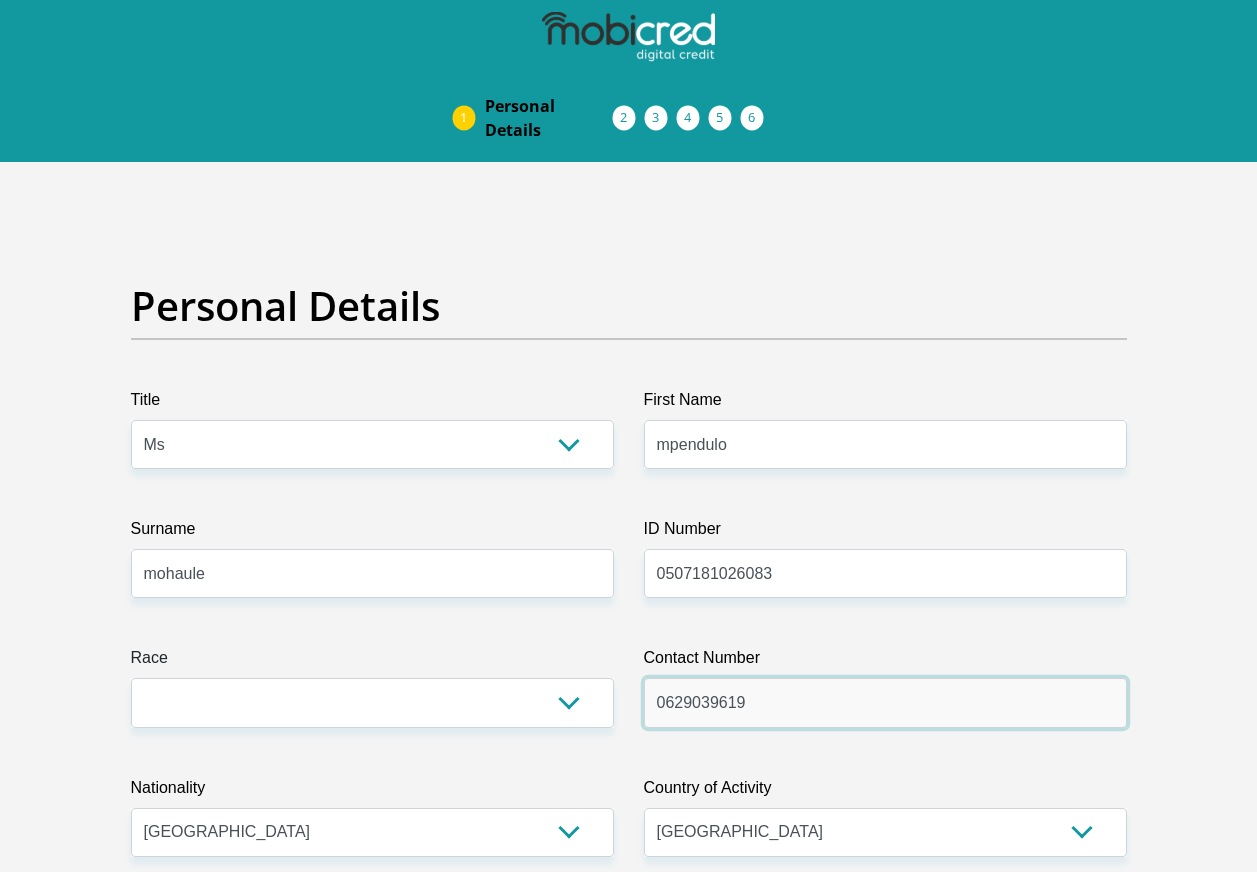 click on "0629039619" at bounding box center (885, 702) 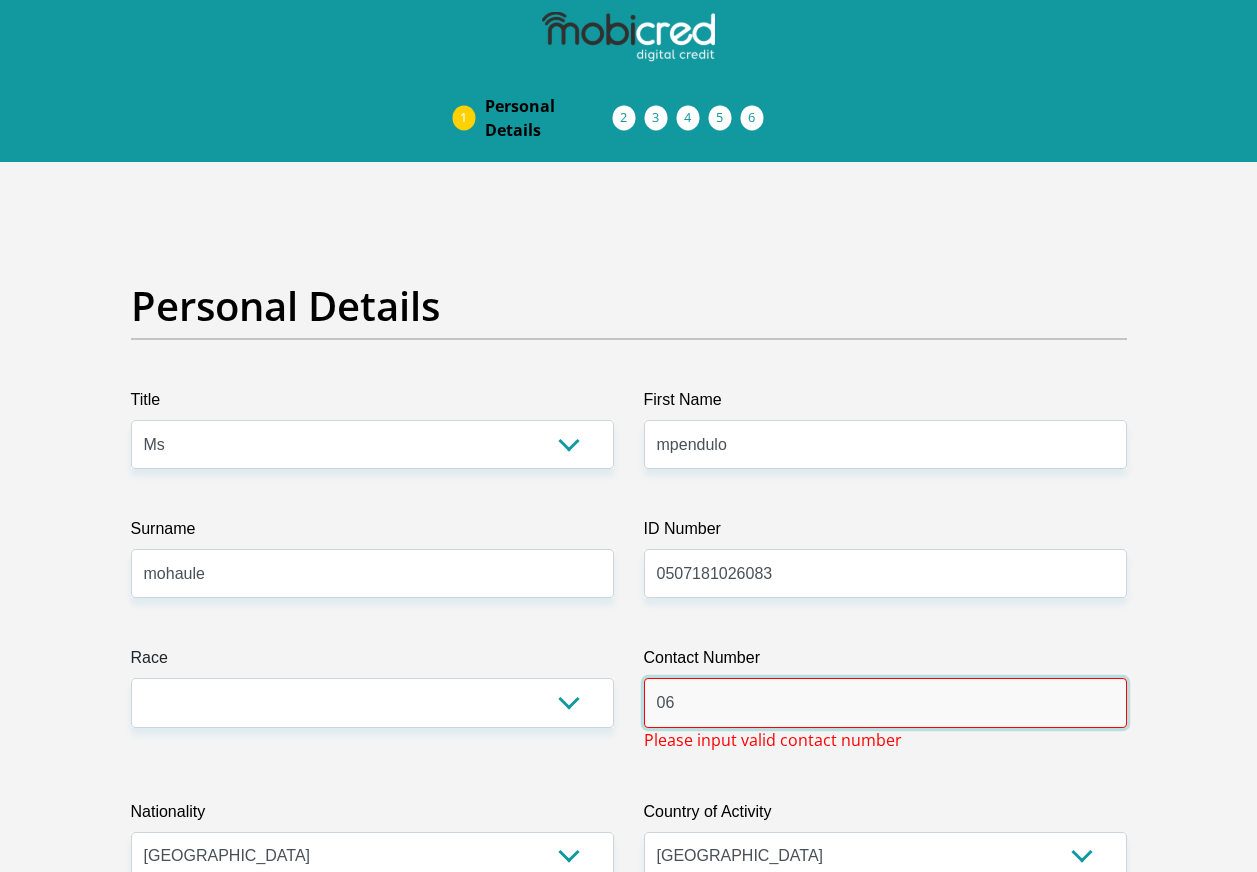 type on "0" 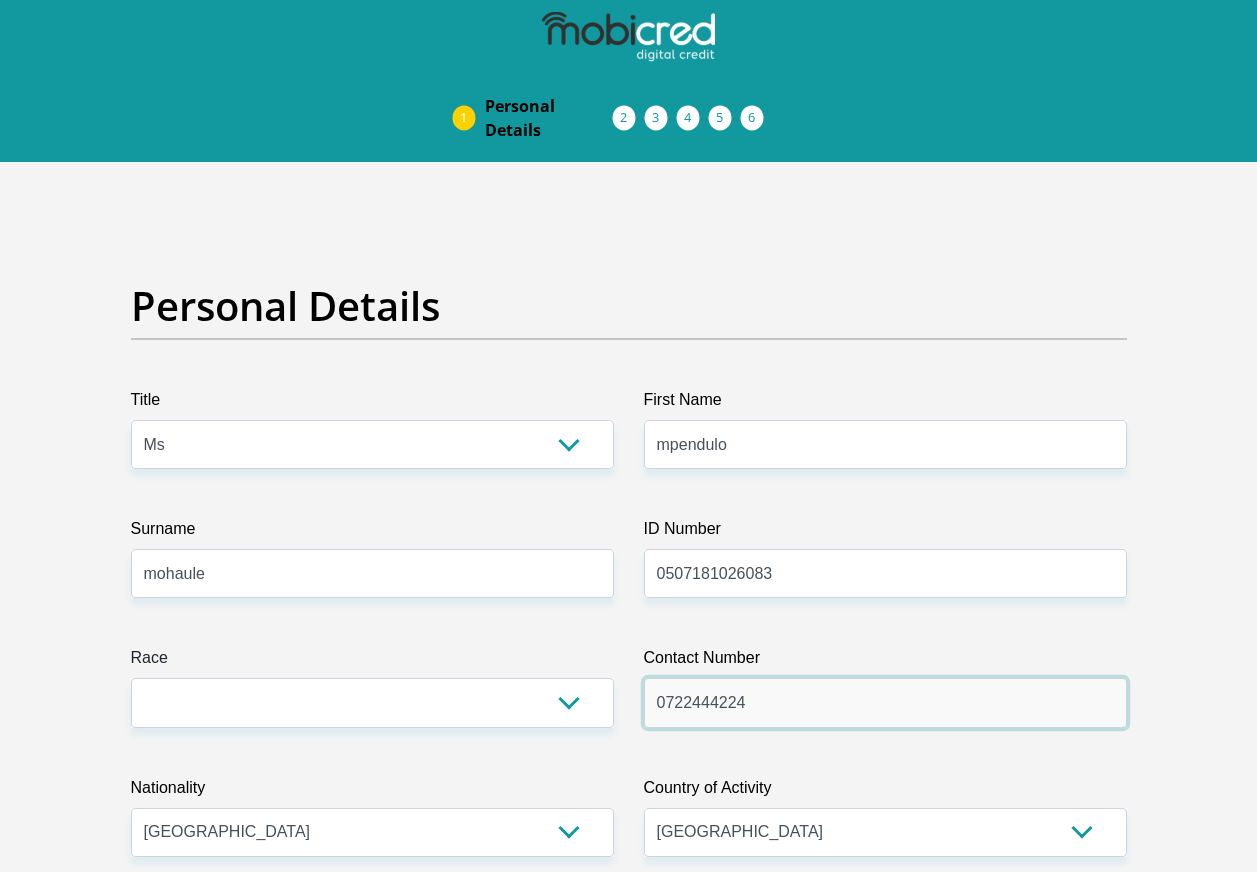 type on "0722444224" 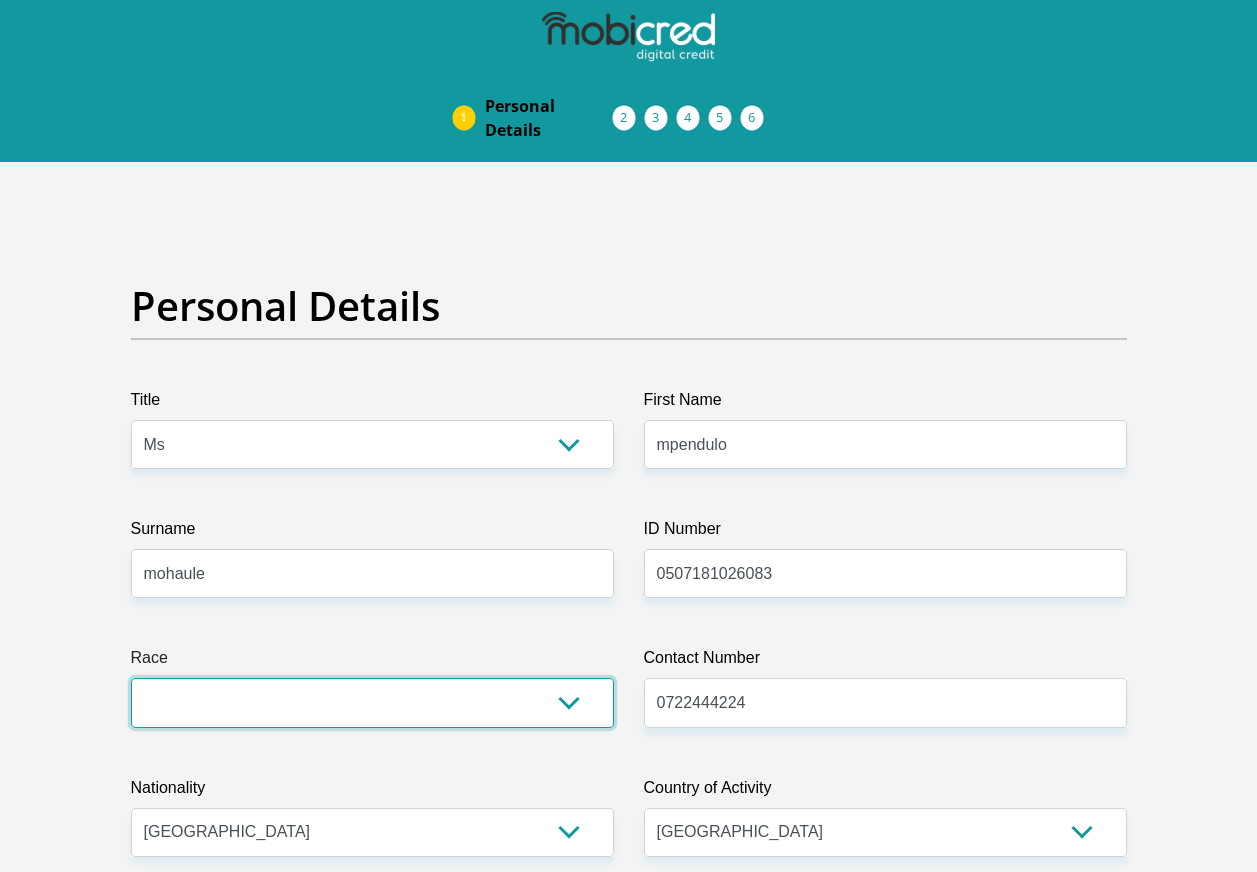 click on "Black
Coloured
Indian
White
Other" at bounding box center [372, 702] 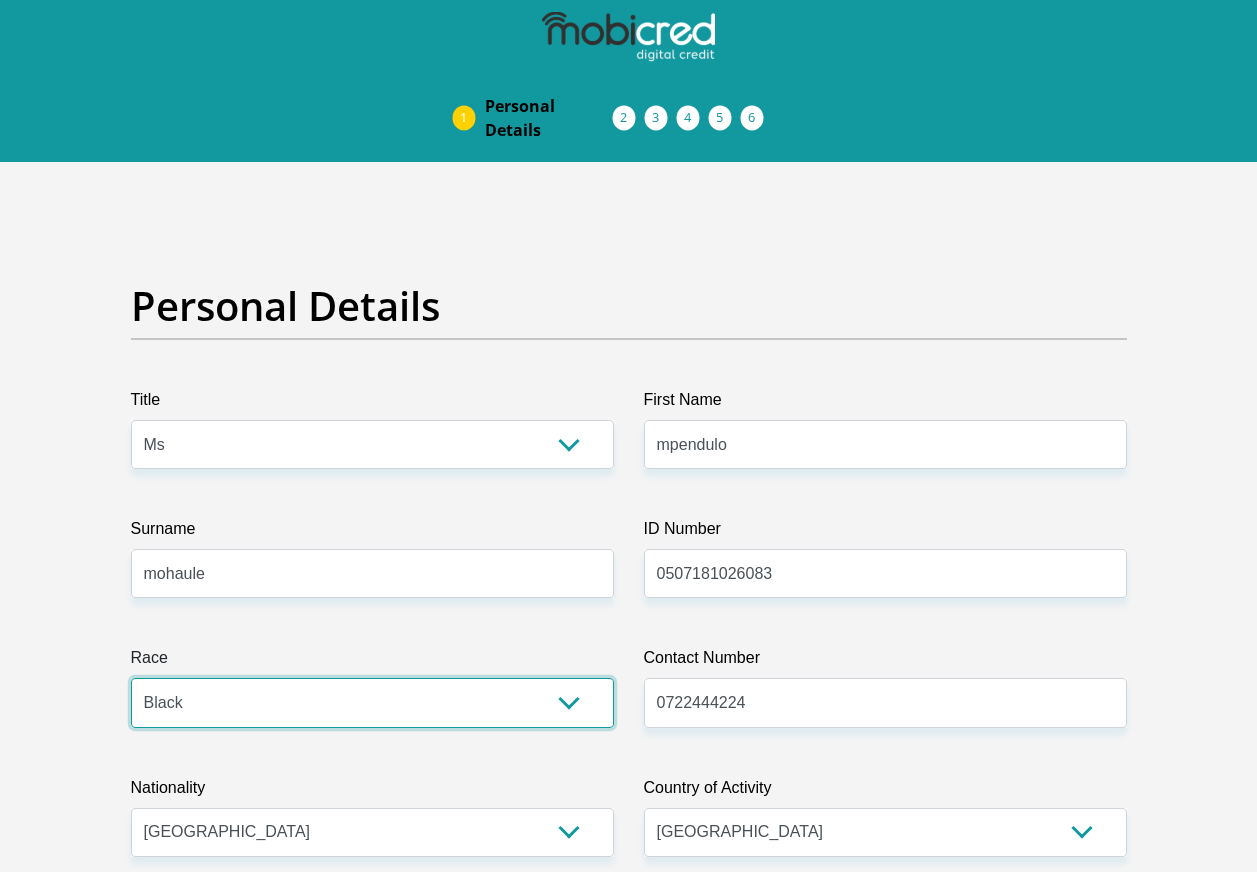 click on "Black
Coloured
Indian
White
Other" at bounding box center (372, 702) 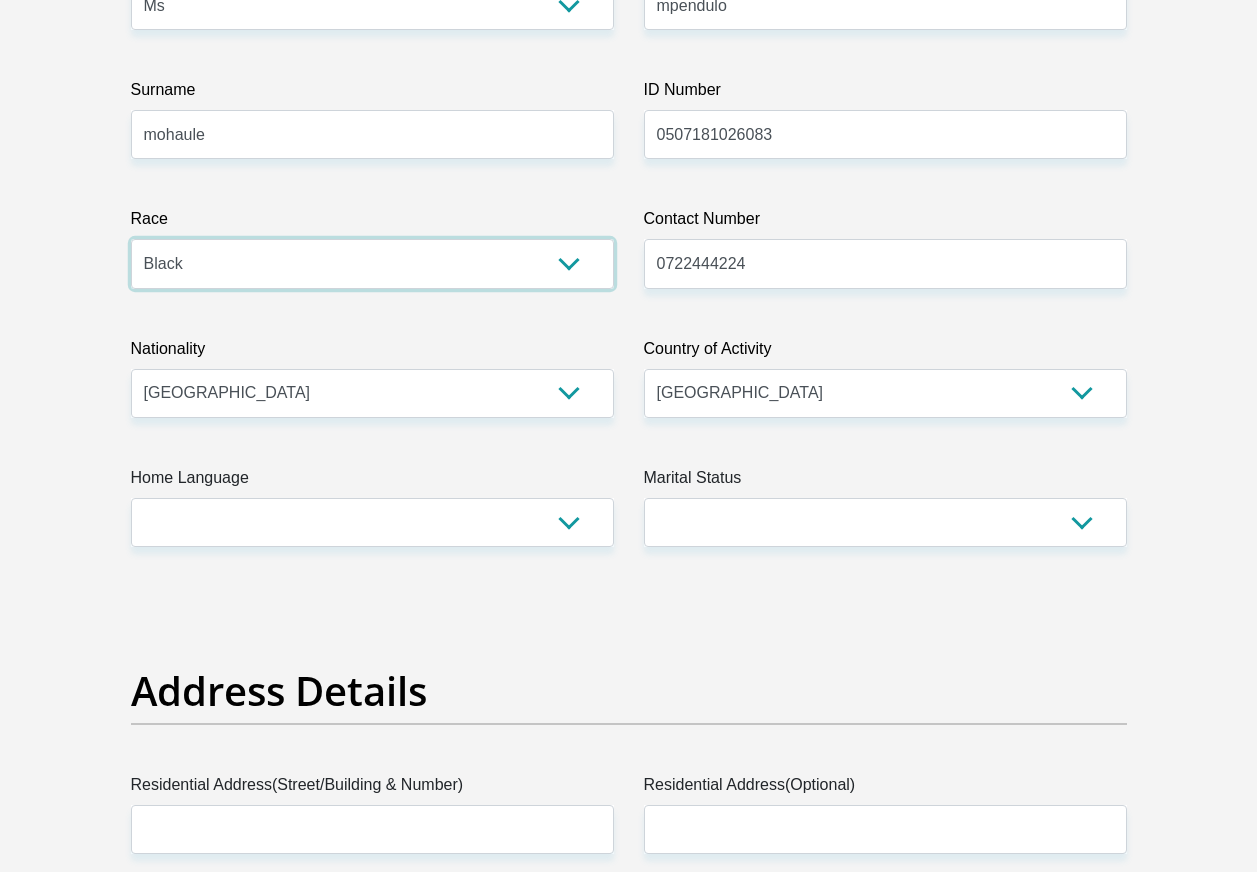 scroll, scrollTop: 482, scrollLeft: 0, axis: vertical 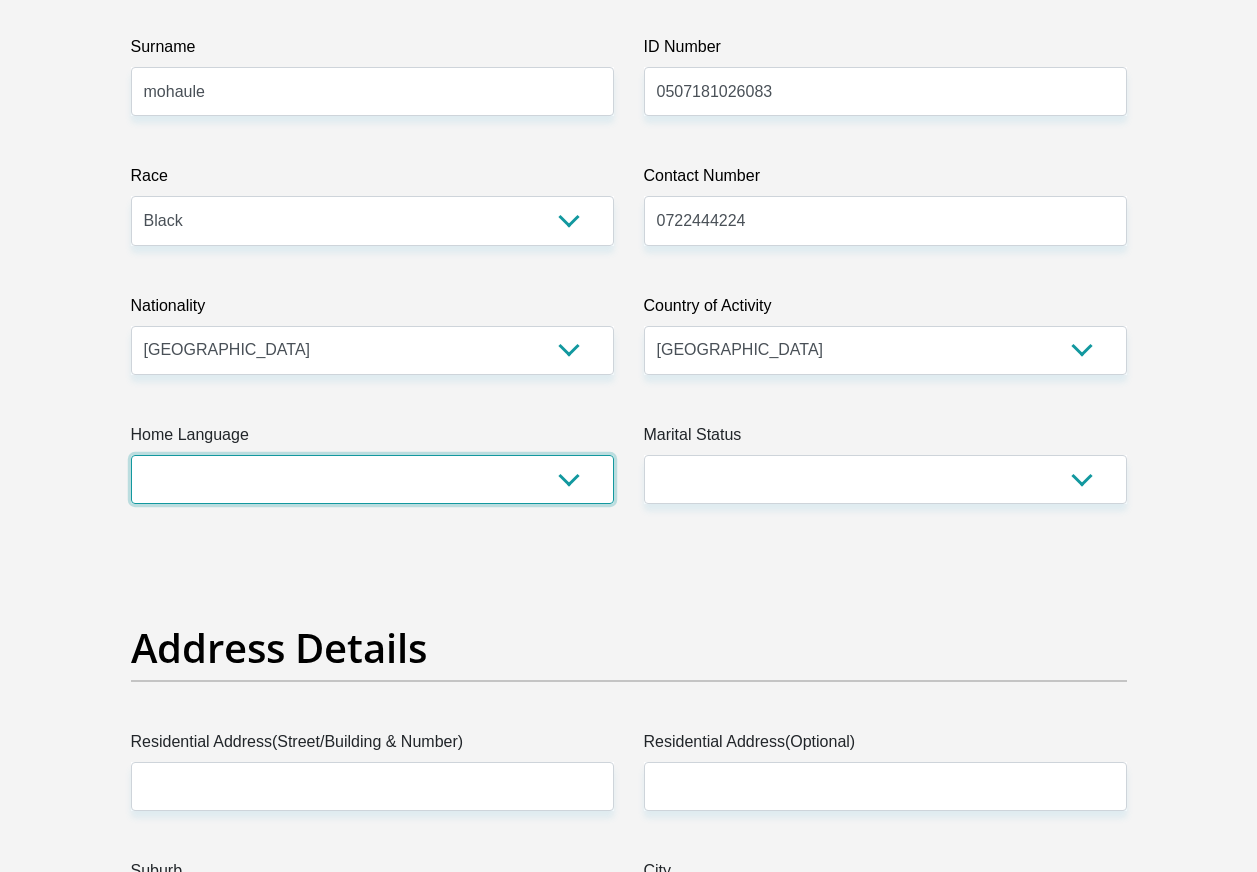 click on "Afrikaans
English
Sepedi
South Ndebele
Southern Sotho
Swati
Tsonga
Tswana
Venda
Xhosa
Zulu
Other" at bounding box center [372, 479] 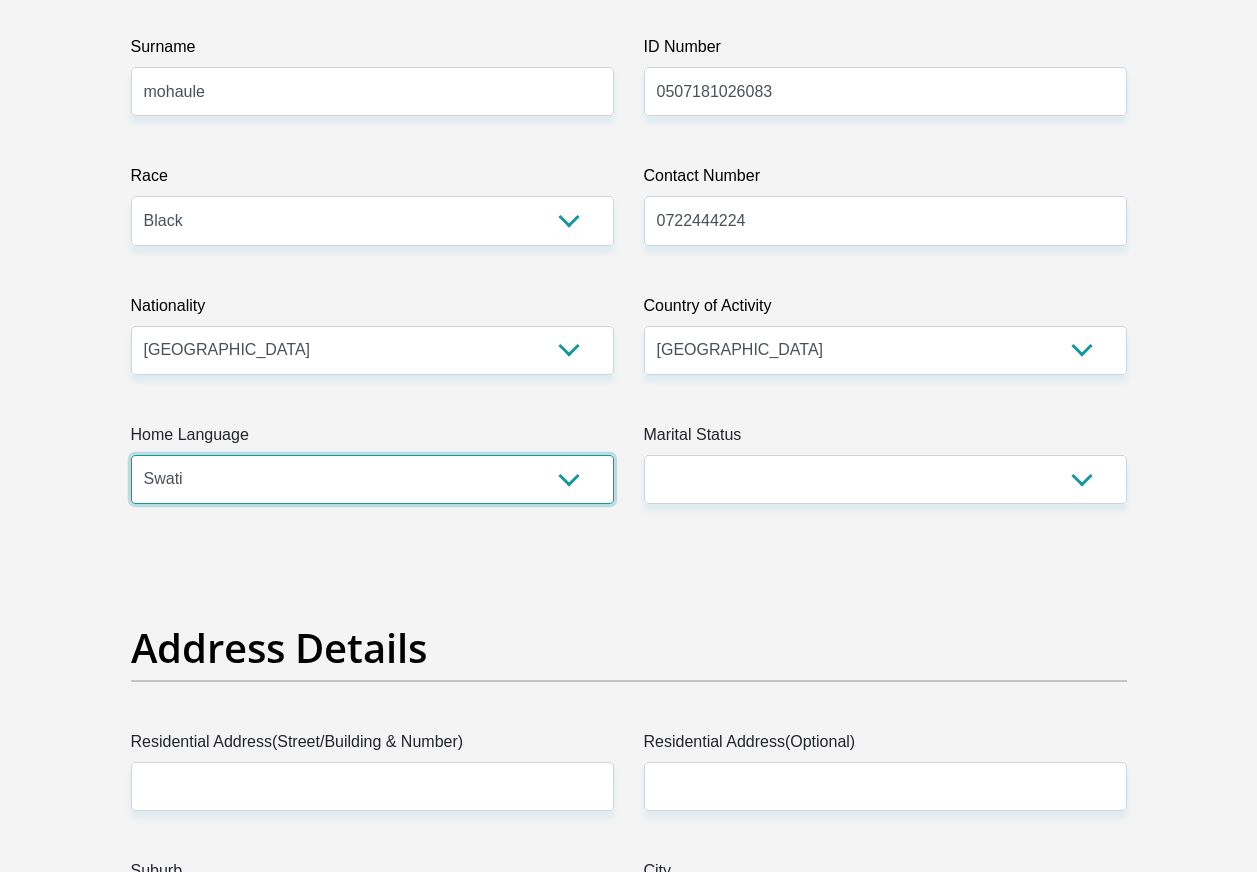 click on "Afrikaans
English
Sepedi
South Ndebele
Southern Sotho
Swati
Tsonga
Tswana
Venda
Xhosa
Zulu
Other" at bounding box center (372, 479) 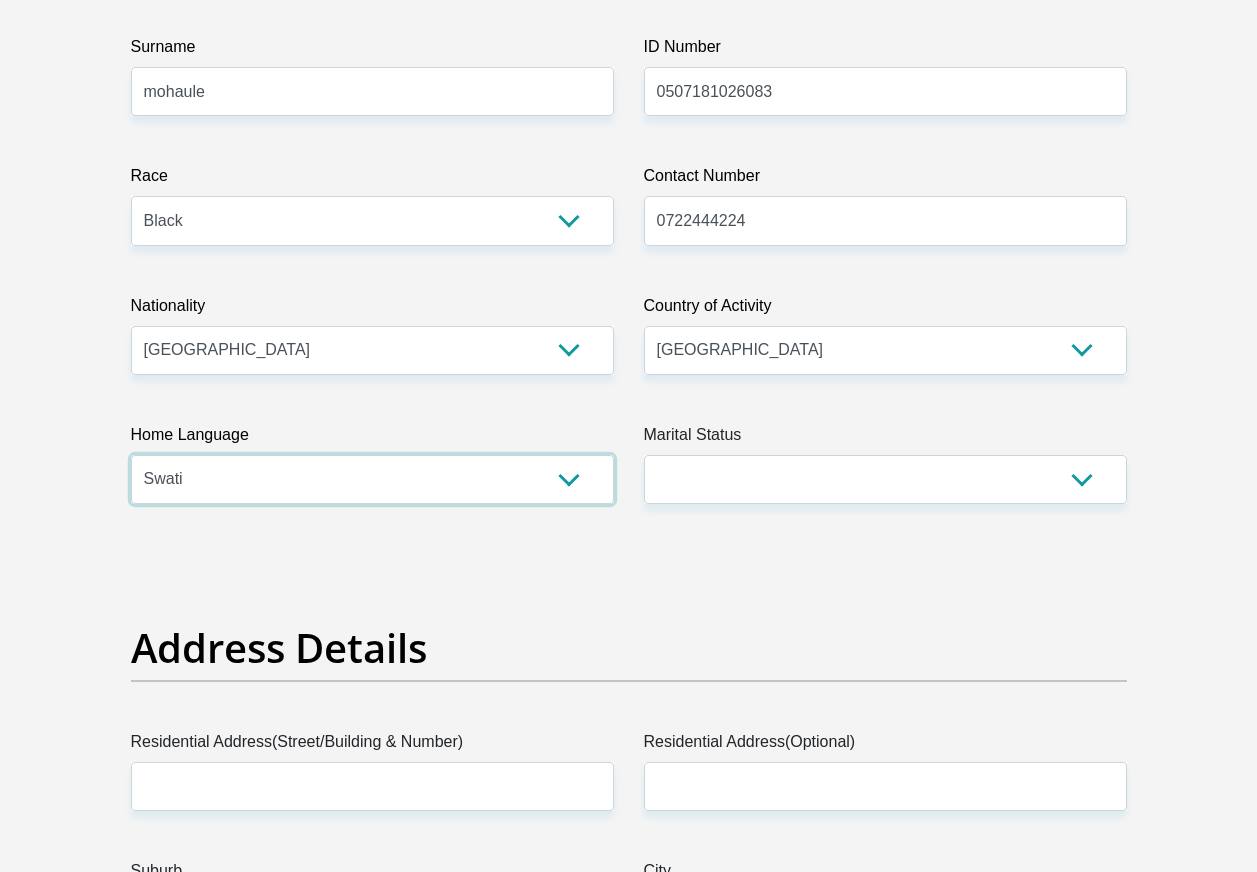 click on "Afrikaans
English
Sepedi
South Ndebele
Southern Sotho
Swati
Tsonga
Tswana
Venda
Xhosa
Zulu
Other" at bounding box center (372, 479) 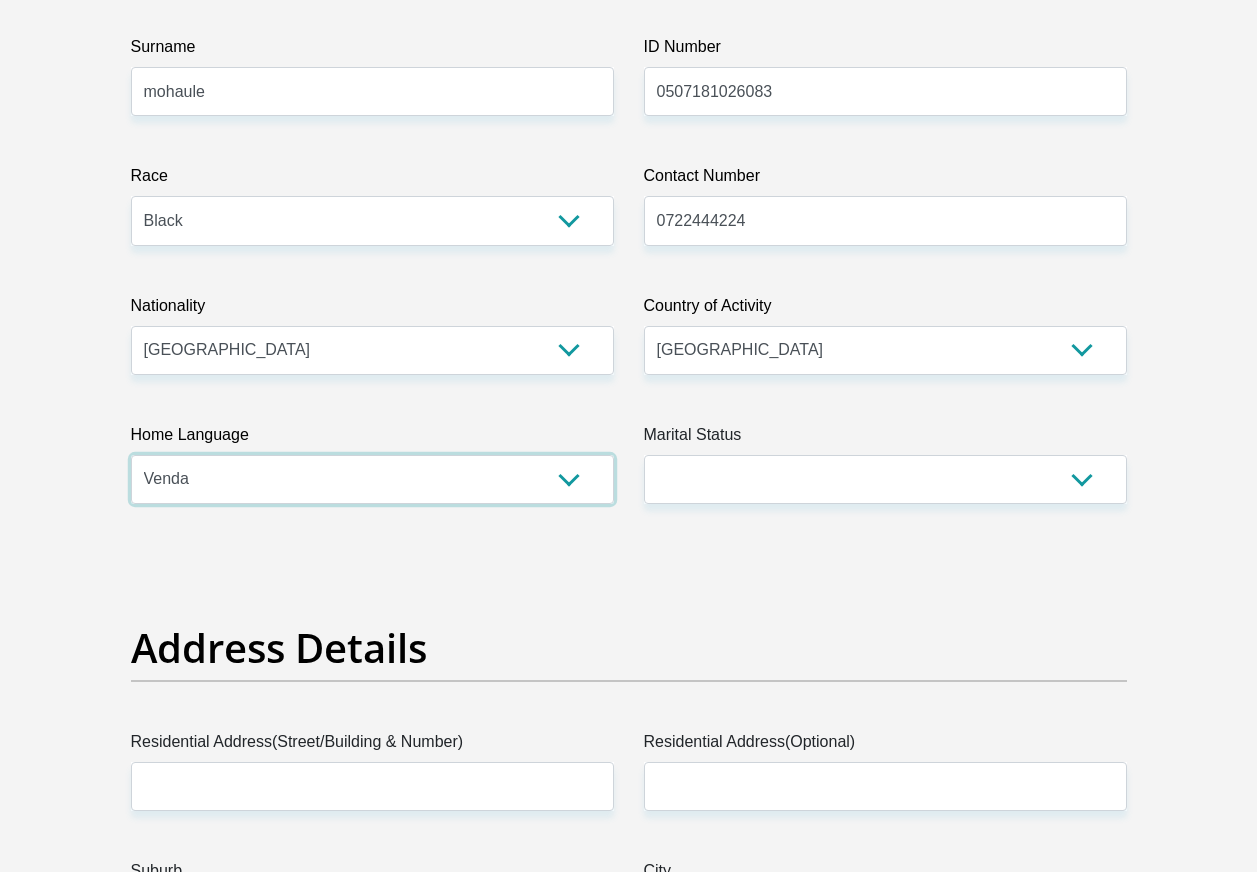 click on "Afrikaans
English
Sepedi
South Ndebele
Southern Sotho
Swati
Tsonga
Tswana
Venda
Xhosa
Zulu
Other" at bounding box center (372, 479) 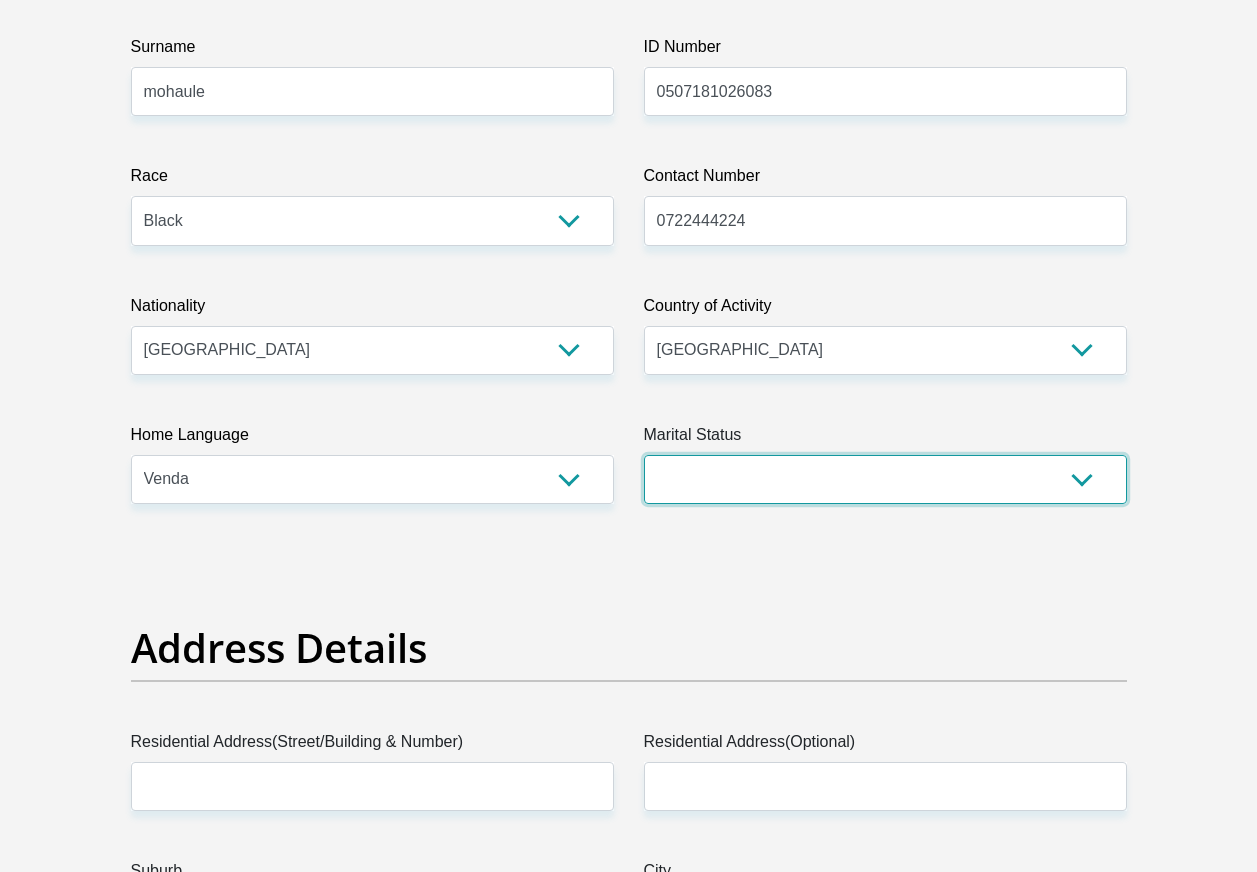 click on "Married ANC
Single
Divorced
Widowed
Married COP or Customary Law" at bounding box center [885, 479] 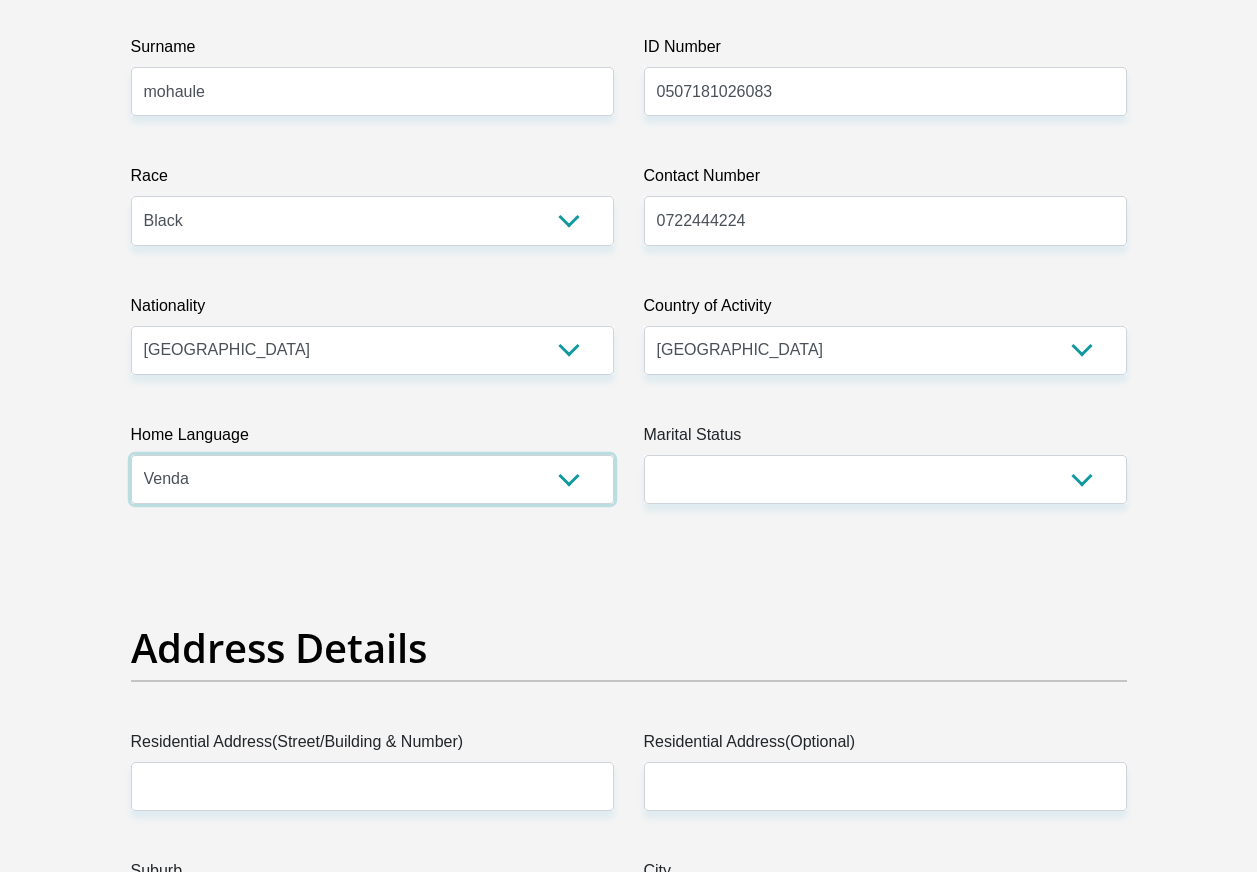 click on "Afrikaans
English
Sepedi
South Ndebele
Southern Sotho
Swati
Tsonga
Tswana
Venda
Xhosa
Zulu
Other" at bounding box center [372, 479] 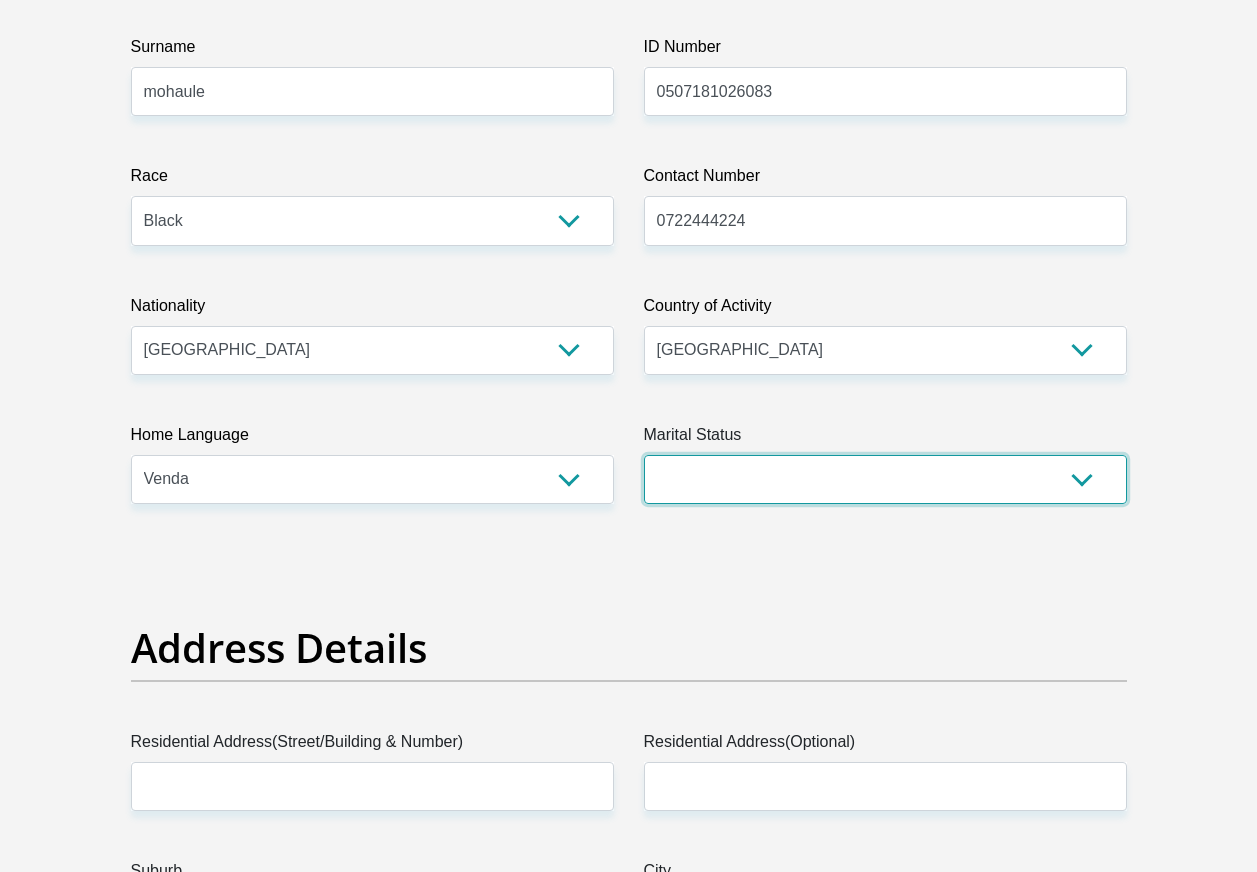 click on "Married ANC
Single
Divorced
Widowed
Married COP or Customary Law" at bounding box center (885, 479) 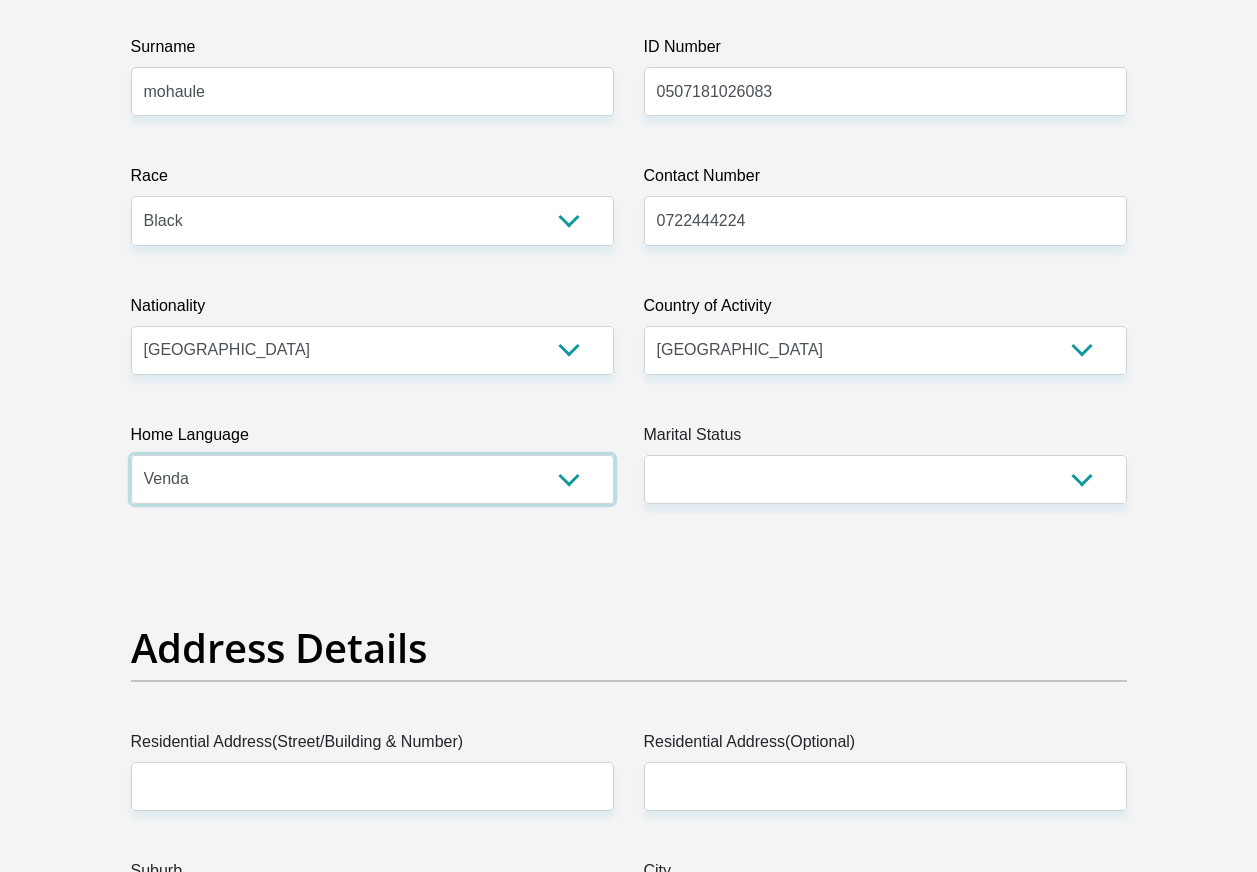 click on "Afrikaans
English
Sepedi
South Ndebele
Southern Sotho
Swati
Tsonga
Tswana
Venda
Xhosa
Zulu
Other" at bounding box center [372, 479] 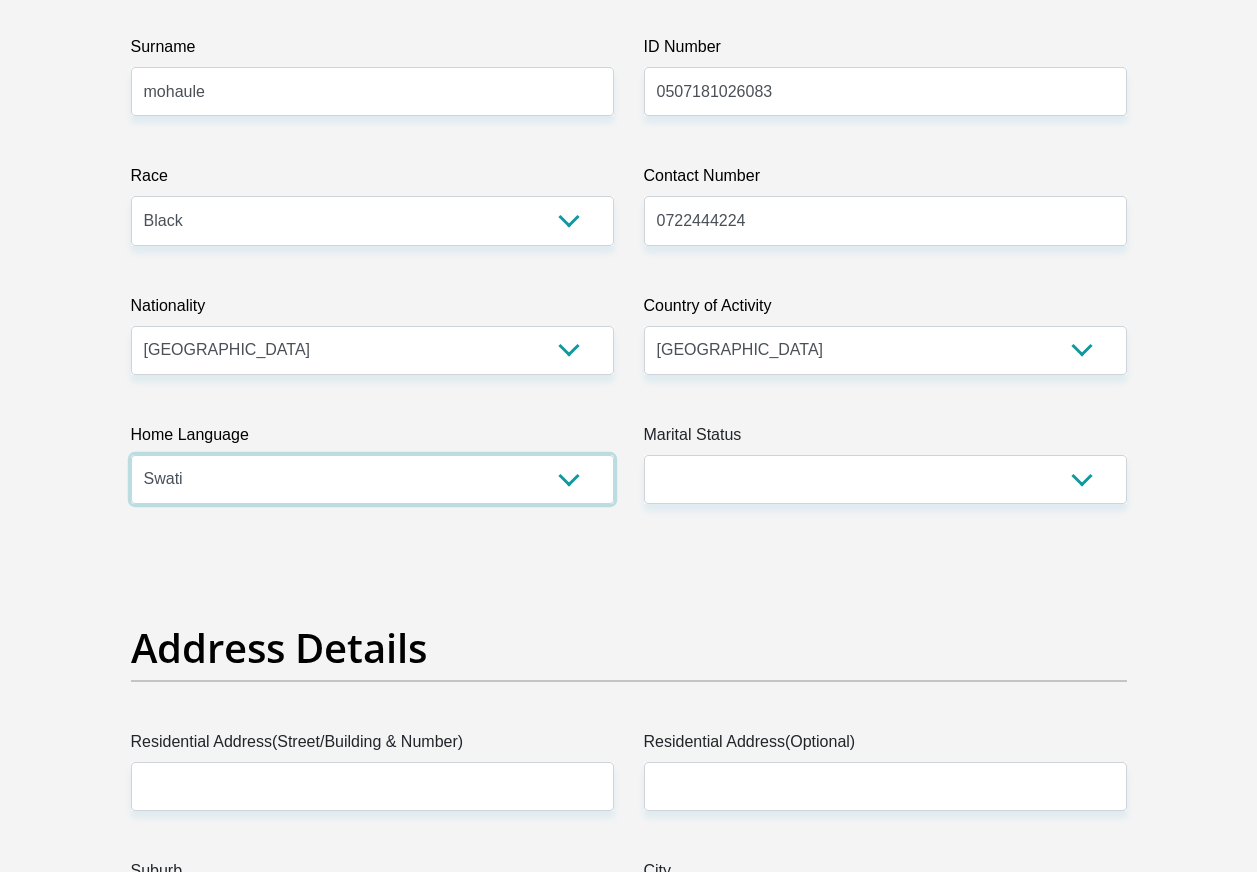click on "Afrikaans
English
Sepedi
South Ndebele
Southern Sotho
Swati
Tsonga
Tswana
Venda
Xhosa
Zulu
Other" at bounding box center [372, 479] 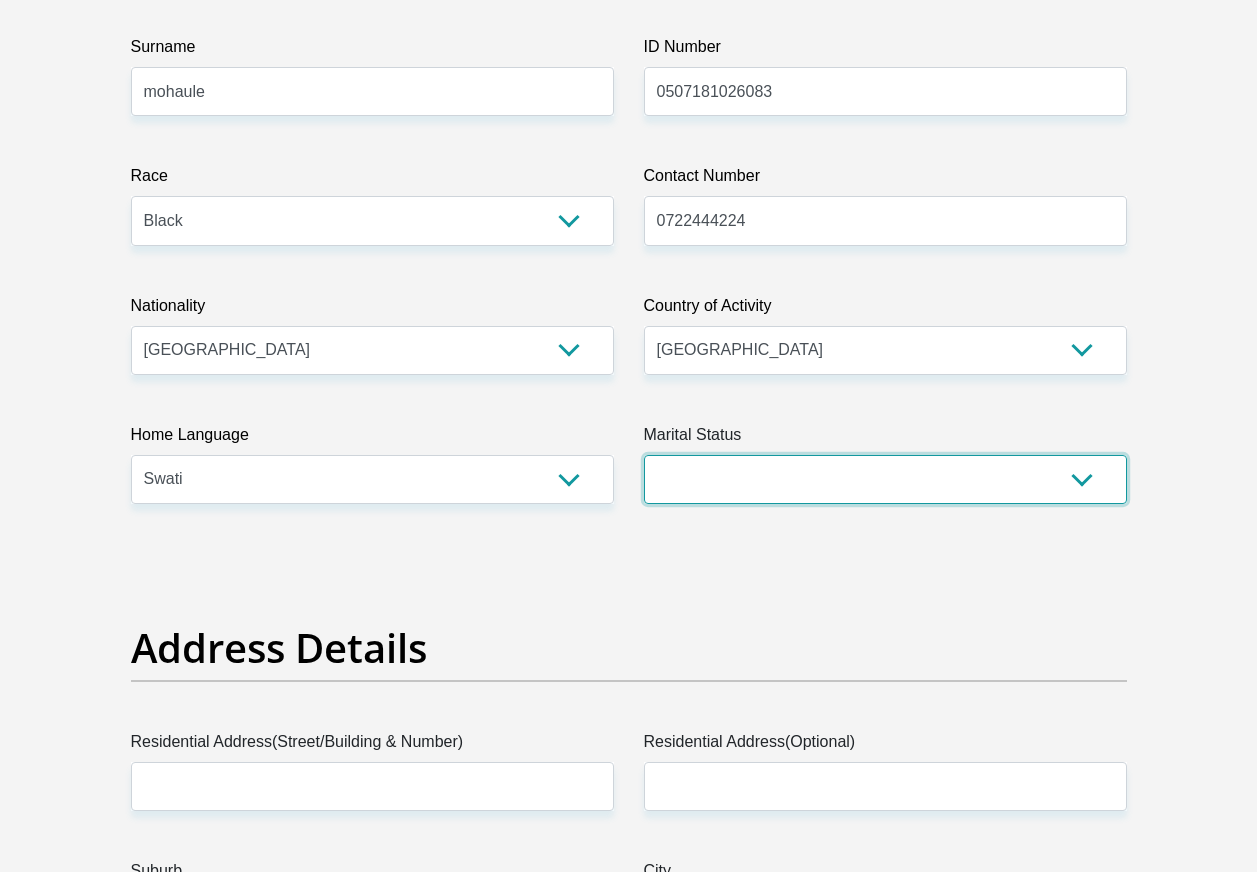 click on "Married ANC
Single
Divorced
Widowed
Married COP or Customary Law" at bounding box center (885, 479) 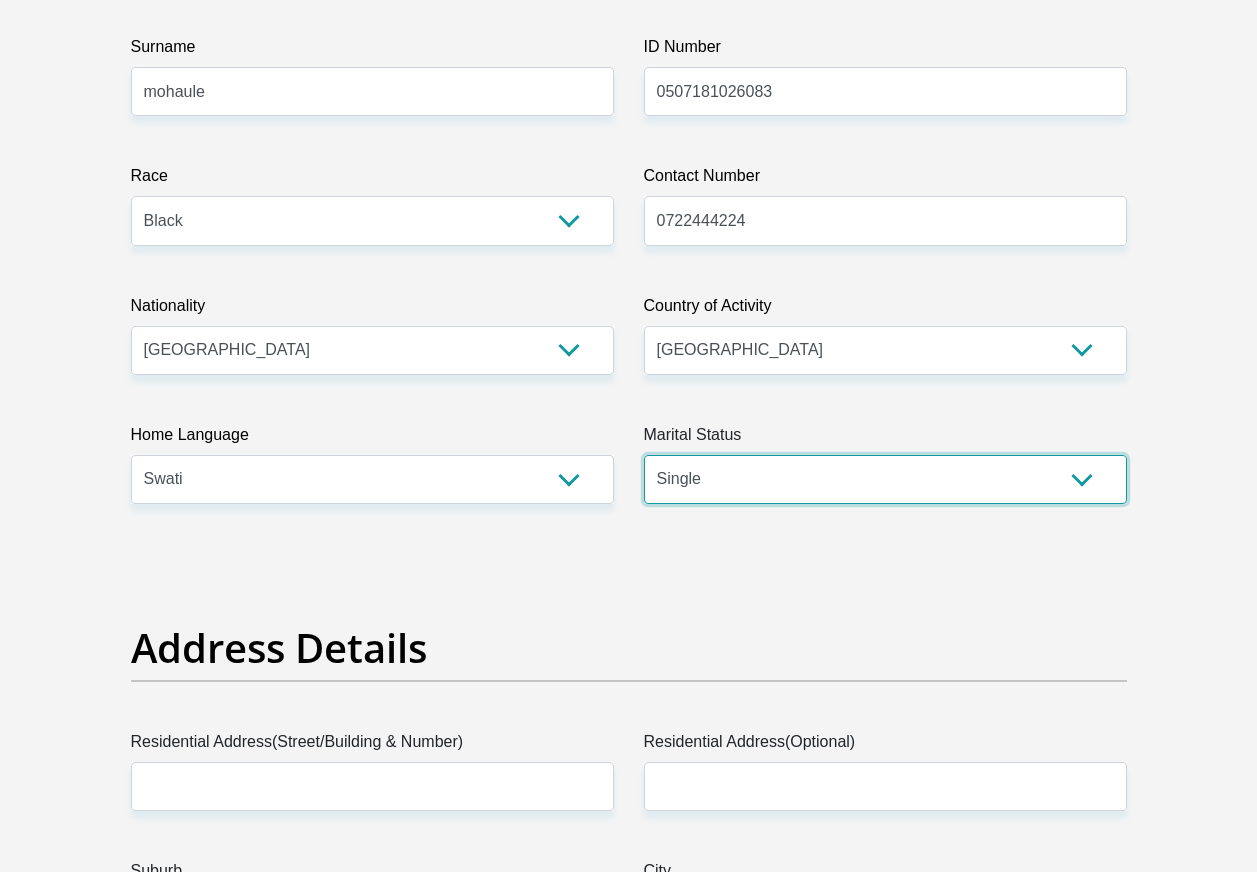 click on "Married ANC
Single
Divorced
Widowed
Married COP or Customary Law" at bounding box center (885, 479) 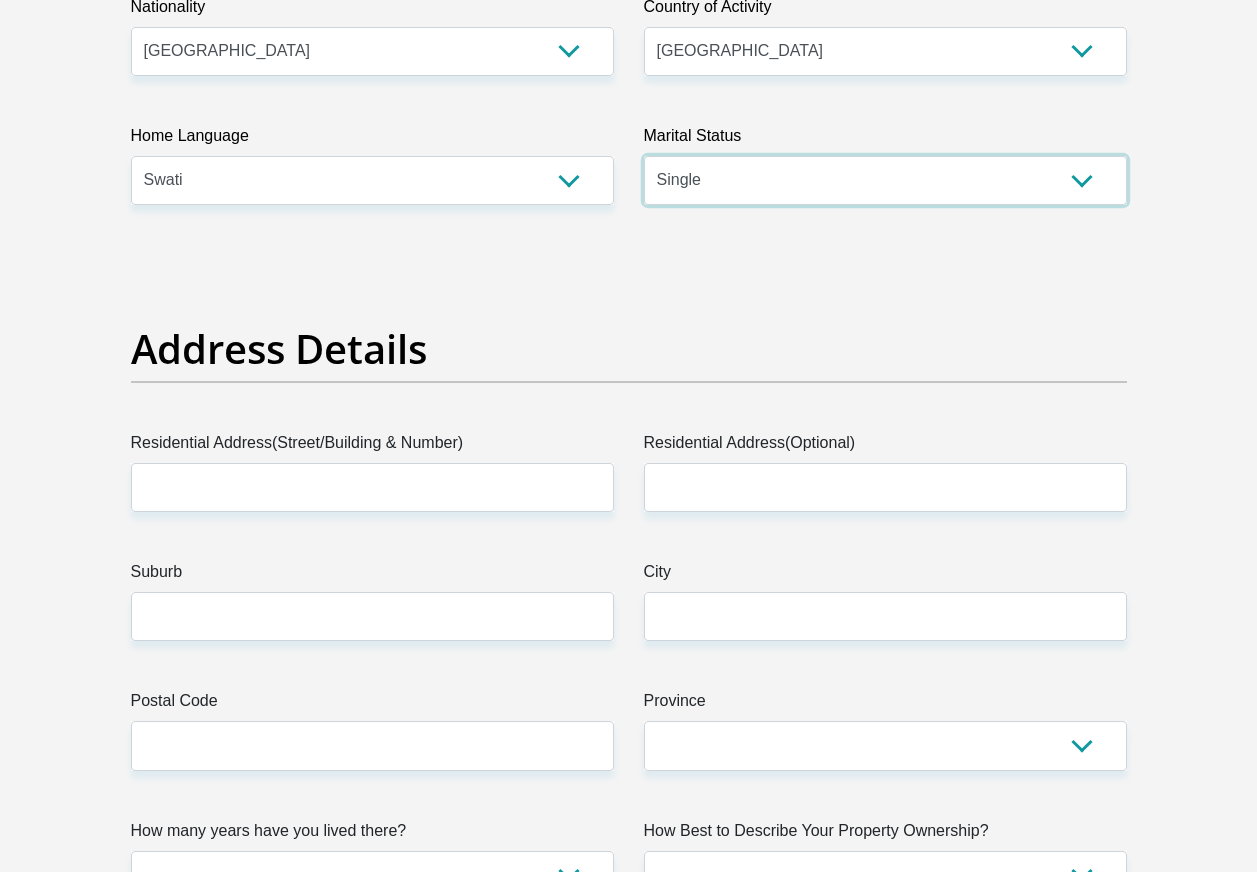 scroll, scrollTop: 912, scrollLeft: 0, axis: vertical 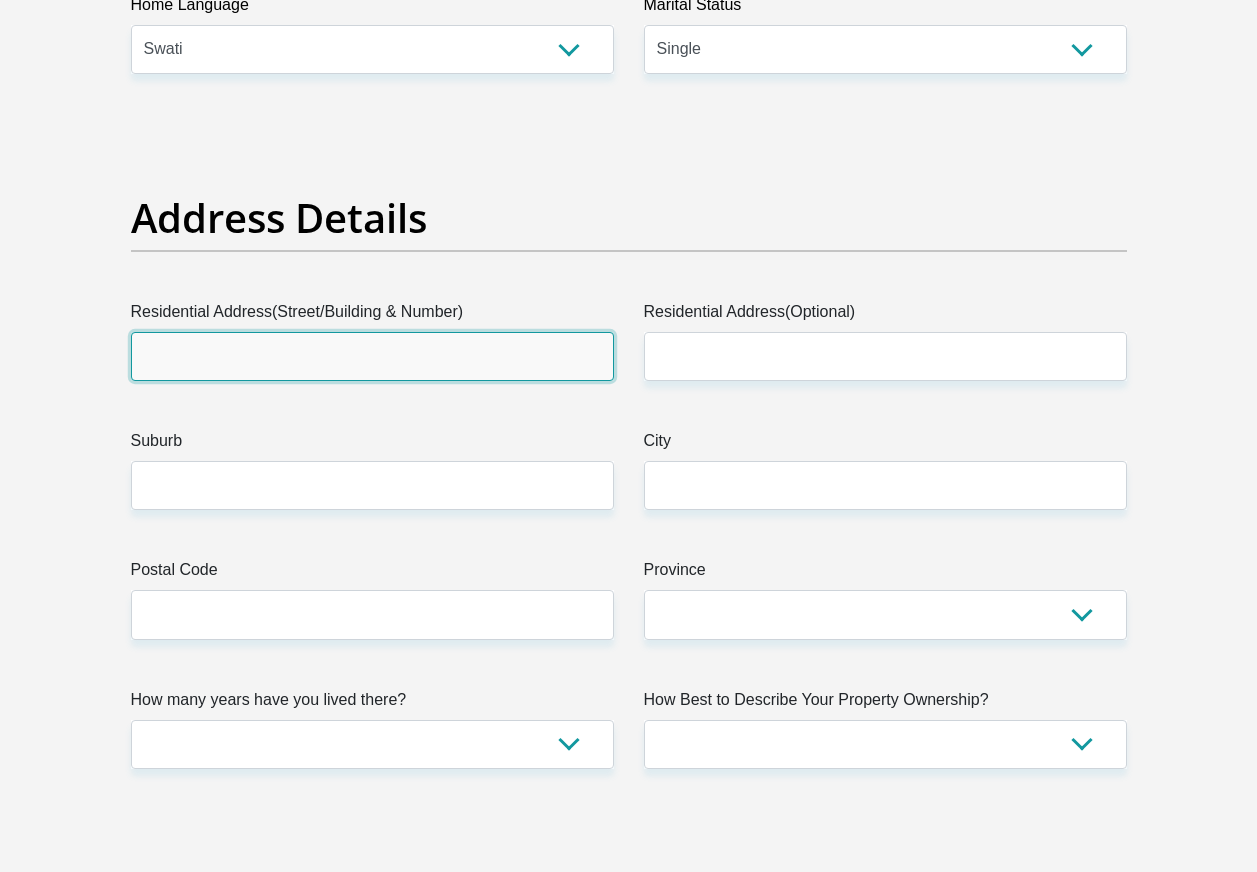 click on "Residential Address(Street/Building & Number)" at bounding box center (372, 356) 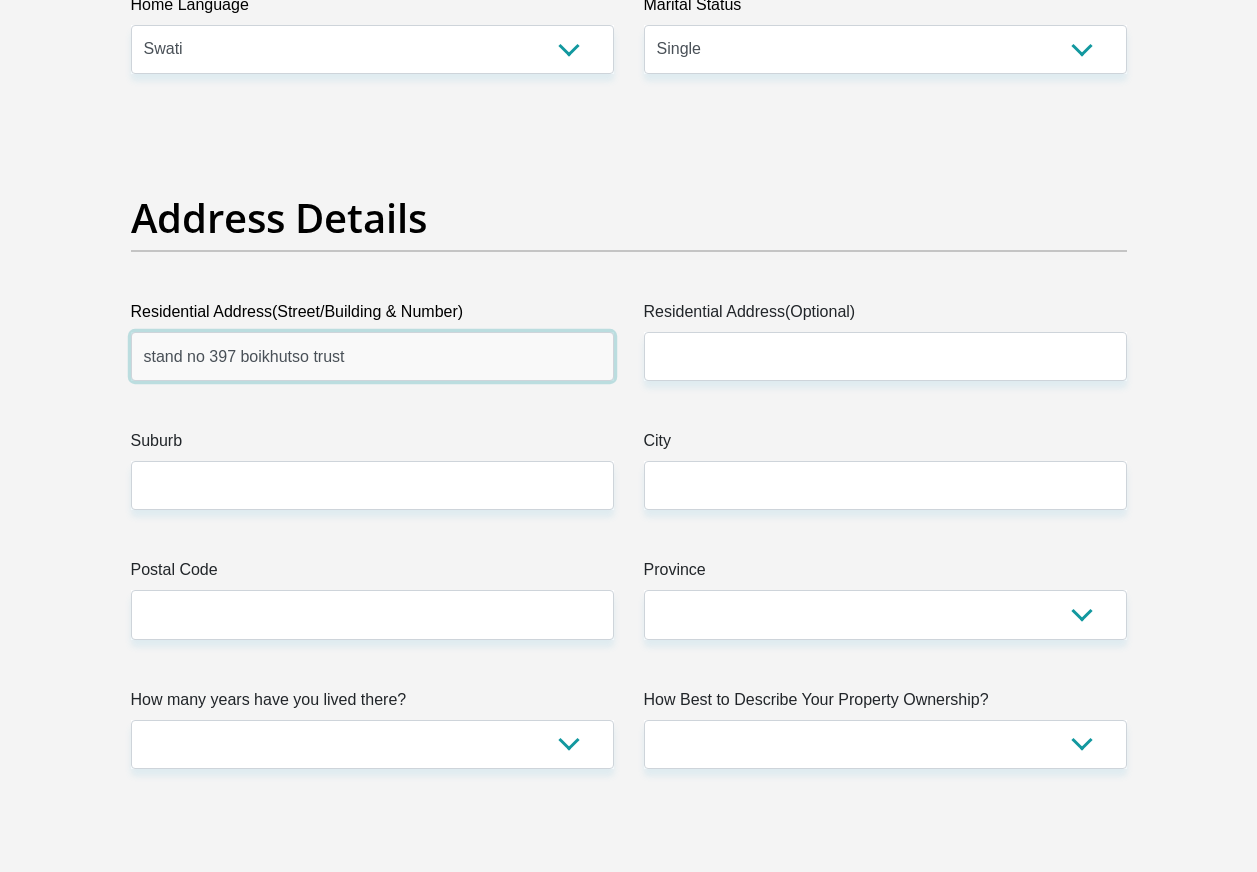 type on "stand no 397 boikhutso trust" 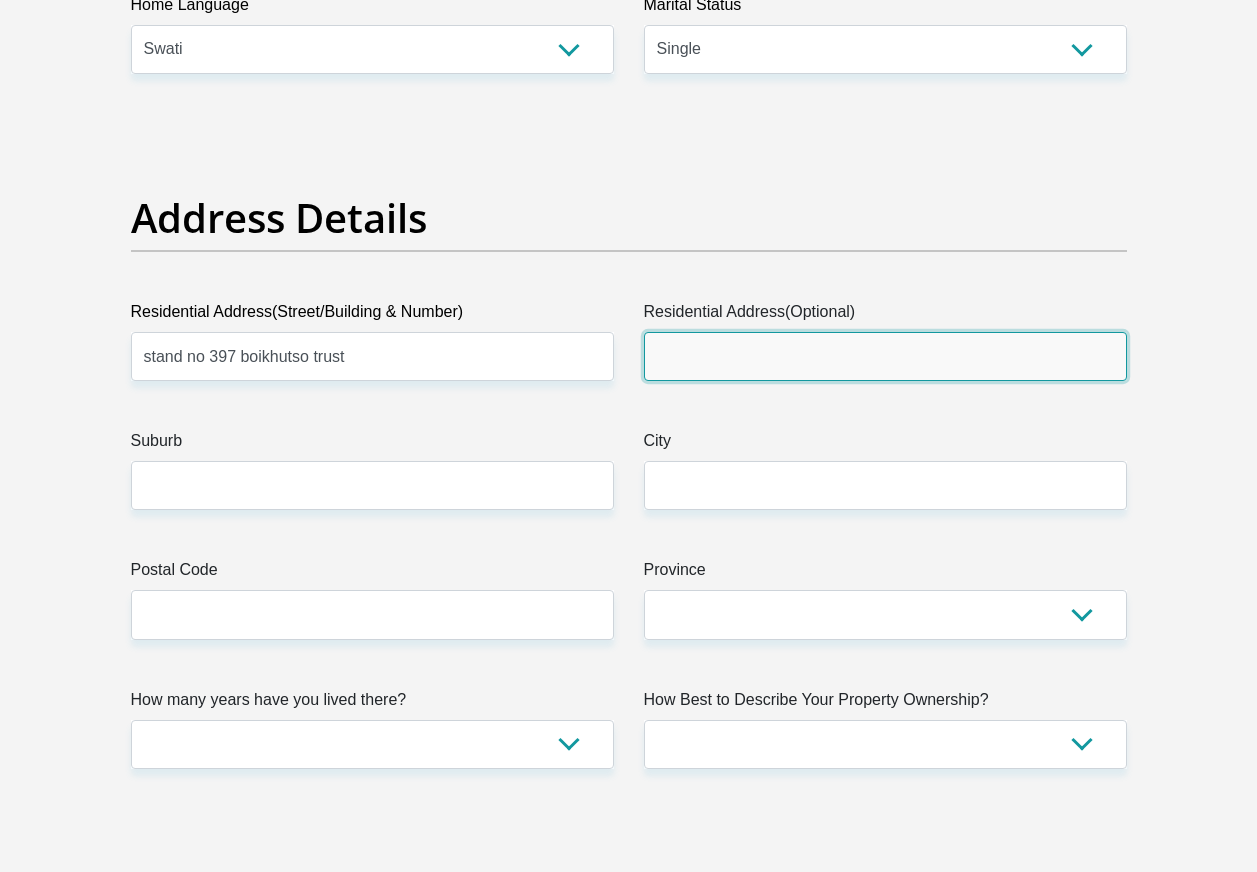 click on "Residential Address(Optional)" at bounding box center [885, 356] 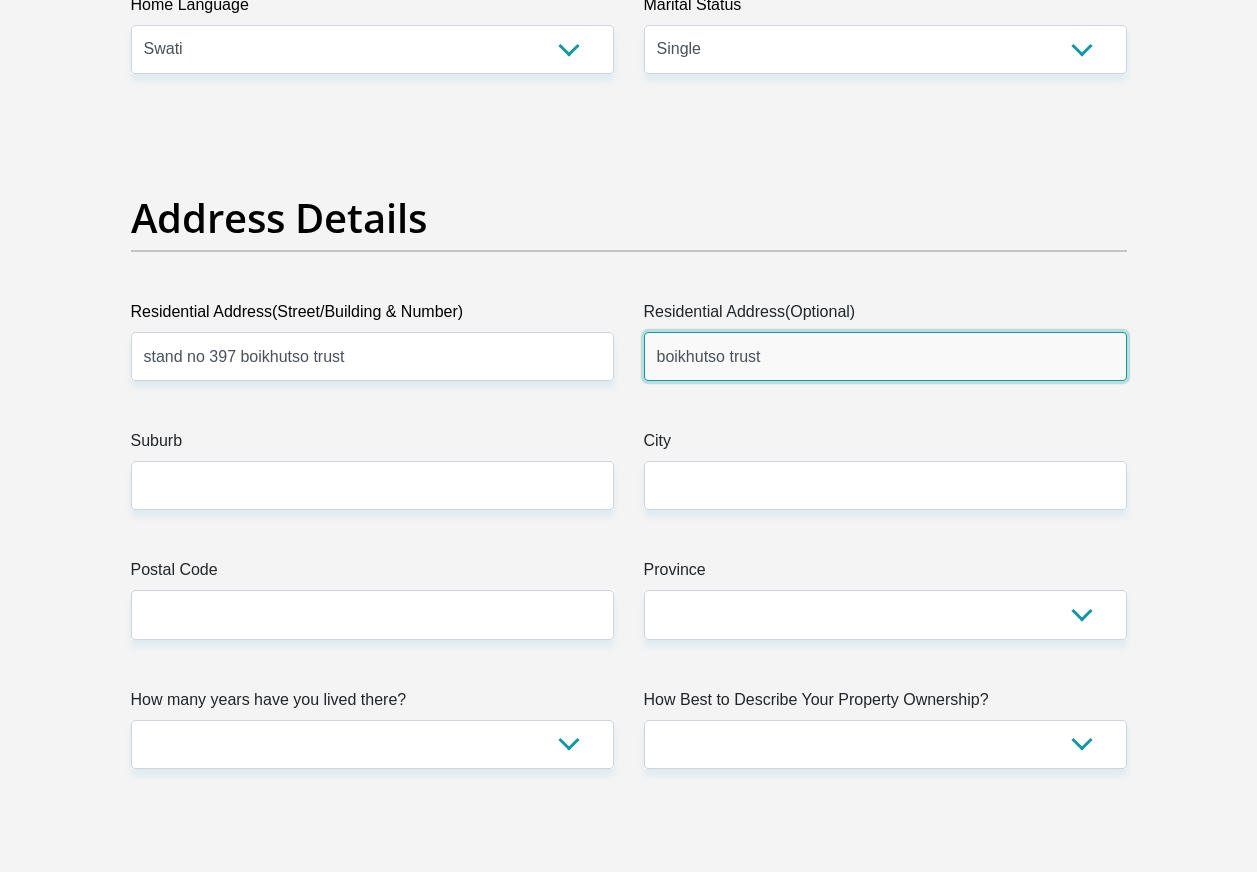 type on "boikhutso trust" 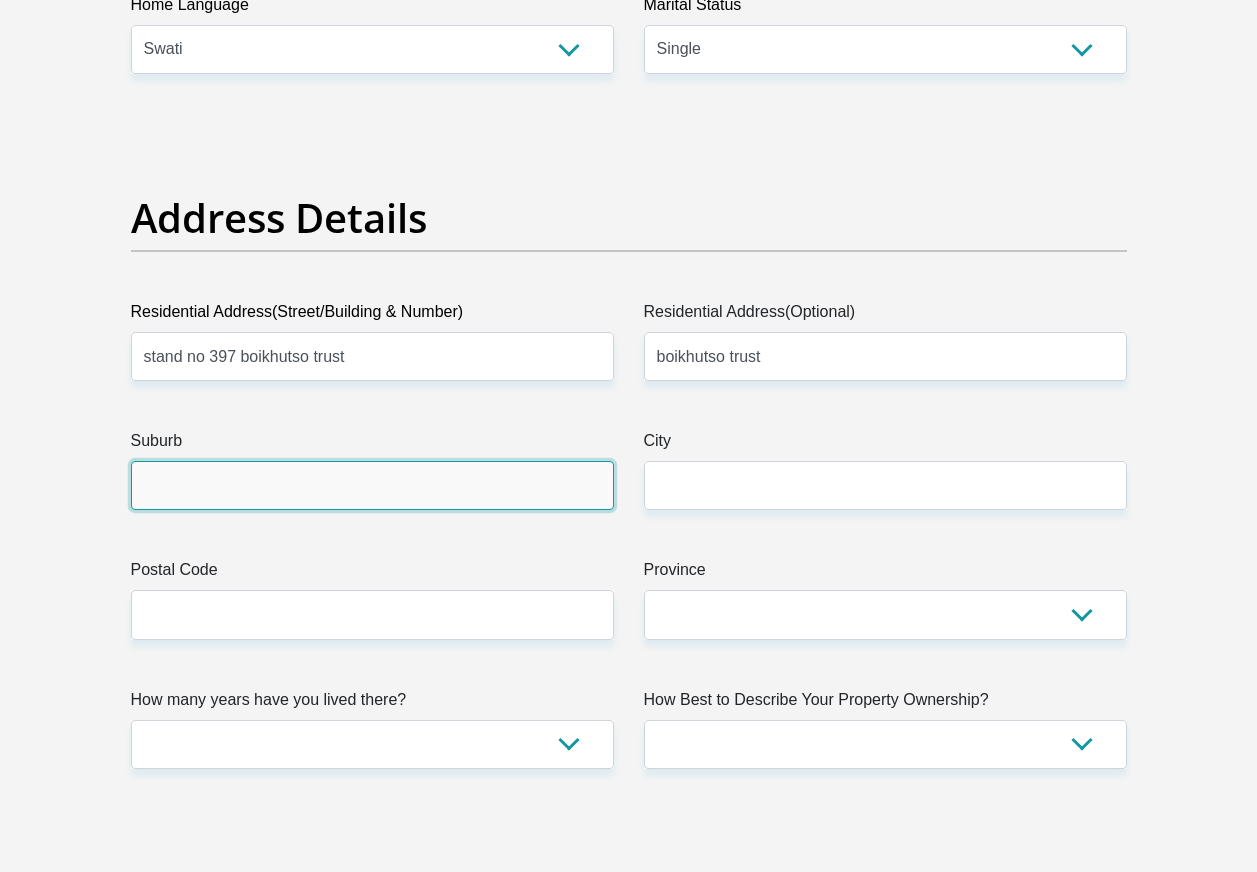 click on "Suburb" at bounding box center [372, 485] 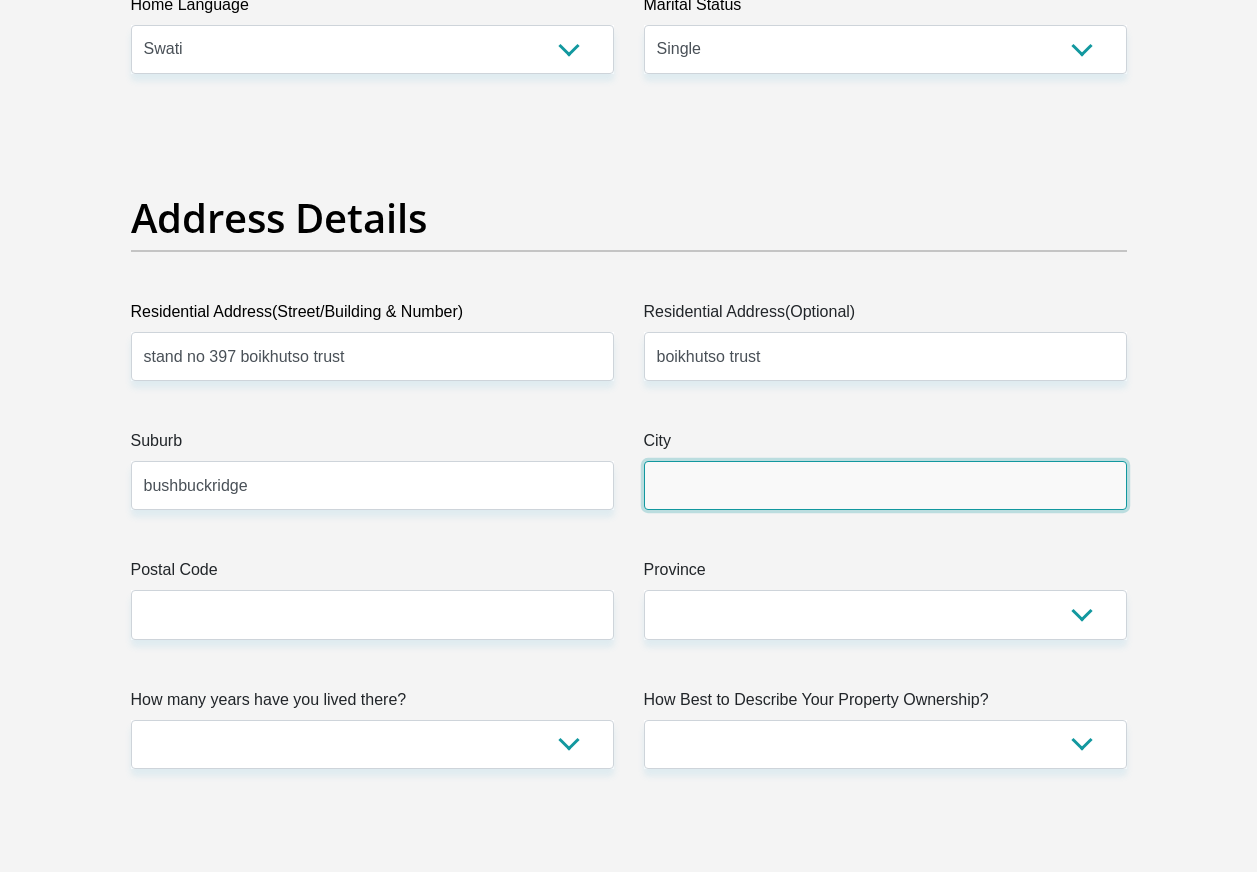 type on "bushbuckridge" 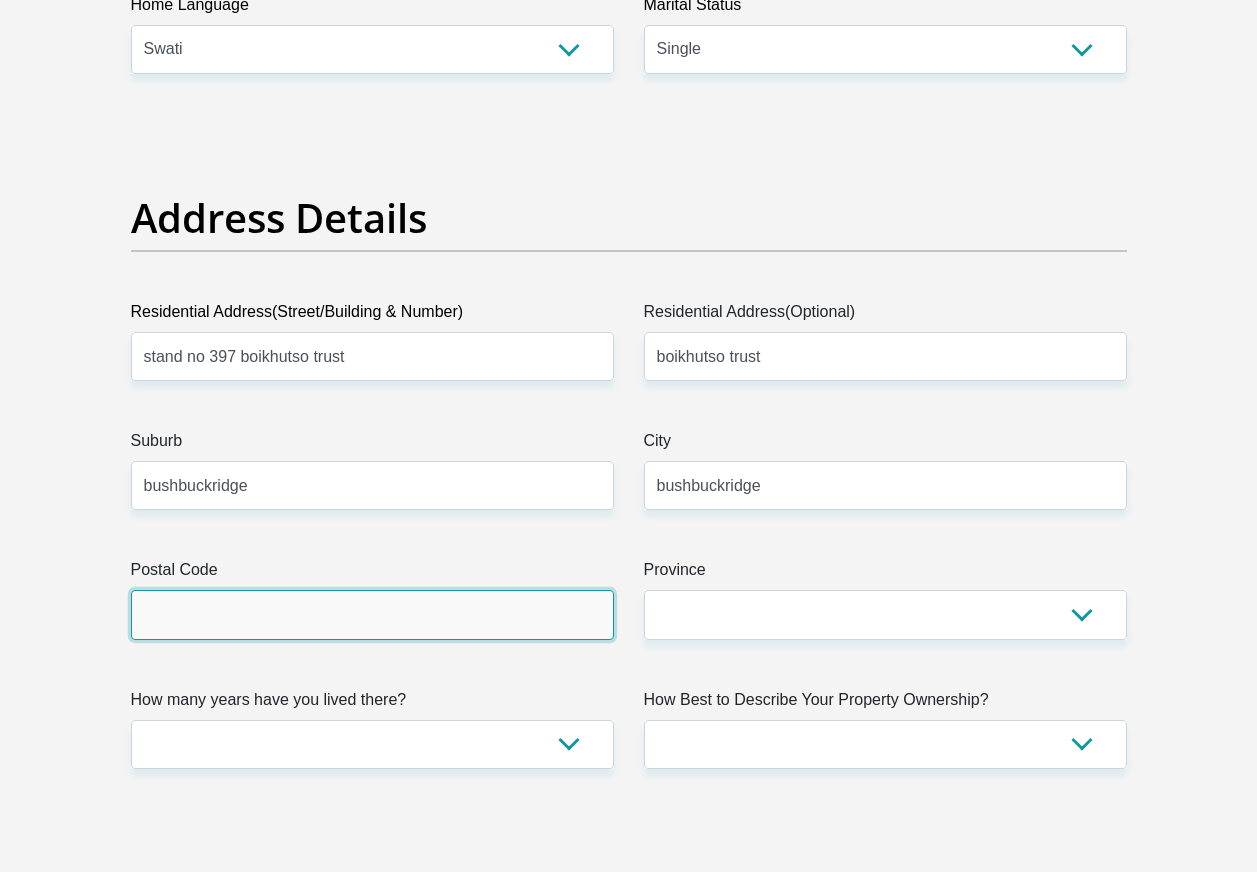 type on "1282" 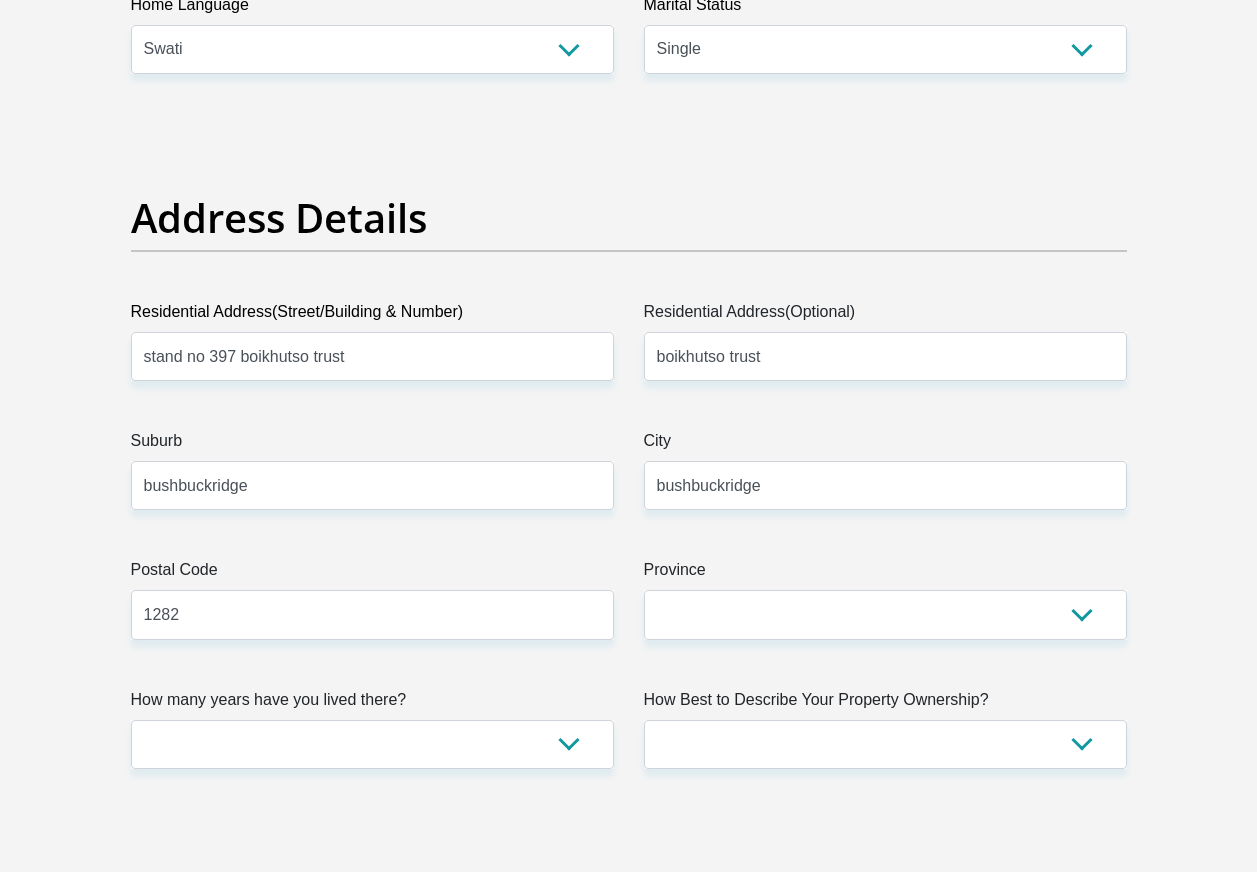 type on "lizzelmalele@gmail.com" 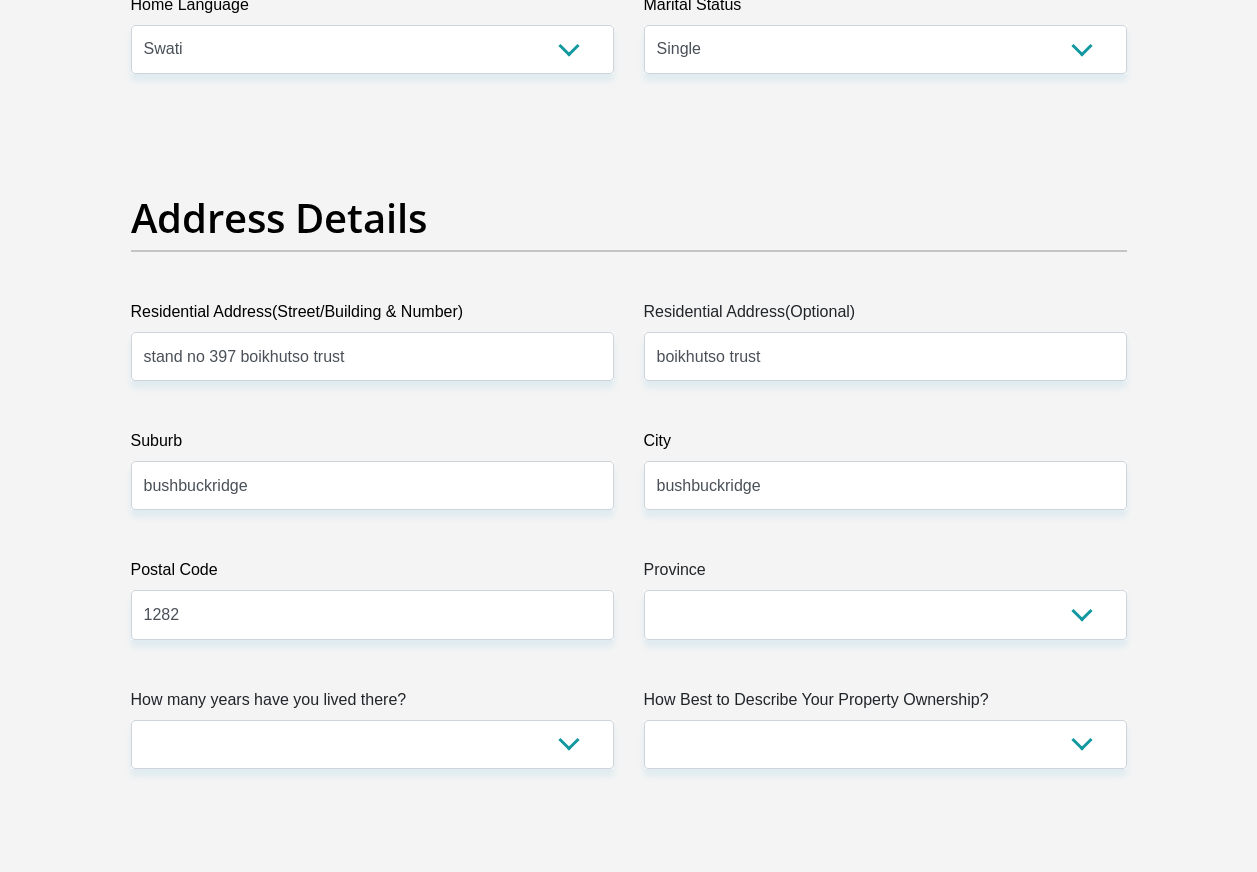 click on "Title
Mr
Ms
Mrs
Dr
Other
First Name
mpendulo
Surname
mohaule
ID Number
0507181026083
Please input valid ID number
Race
Black
Coloured
Indian
White
Other
Contact Number
0722444224
Please input valid contact number
Nationality
South Africa
Afghanistan
Aland Islands  Albania  Algeria" at bounding box center [629, 2729] 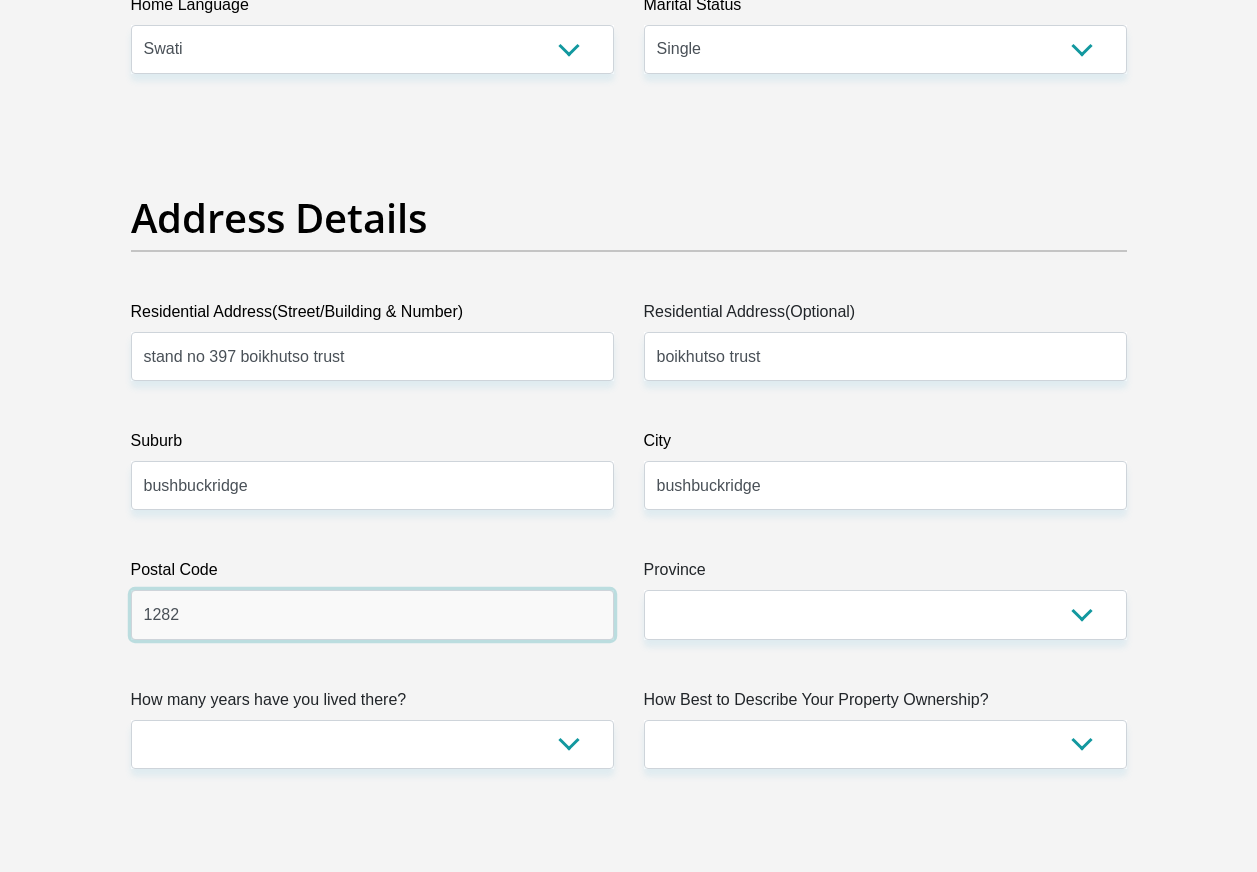 click on "1282" at bounding box center (372, 614) 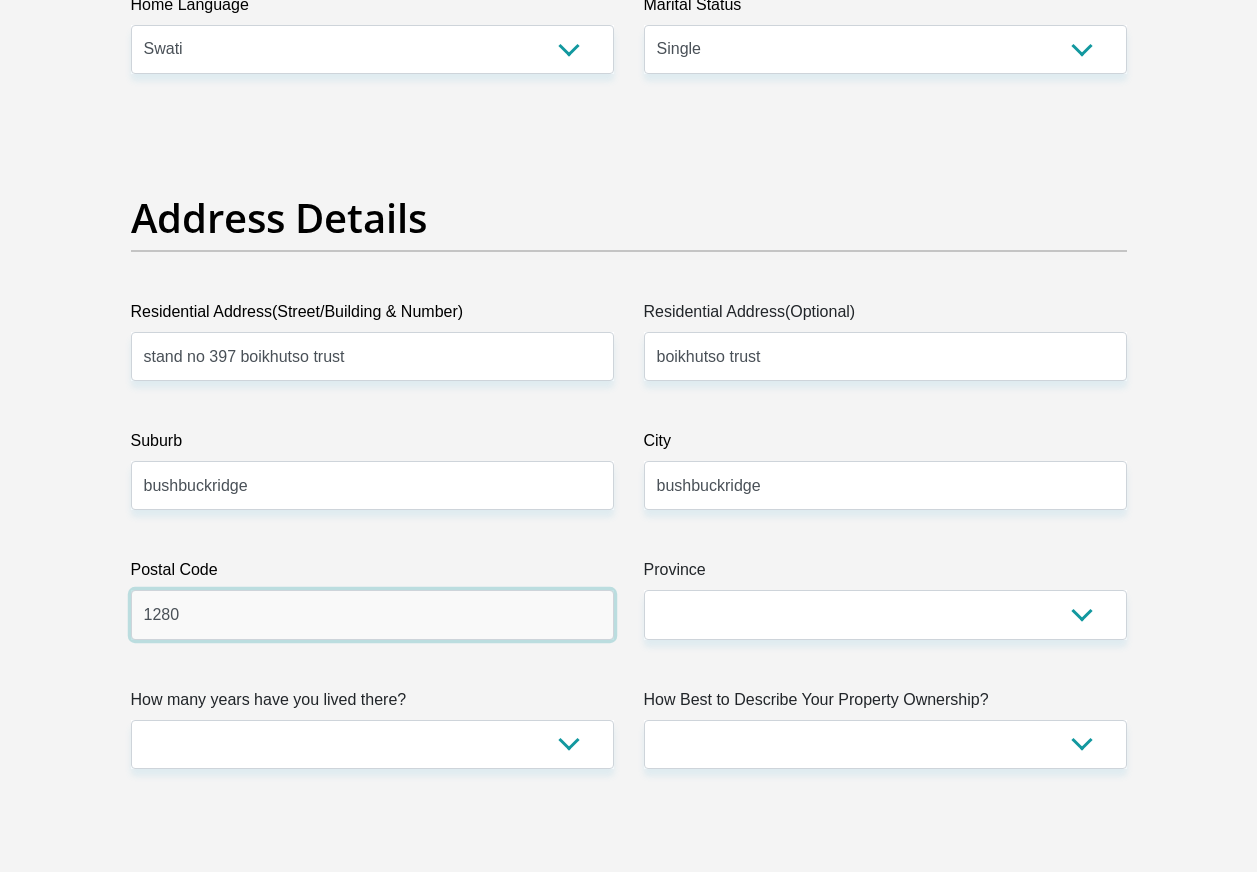 type on "1280" 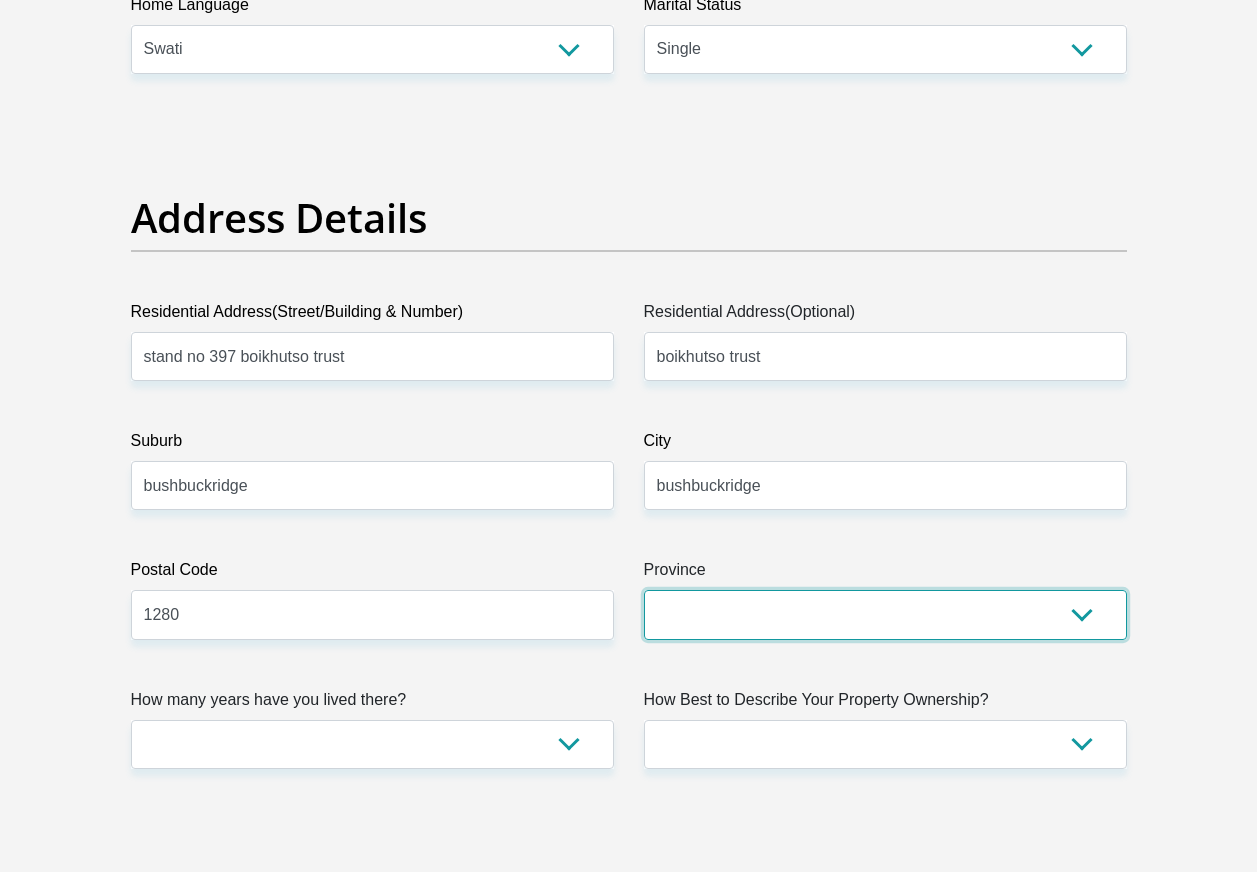 click on "Eastern Cape
Free State
Gauteng
KwaZulu-Natal
Limpopo
Mpumalanga
Northern Cape
North West
Western Cape" at bounding box center (885, 614) 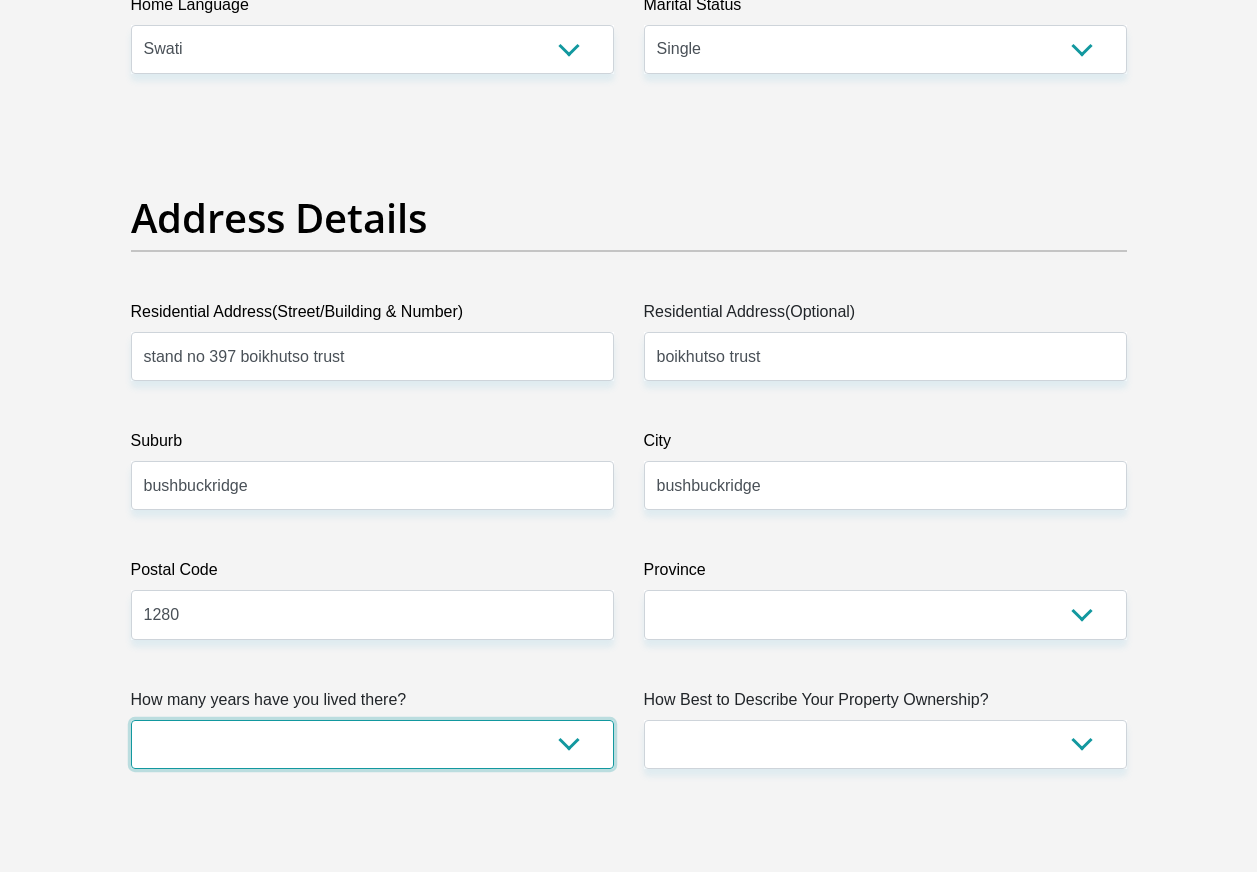 click on "less than 1 year
1-3 years
3-5 years
5+ years" at bounding box center [372, 744] 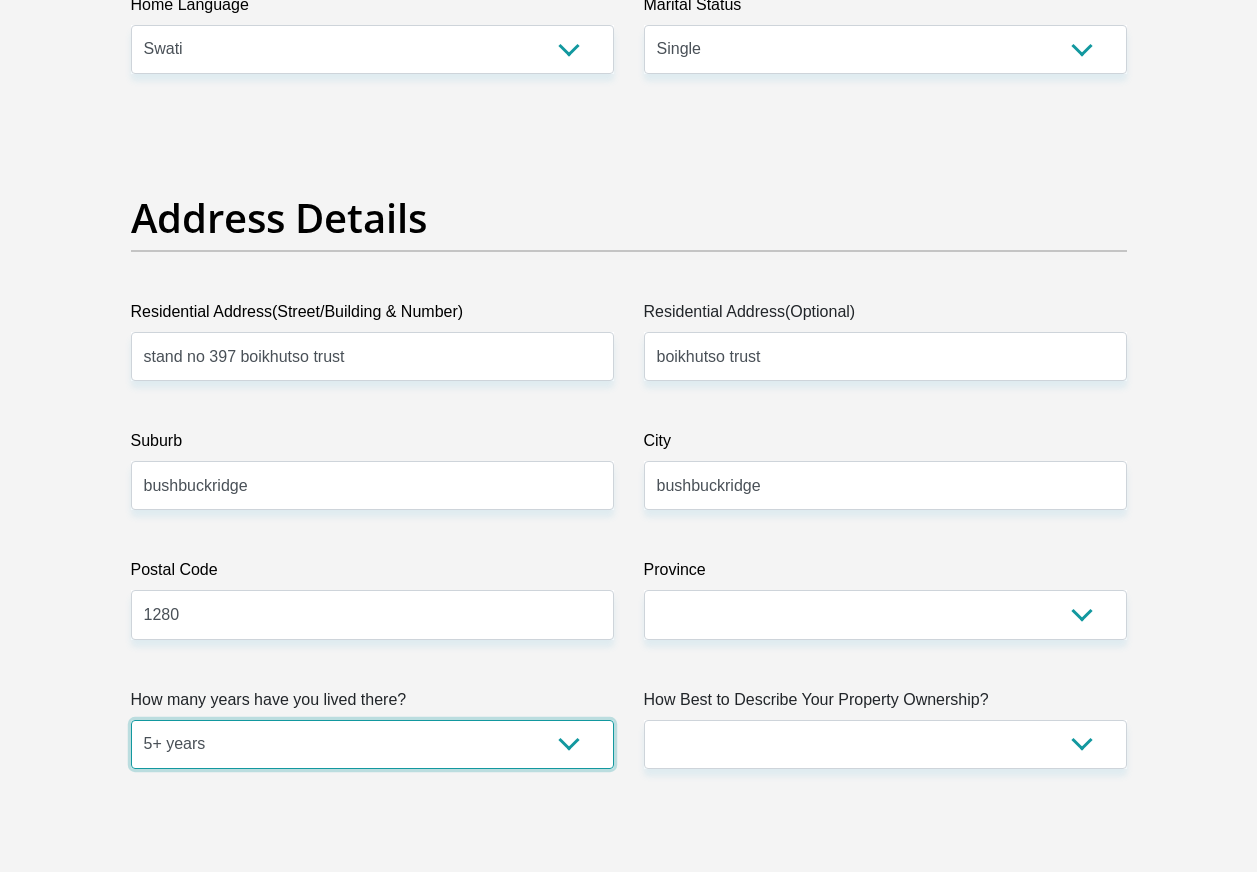 click on "less than 1 year
1-3 years
3-5 years
5+ years" at bounding box center [372, 744] 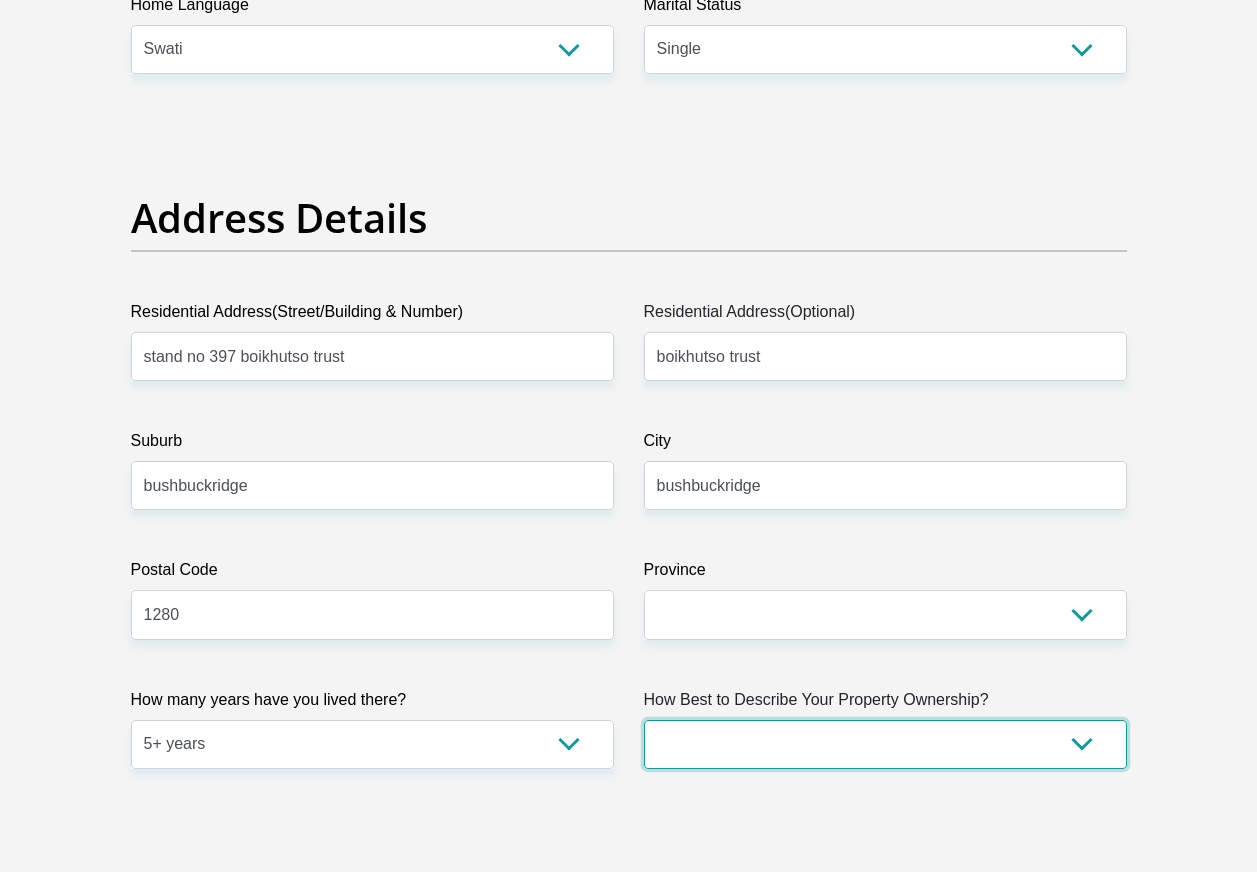click on "Owned
Rented
Family Owned
Company Dwelling" at bounding box center [885, 744] 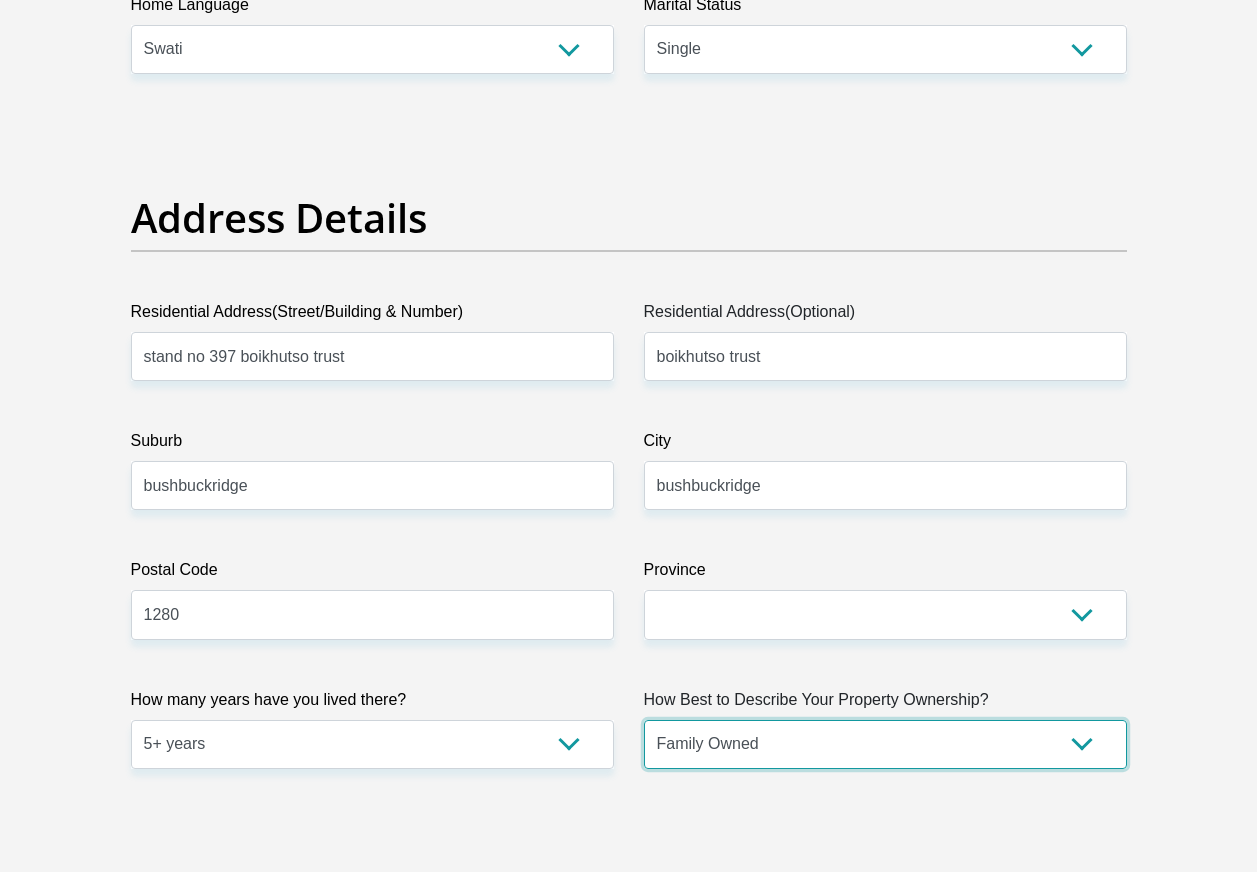 click on "Owned
Rented
Family Owned
Company Dwelling" at bounding box center [885, 744] 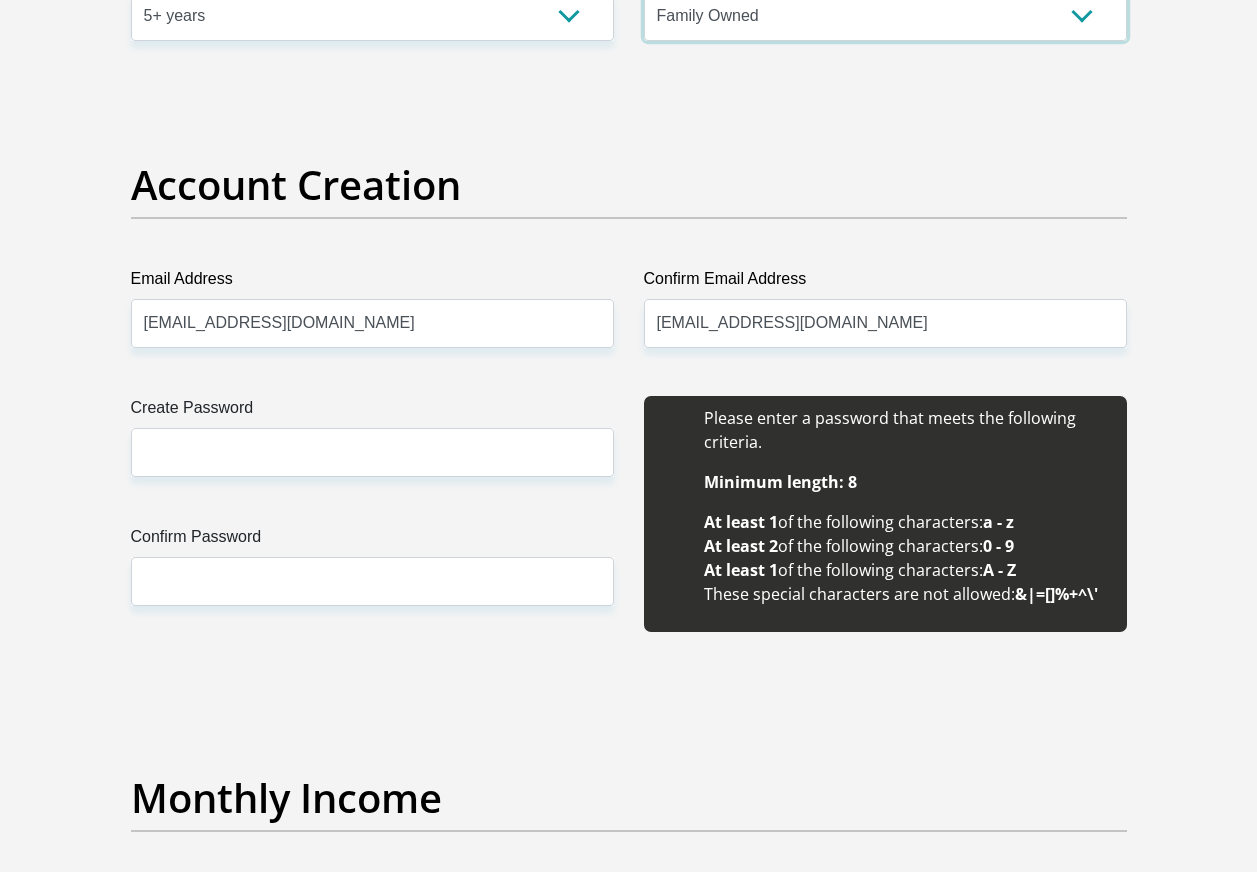 scroll, scrollTop: 1658, scrollLeft: 0, axis: vertical 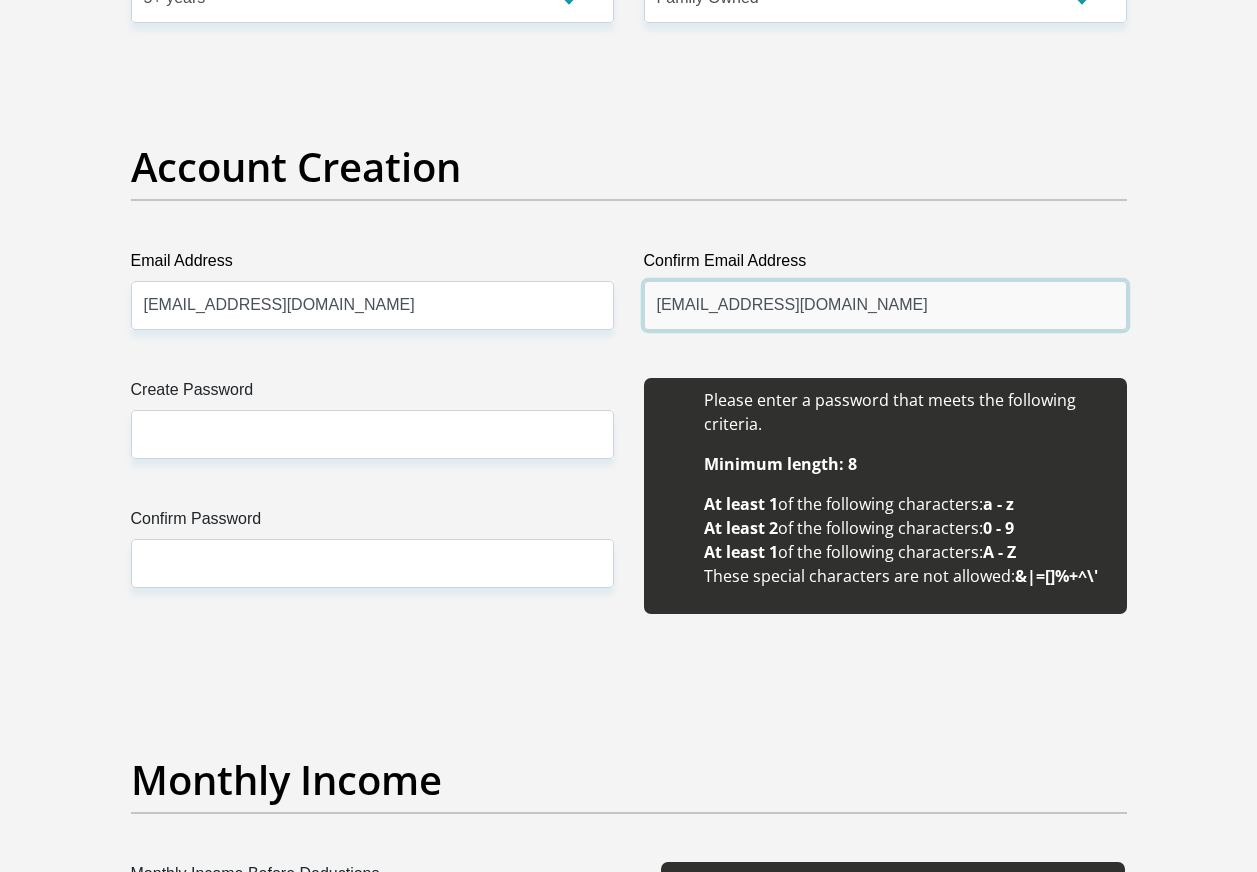 click on "lizzelmalele@gmail.com" at bounding box center [885, 305] 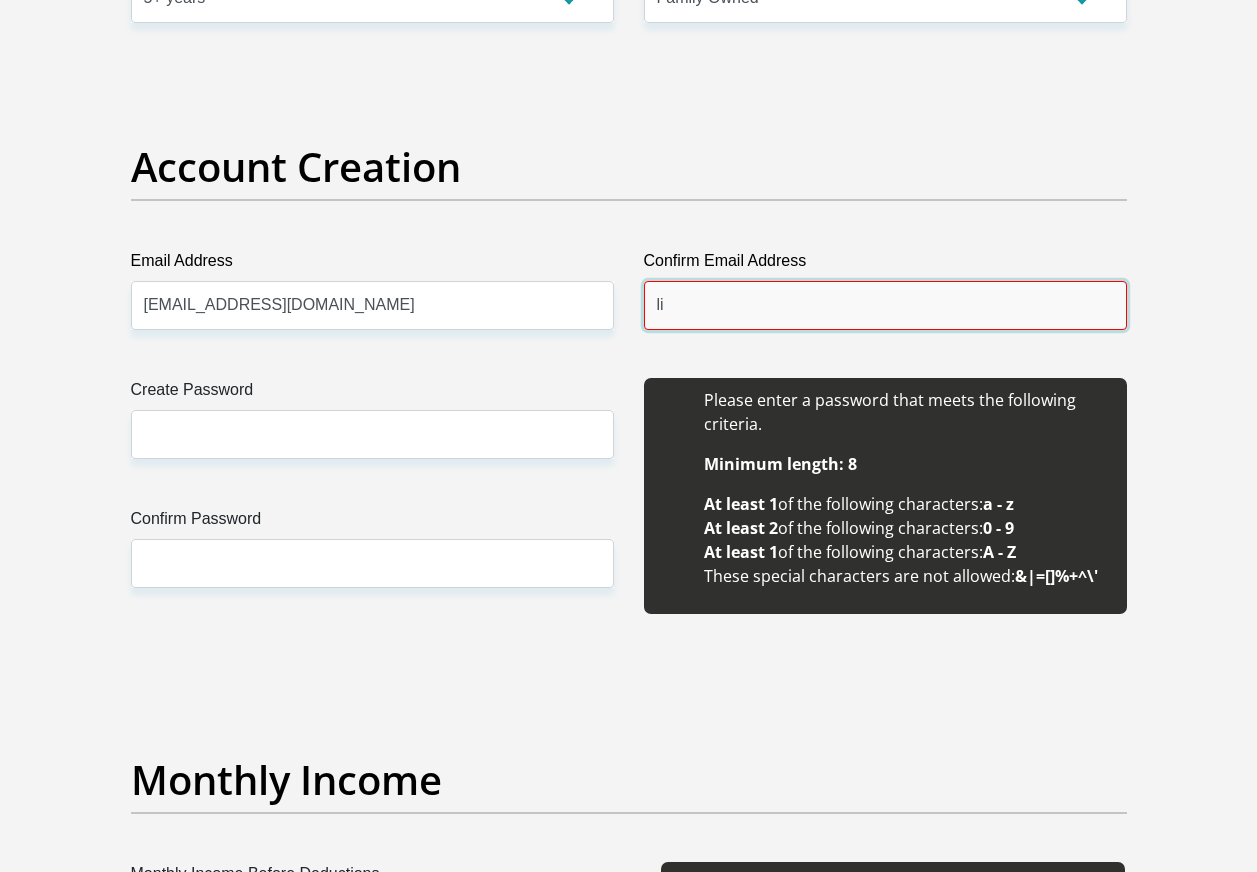 type on "l" 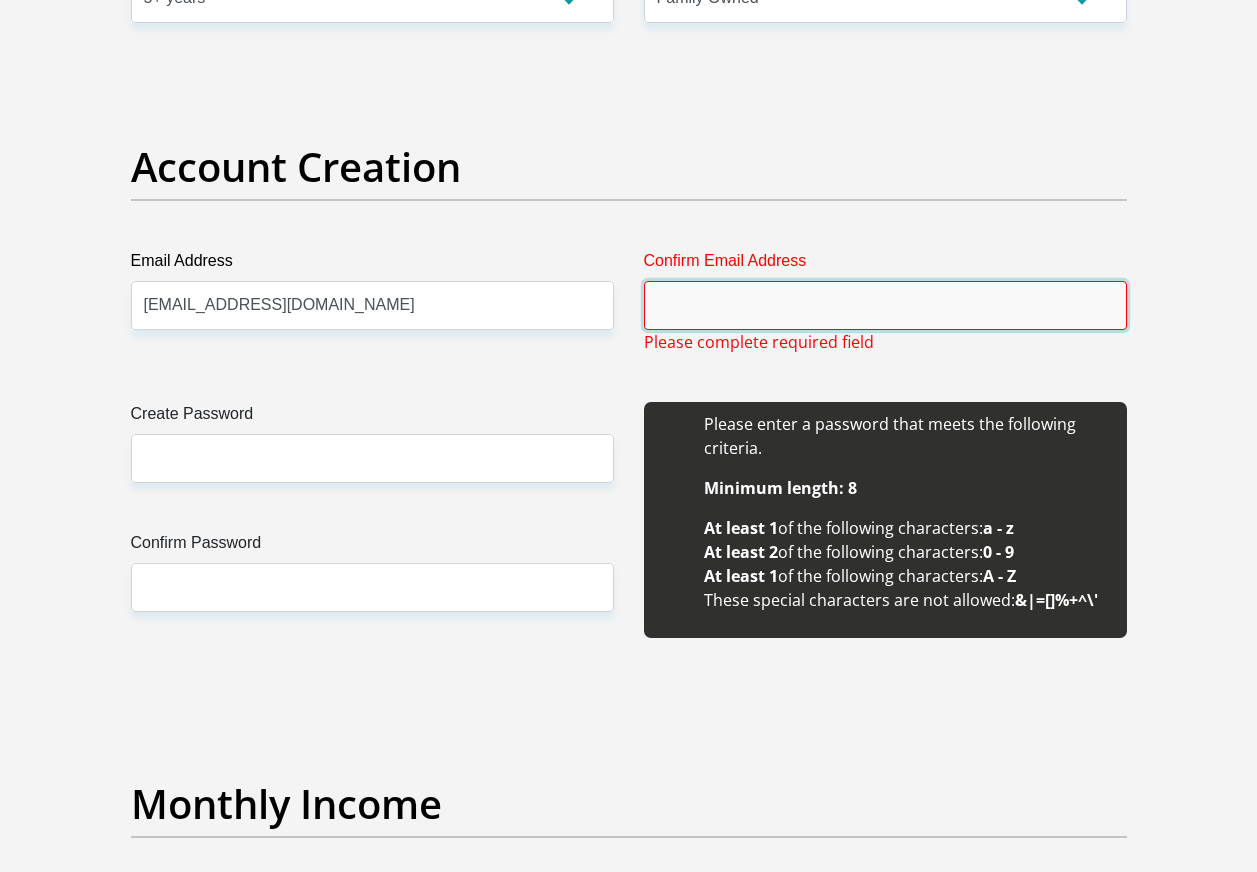 type 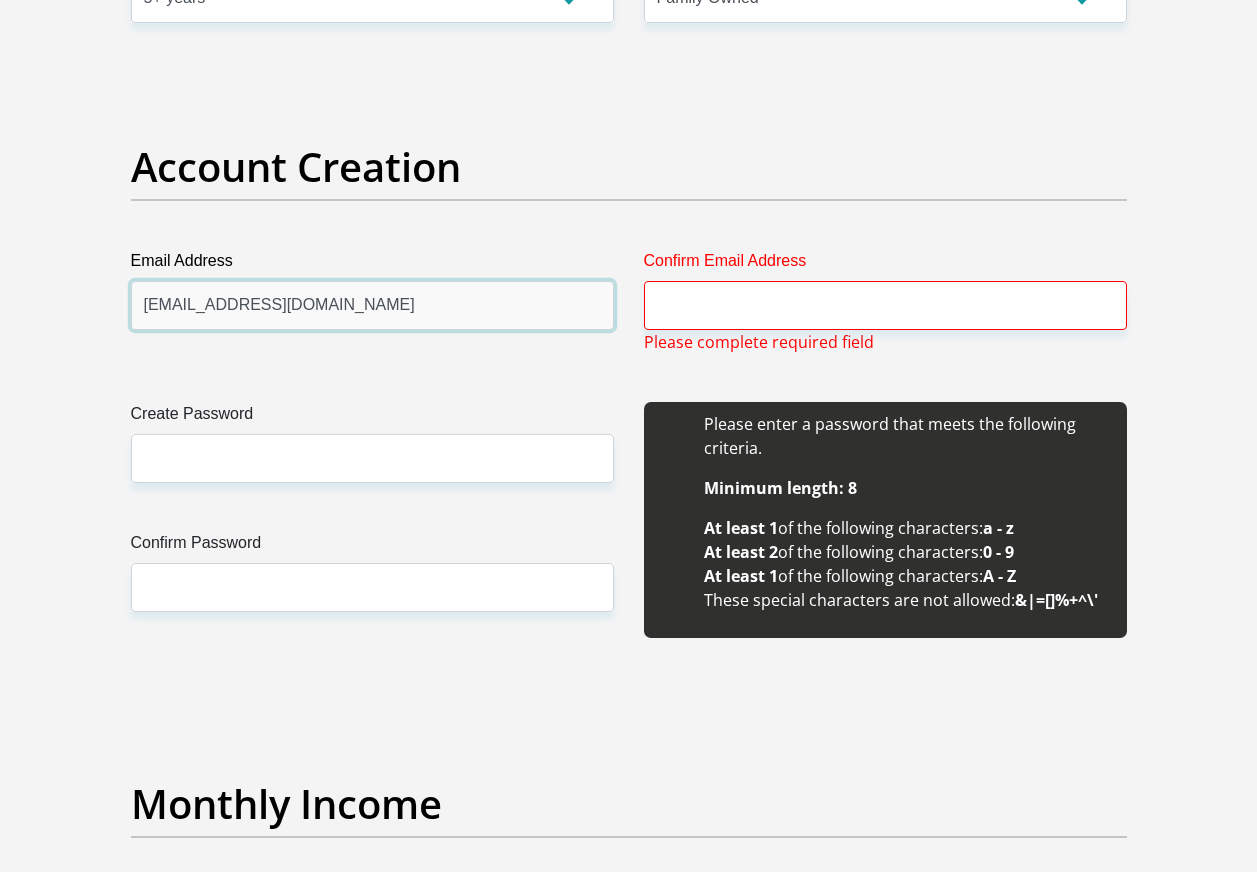 click on "lizzelmalele@gmail.com" at bounding box center (372, 305) 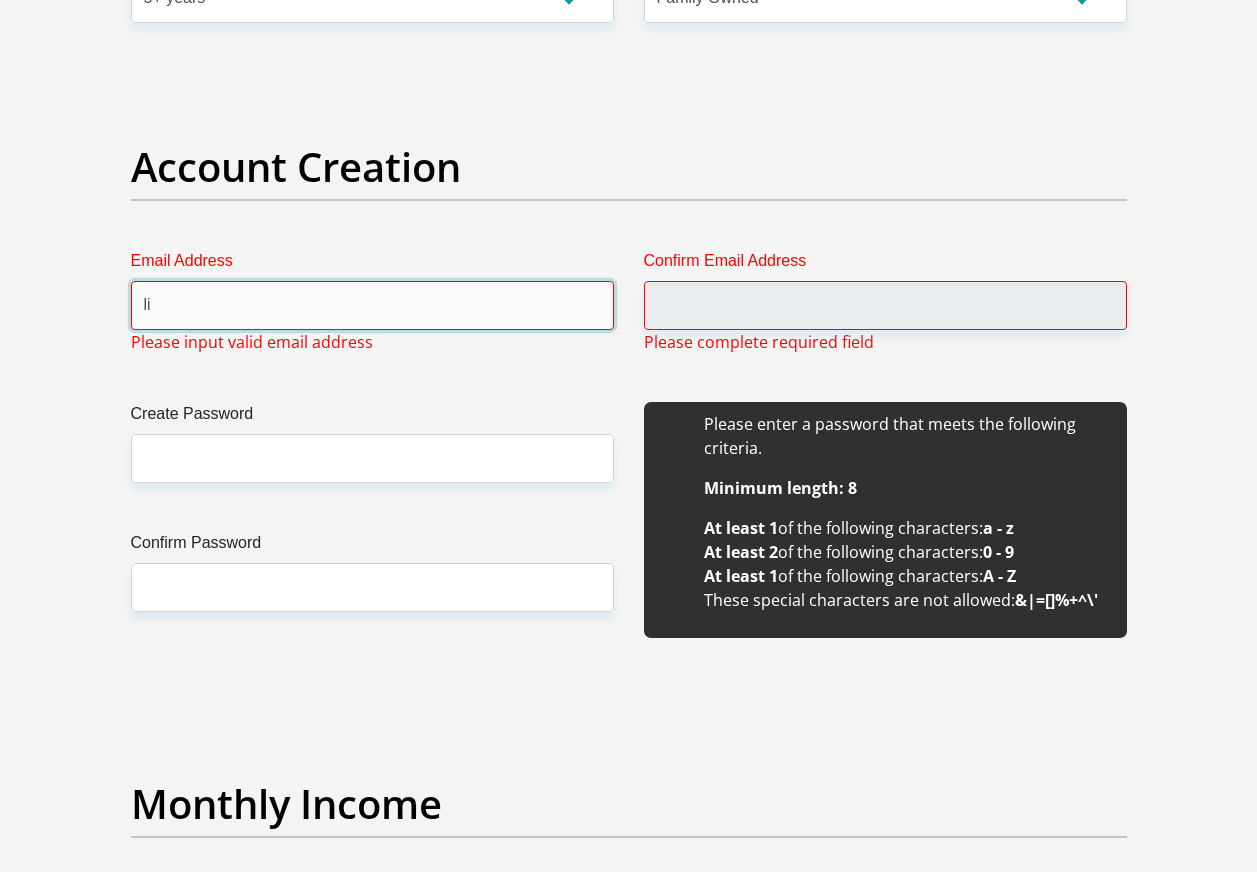 type on "l" 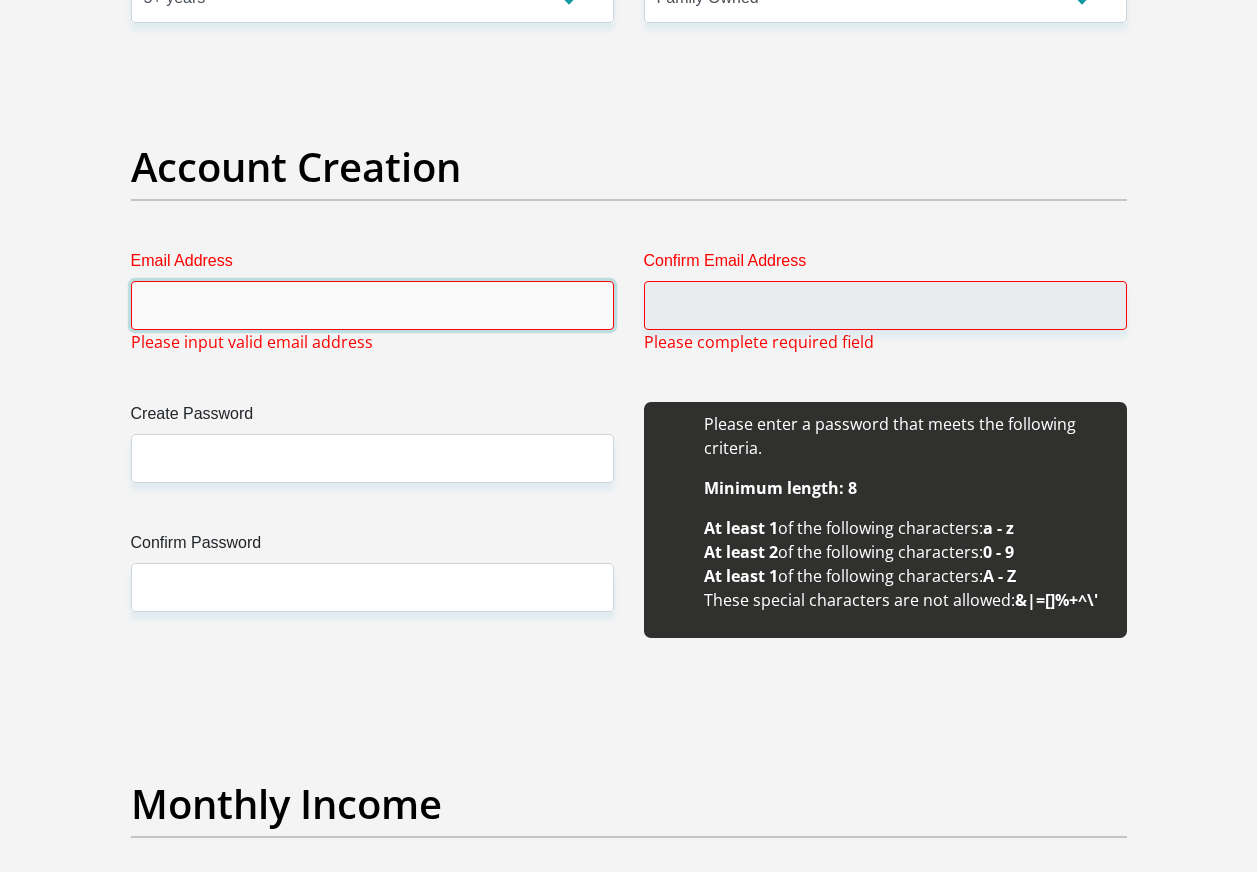 click on "Email Address" at bounding box center [372, 305] 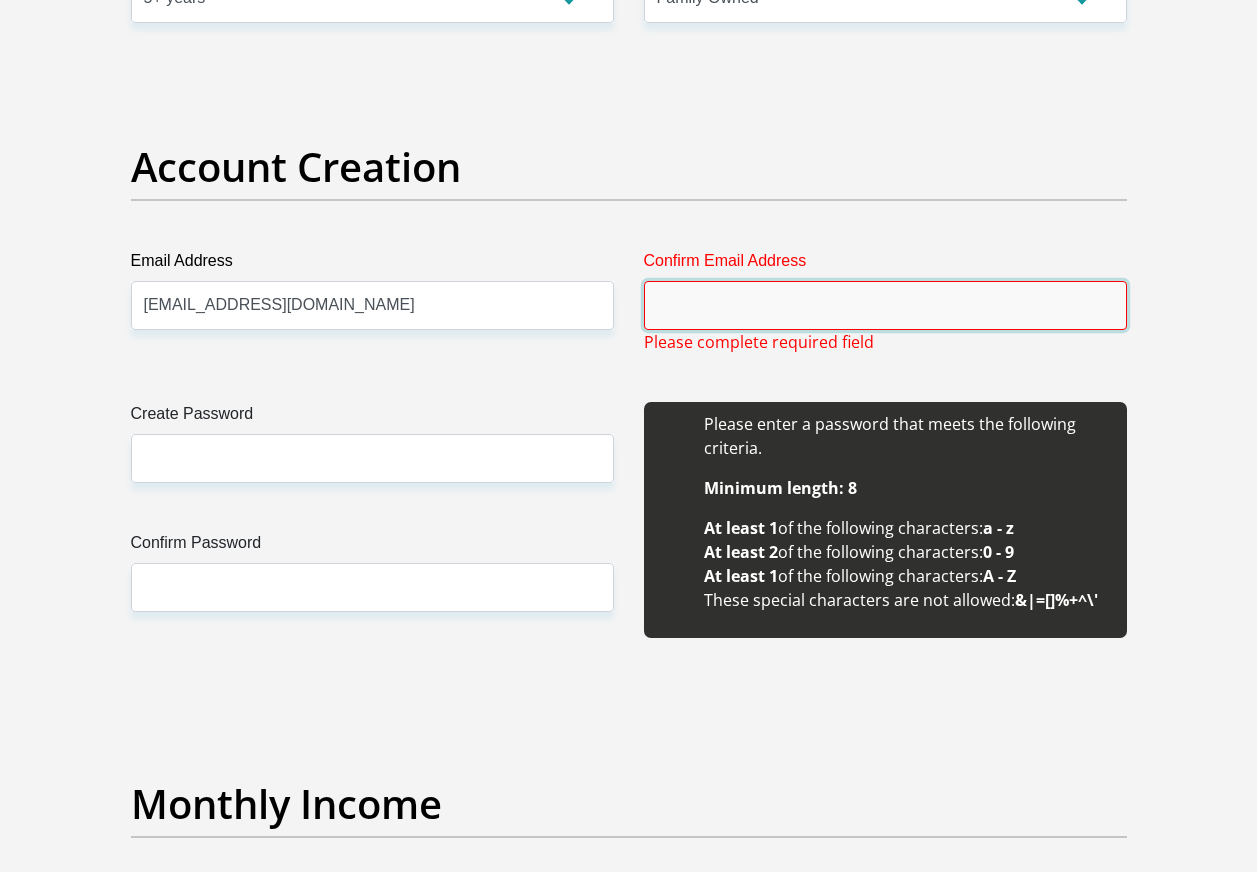 click on "Confirm Email Address" at bounding box center [885, 305] 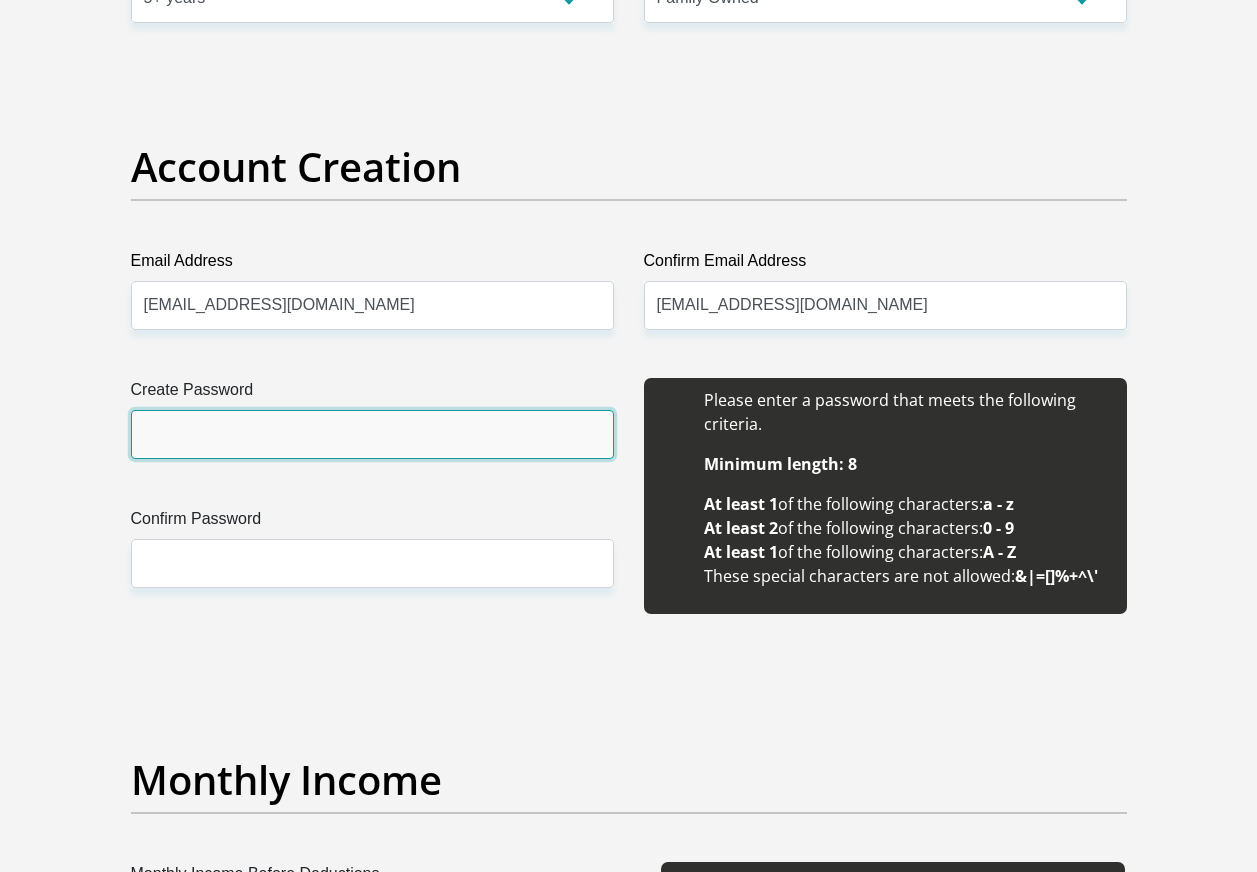 click on "Create Password" at bounding box center (372, 434) 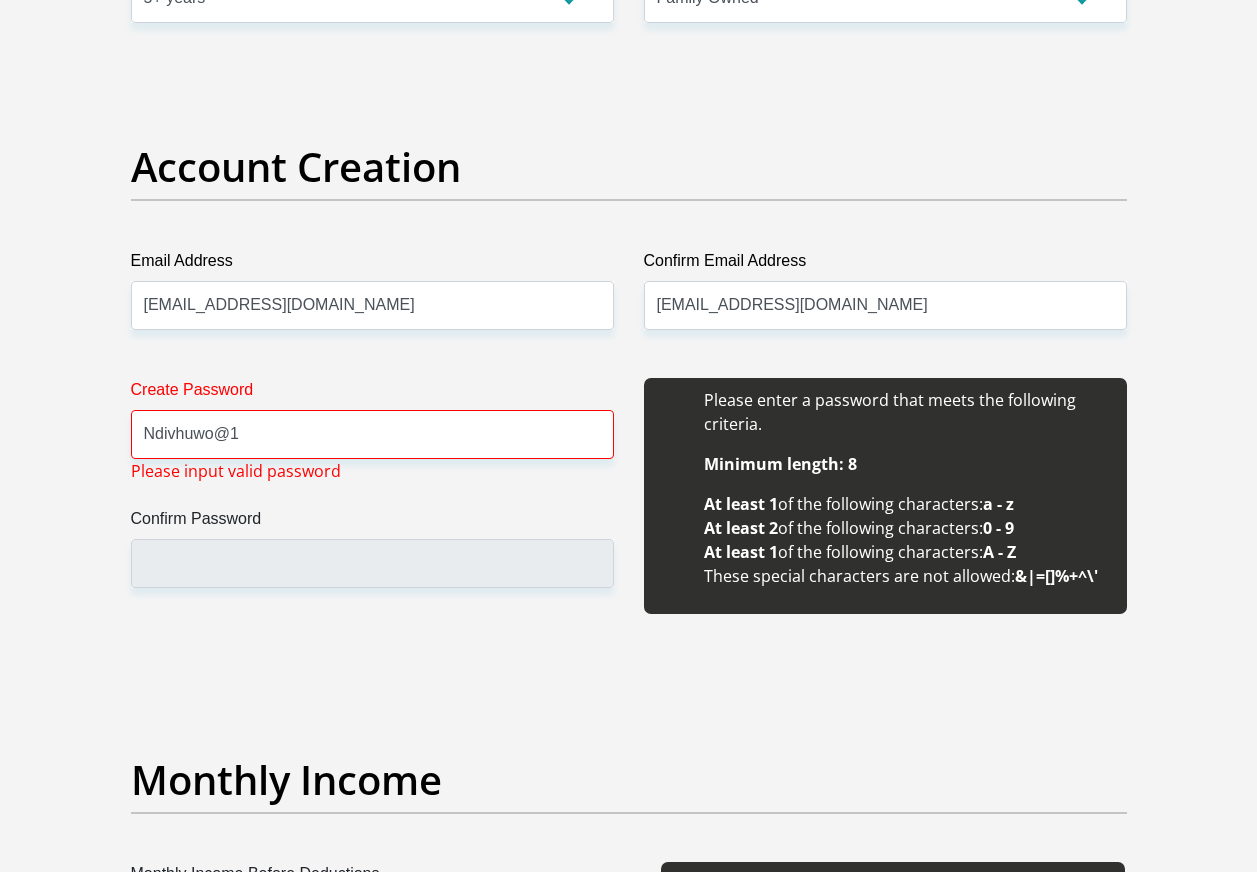 click on "Confirm Password" at bounding box center (372, 523) 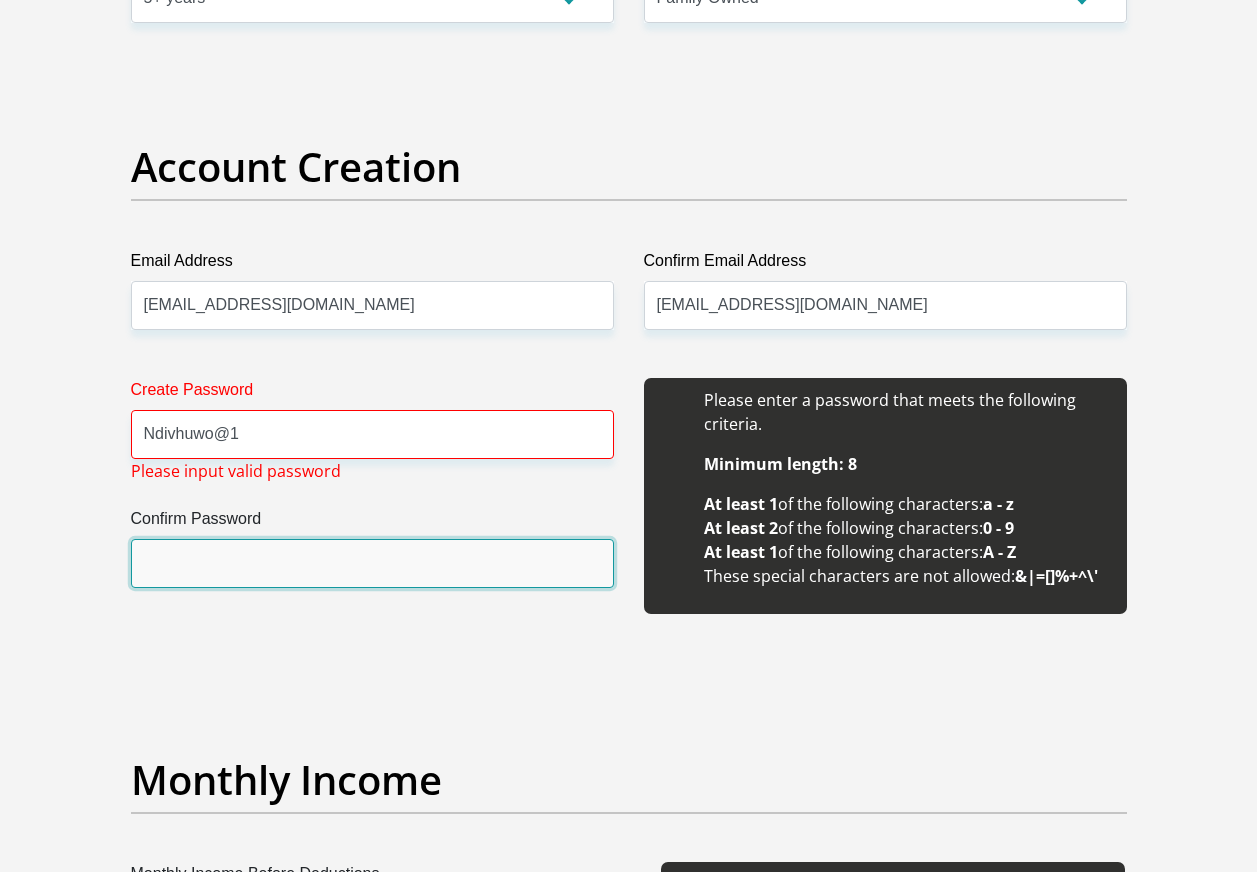 click on "Confirm Password" at bounding box center [372, 563] 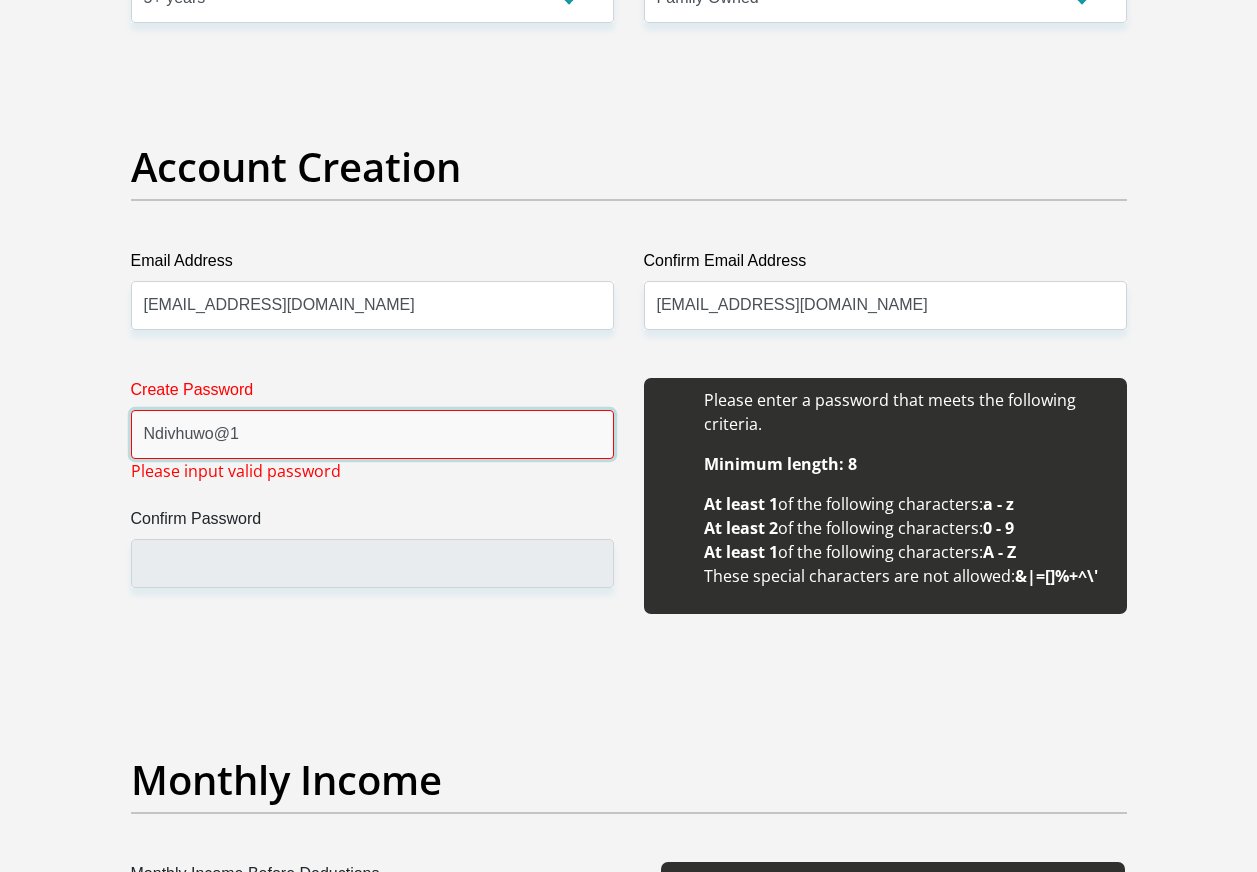 click on "Ndivhuwo@1" at bounding box center [372, 434] 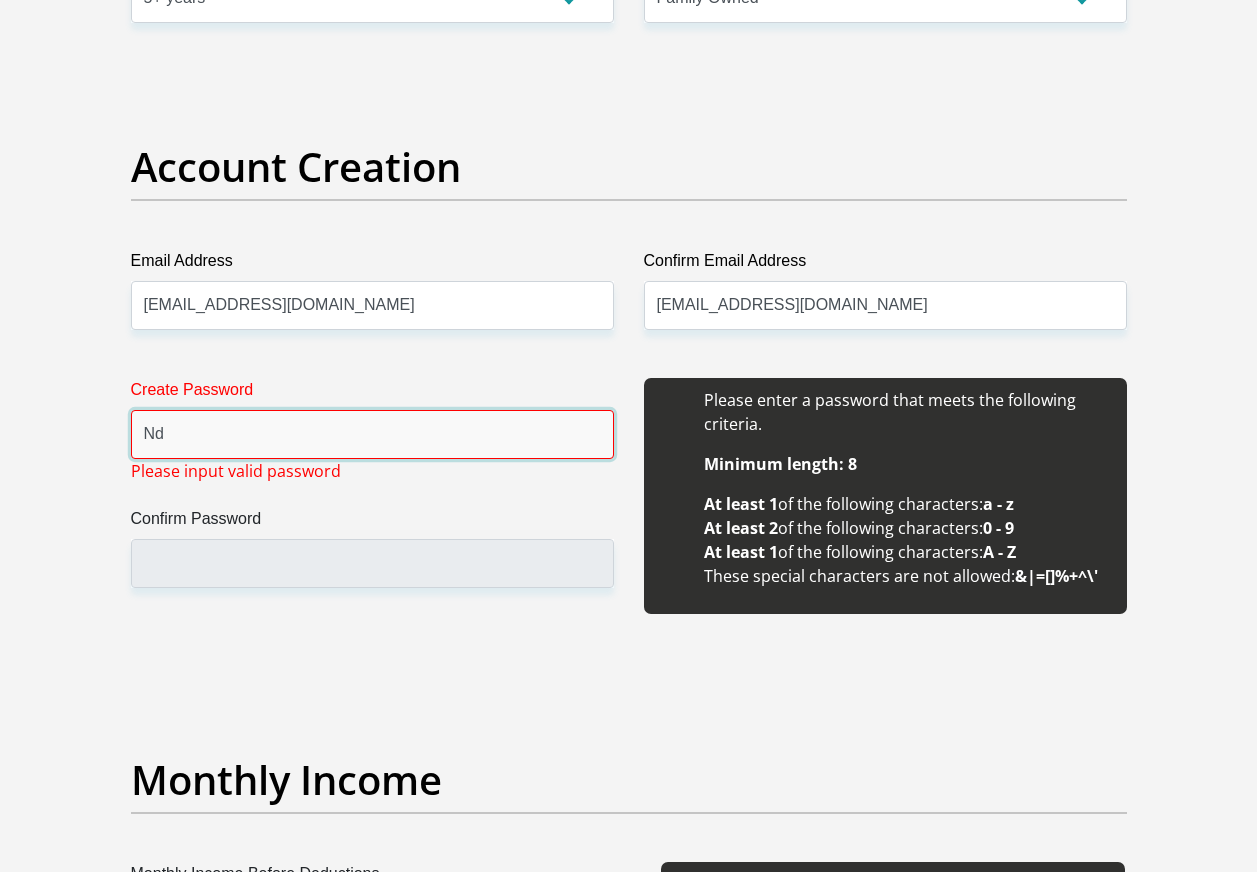 type on "N" 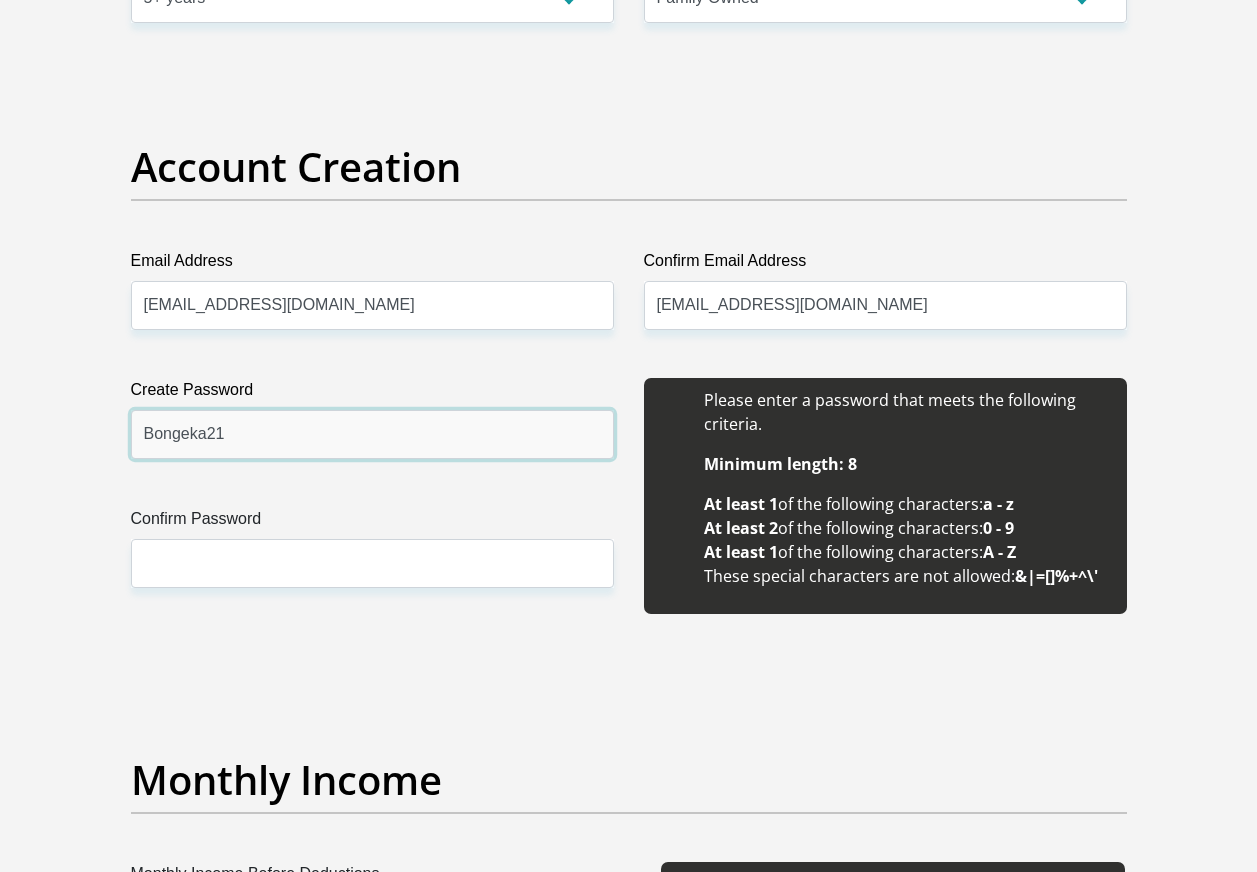 type on "Bongeka21" 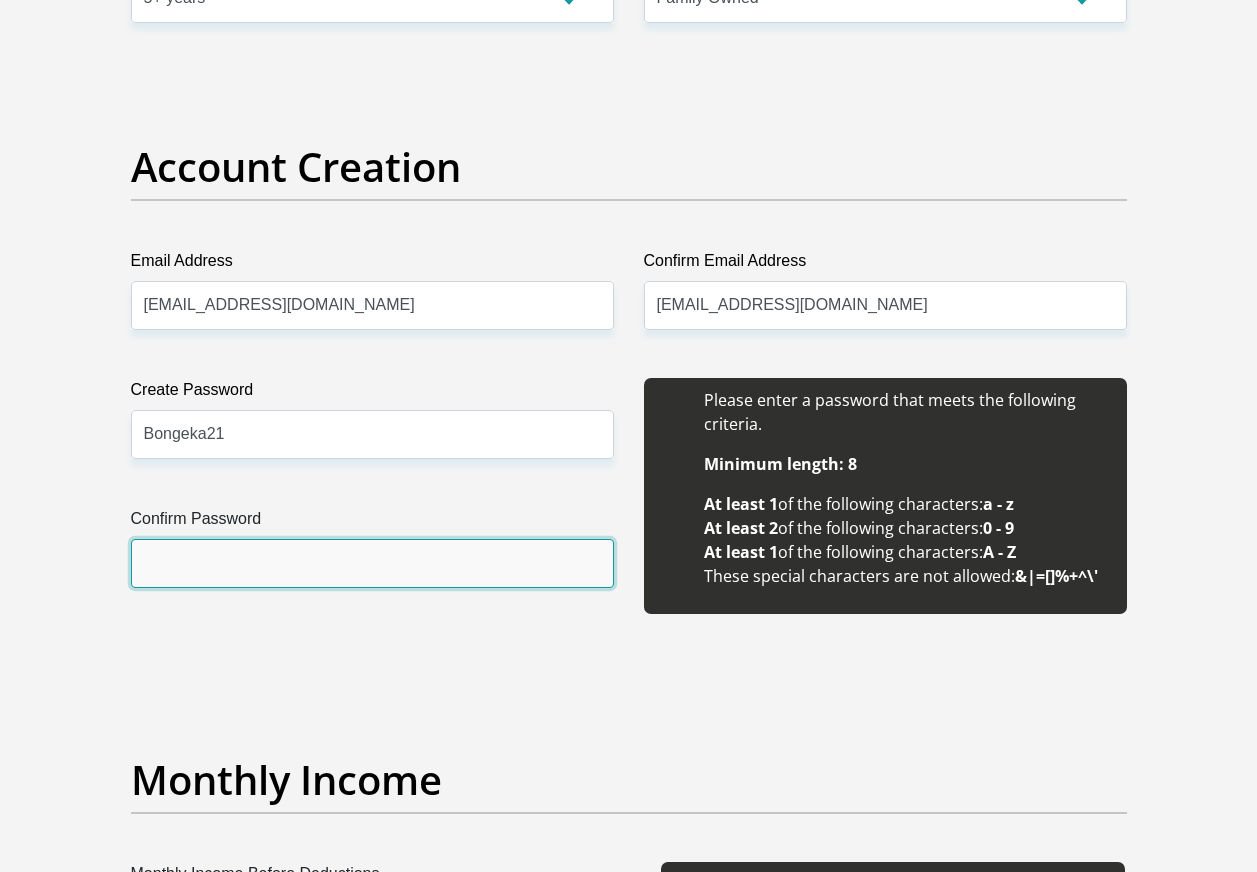 click on "Confirm Password" at bounding box center (372, 563) 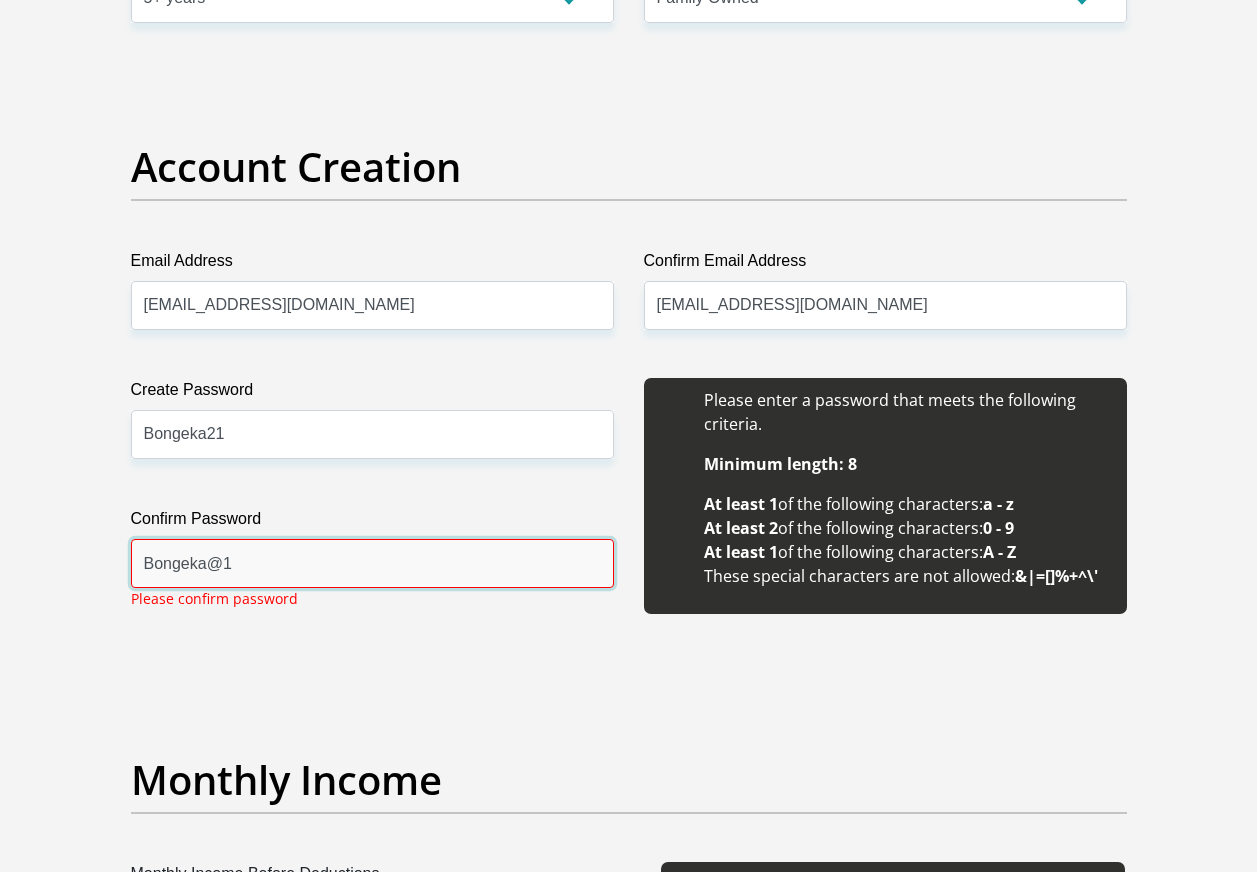 type on "Bongeka@1" 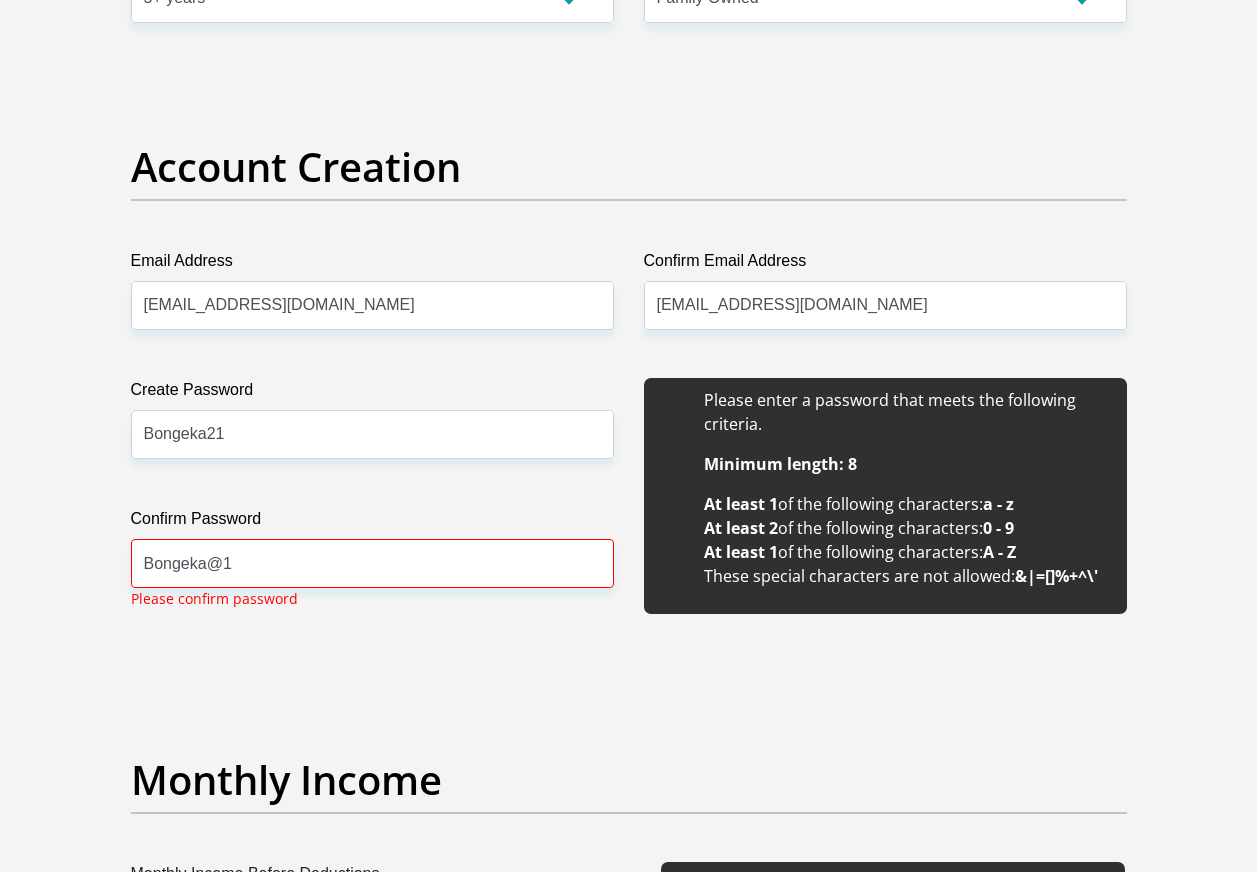 click on "Title
Mr
Ms
Mrs
Dr
Other
First Name
mpendulo
Surname
mohaule
ID Number
0507181026083
Please input valid ID number
Race
Black
Coloured
Indian
White
Other
Contact Number
0722444224
Please input valid contact number
Nationality
South Africa
Afghanistan
Aland Islands  Albania  Algeria" at bounding box center (629, 1983) 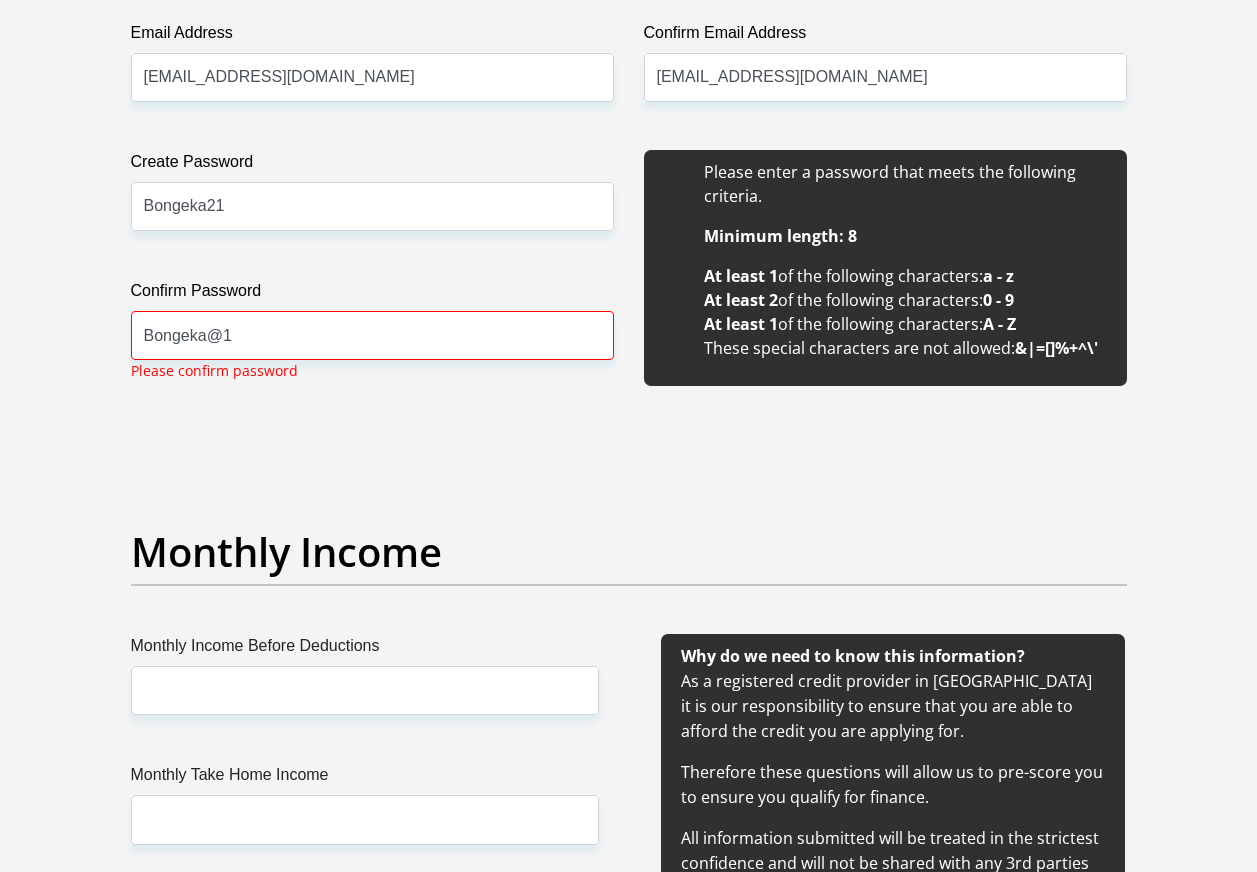 scroll, scrollTop: 1877, scrollLeft: 0, axis: vertical 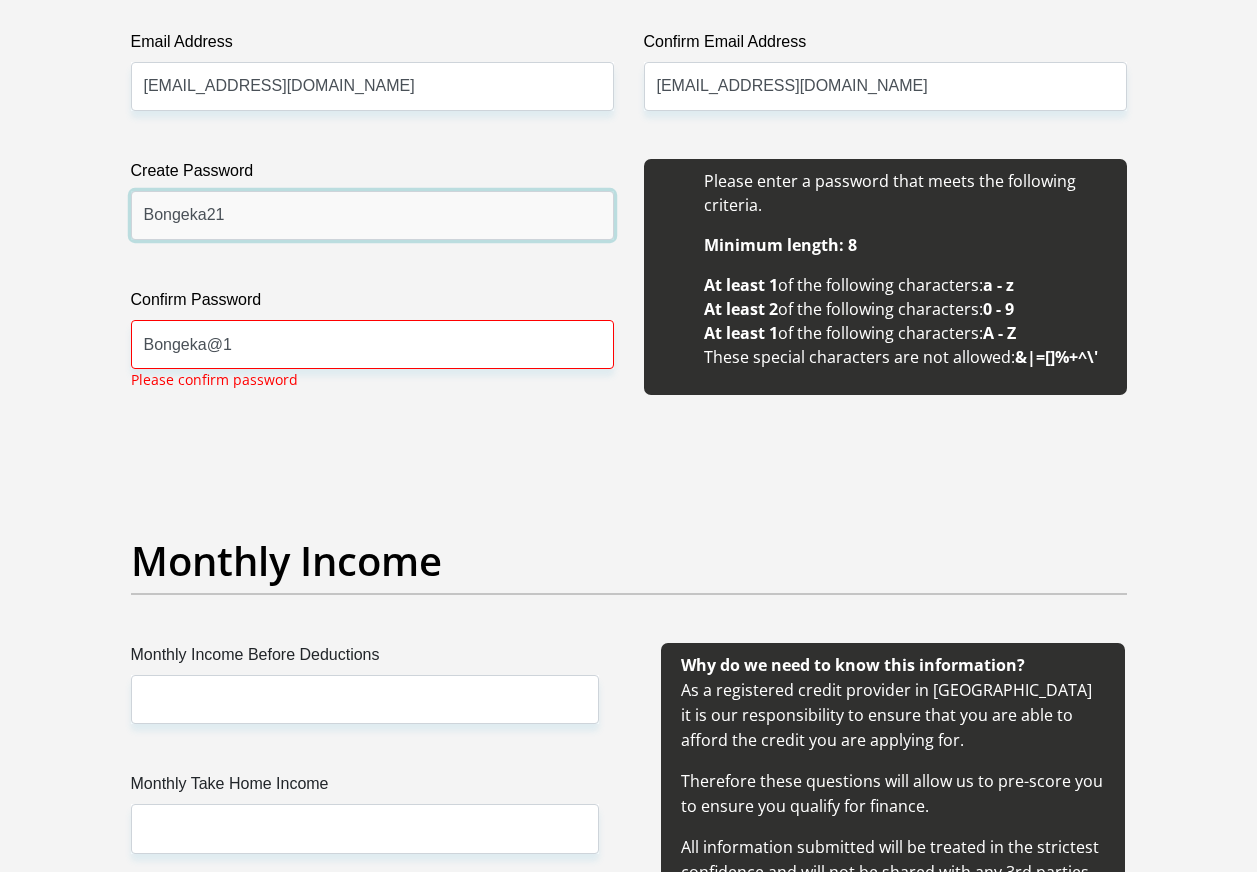 click on "Bongeka21" at bounding box center (372, 215) 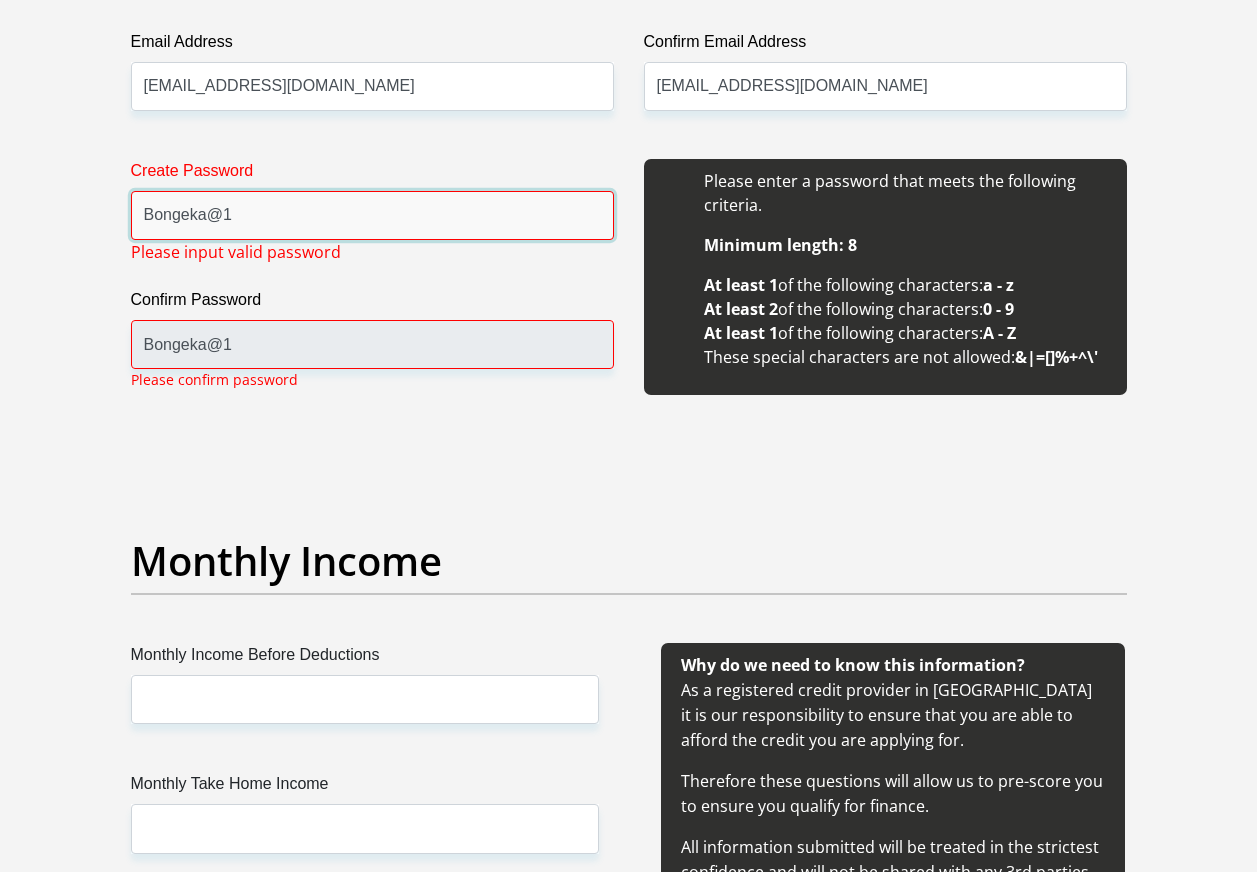 click on "Bongeka@1" at bounding box center (372, 215) 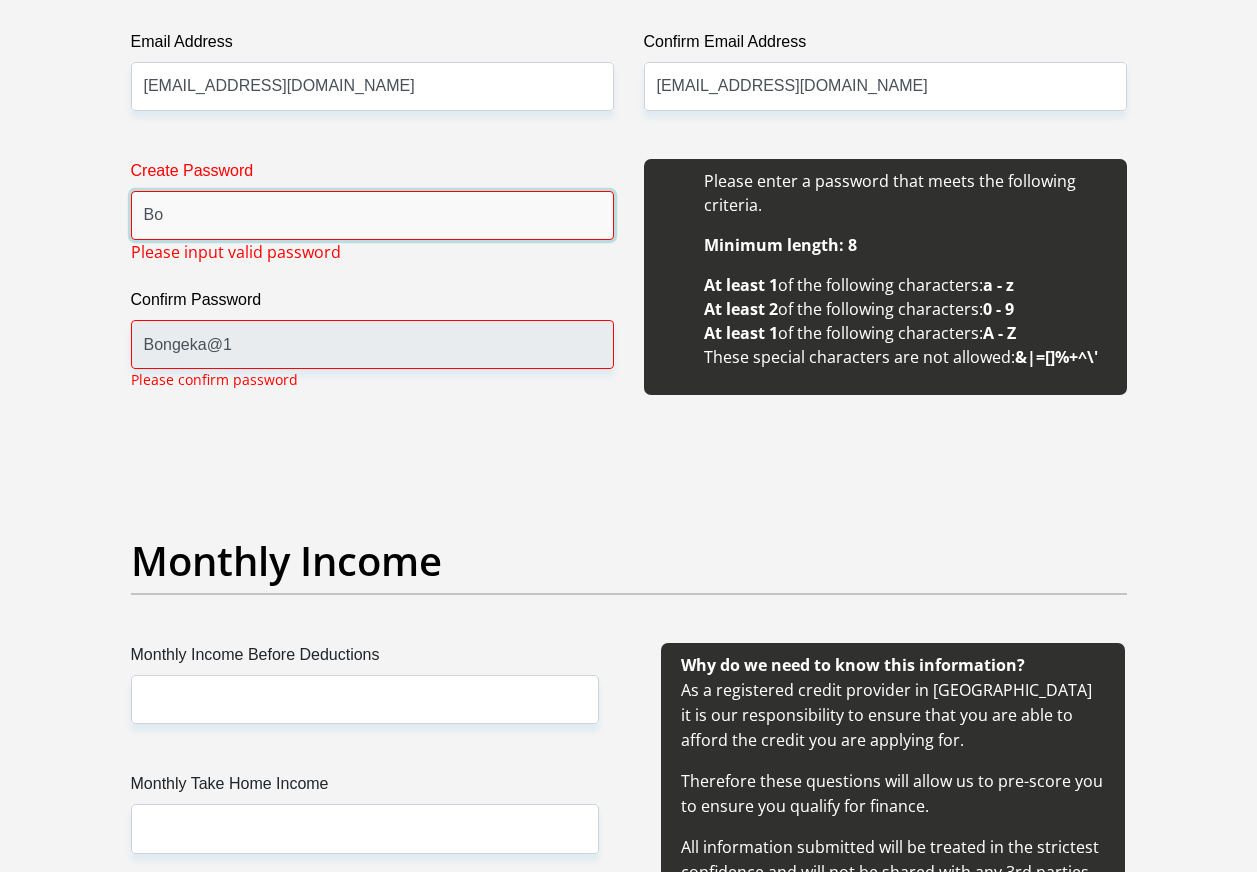 type on "B" 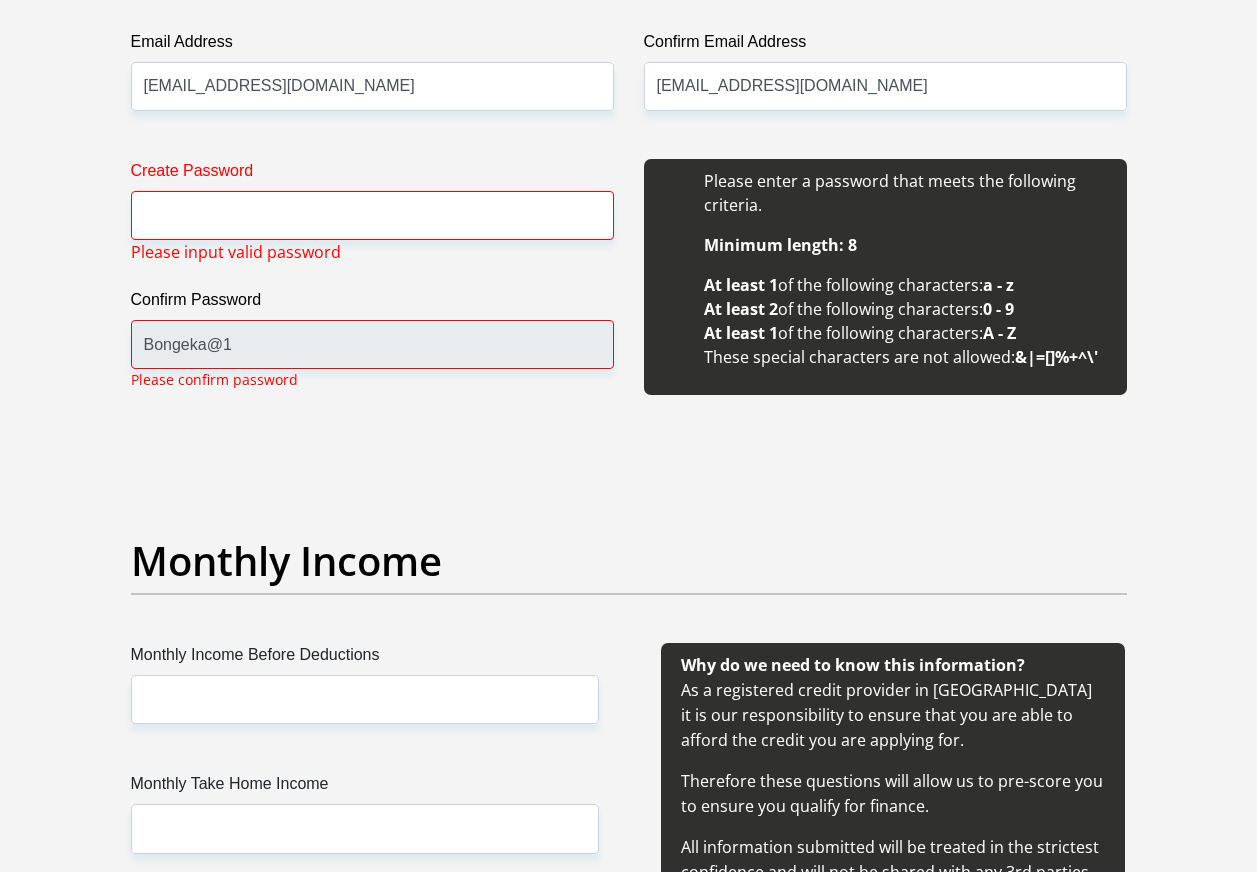 click on "Please confirm password" at bounding box center (214, 379) 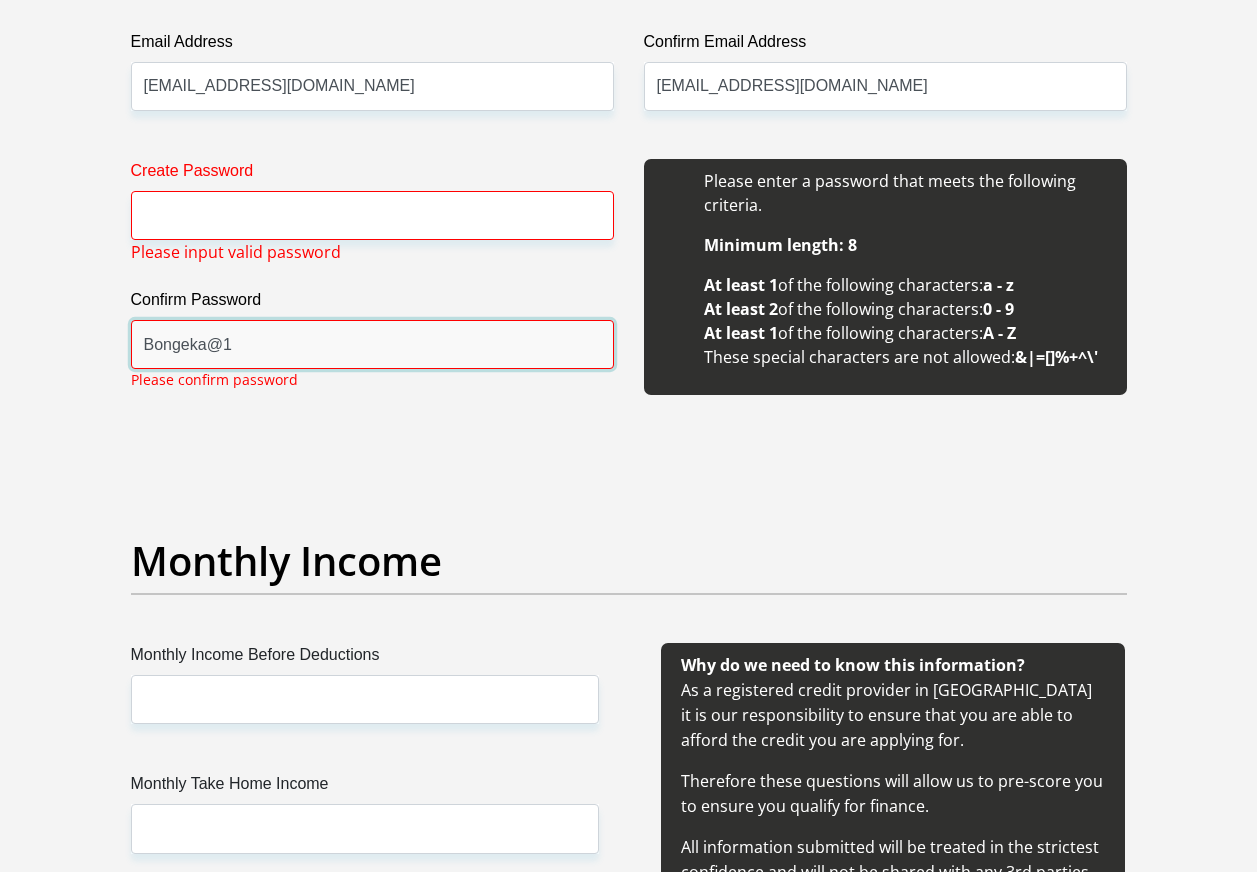 click on "Bongeka@1" at bounding box center [372, 344] 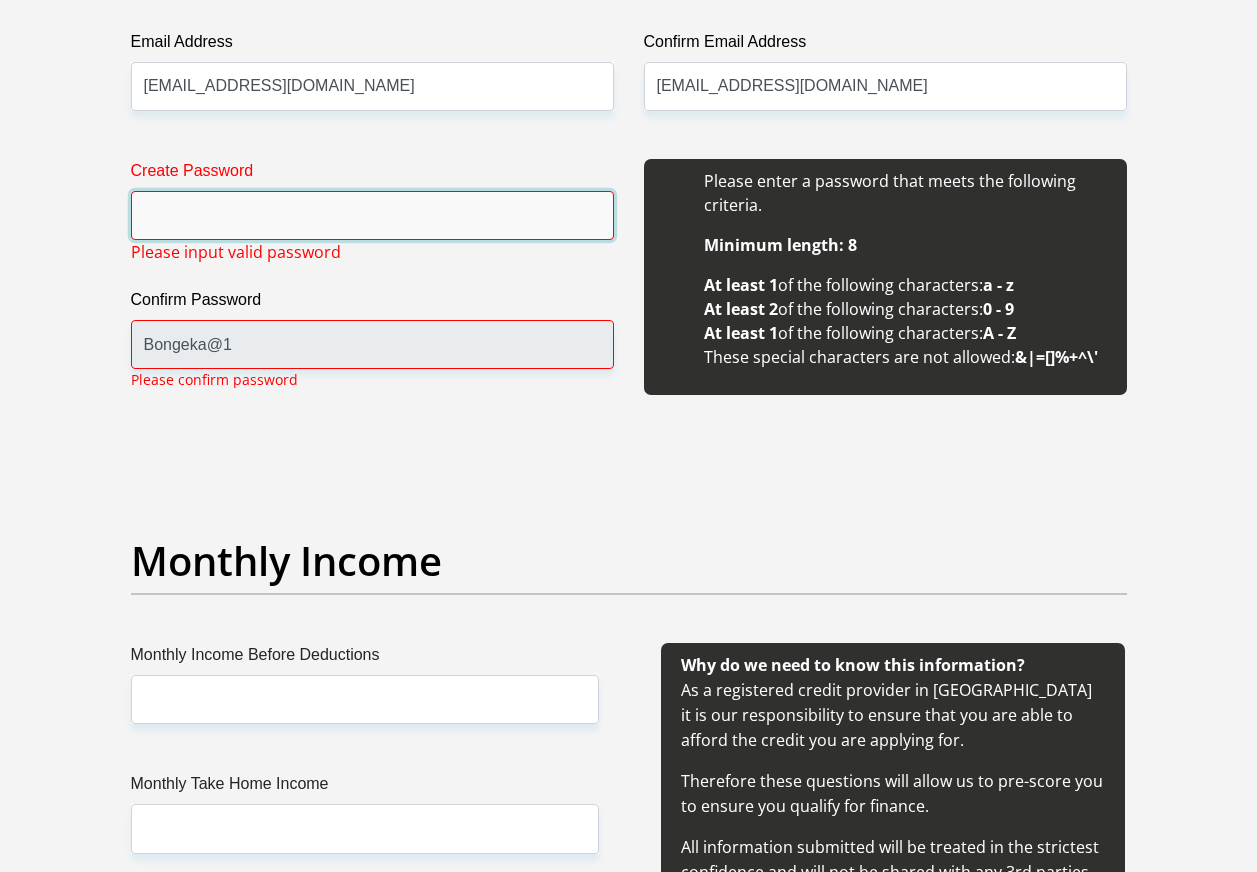 click on "Create Password" at bounding box center (372, 215) 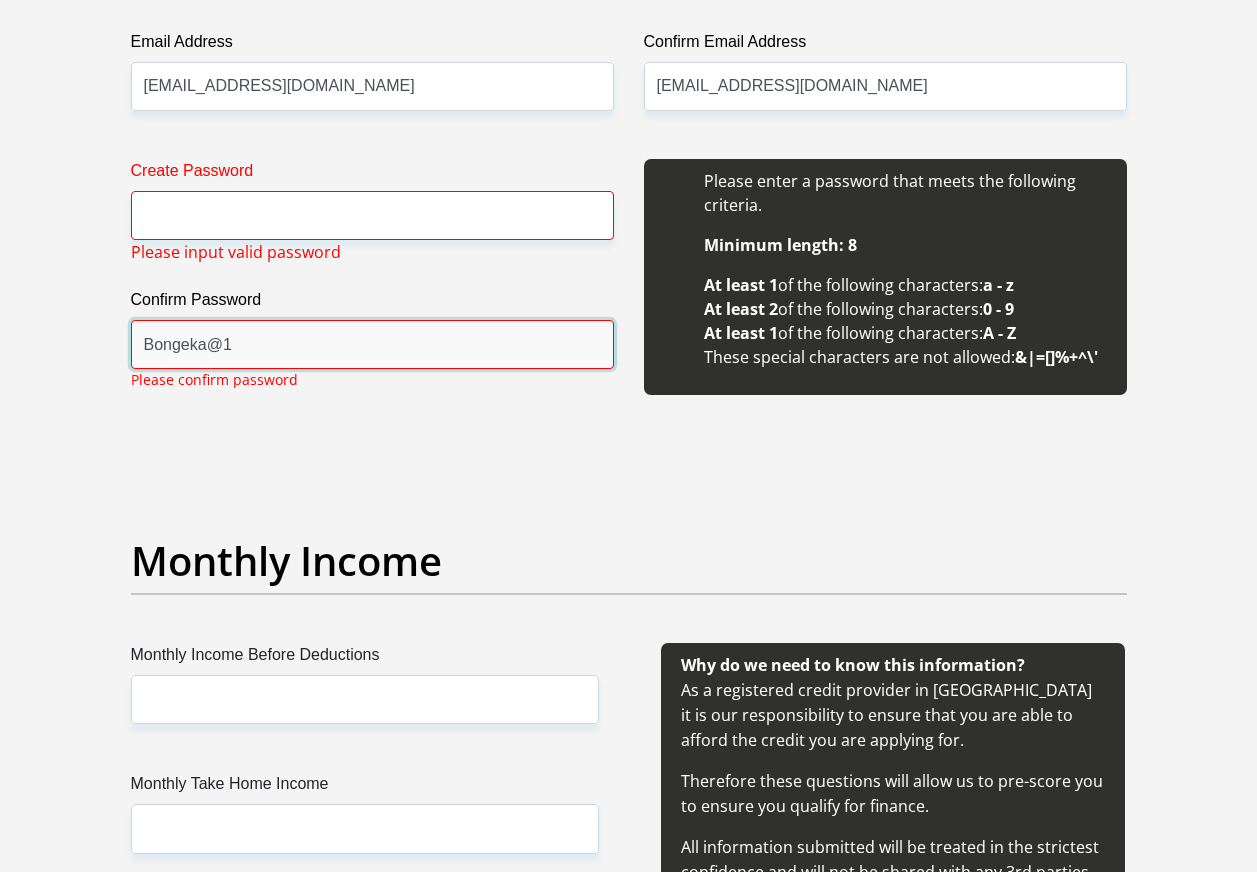 click on "Bongeka@1" at bounding box center [372, 344] 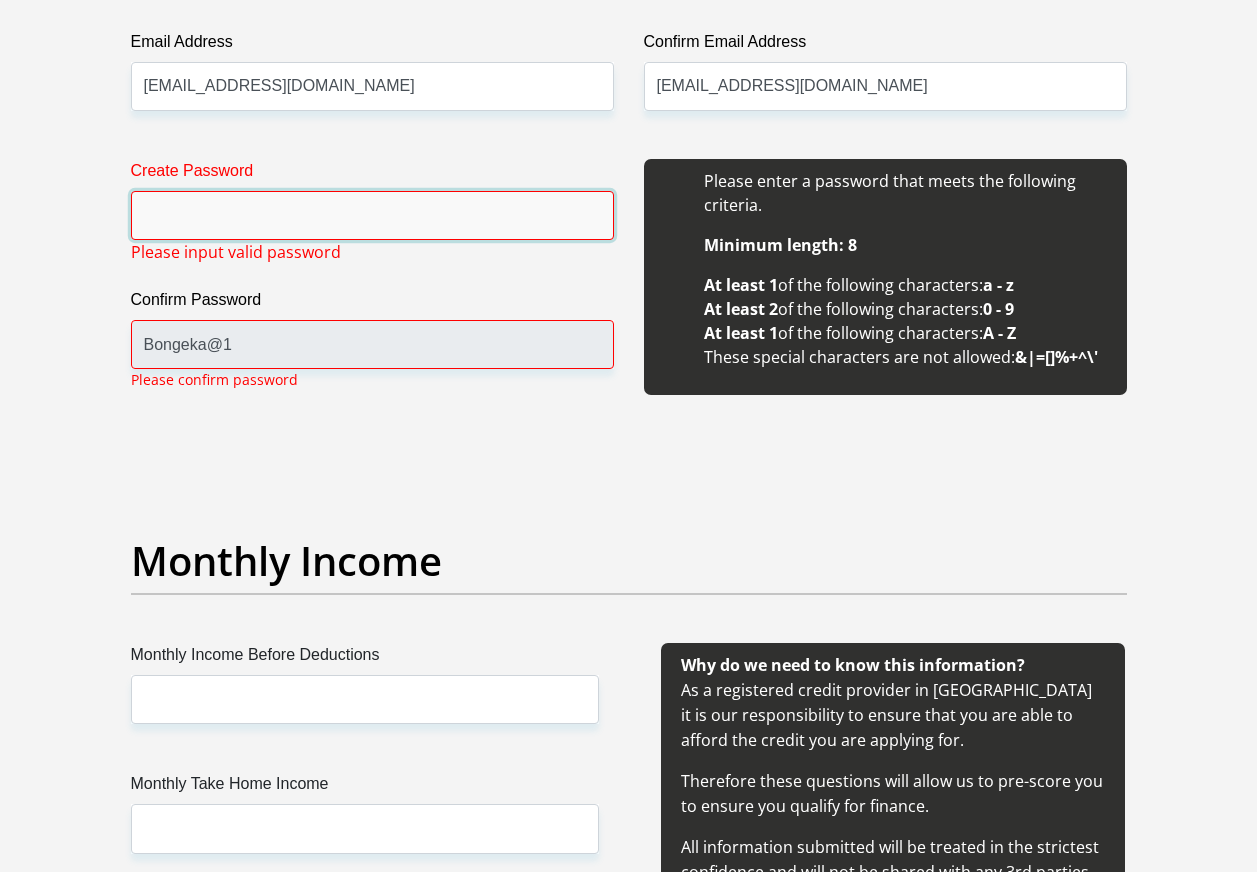 click on "Create Password" at bounding box center (372, 215) 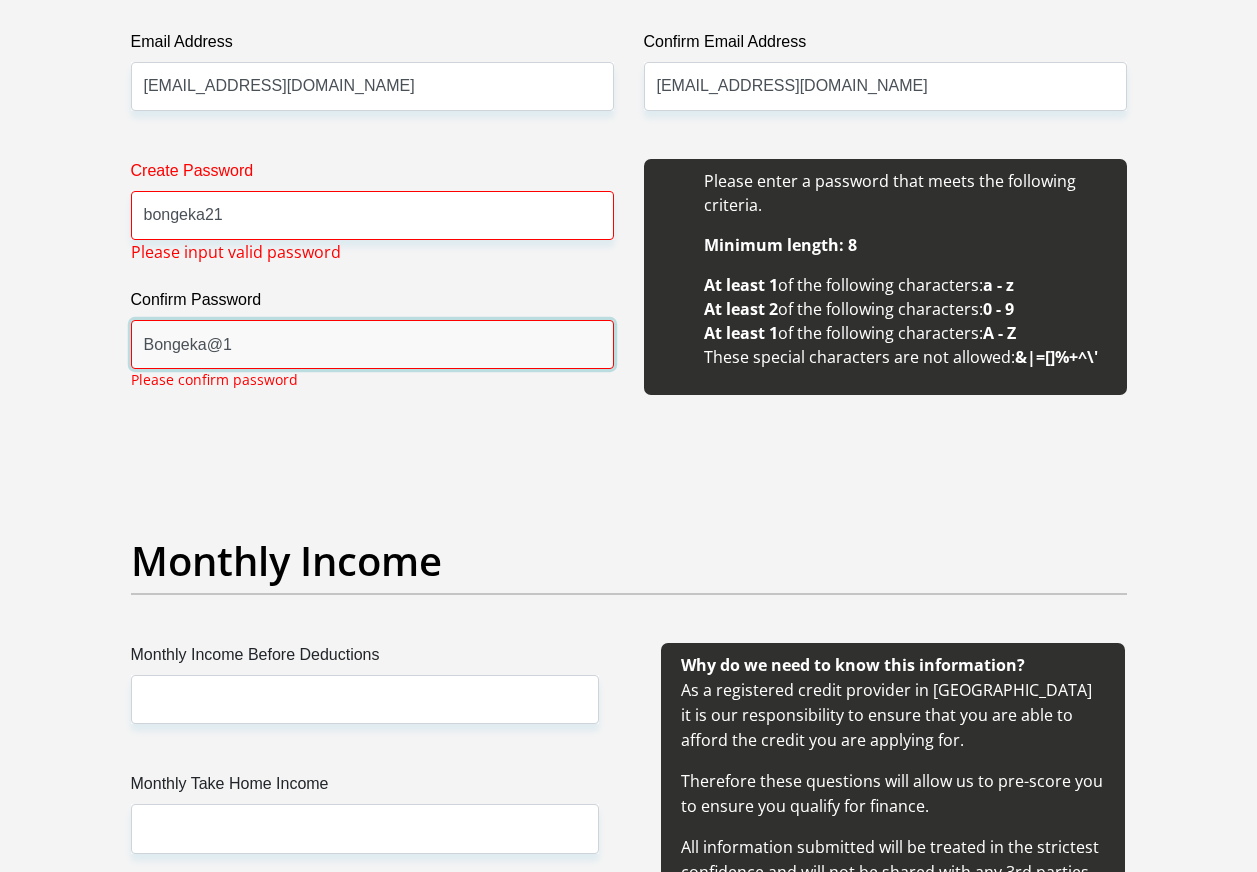 click on "Bongeka@1" at bounding box center [372, 344] 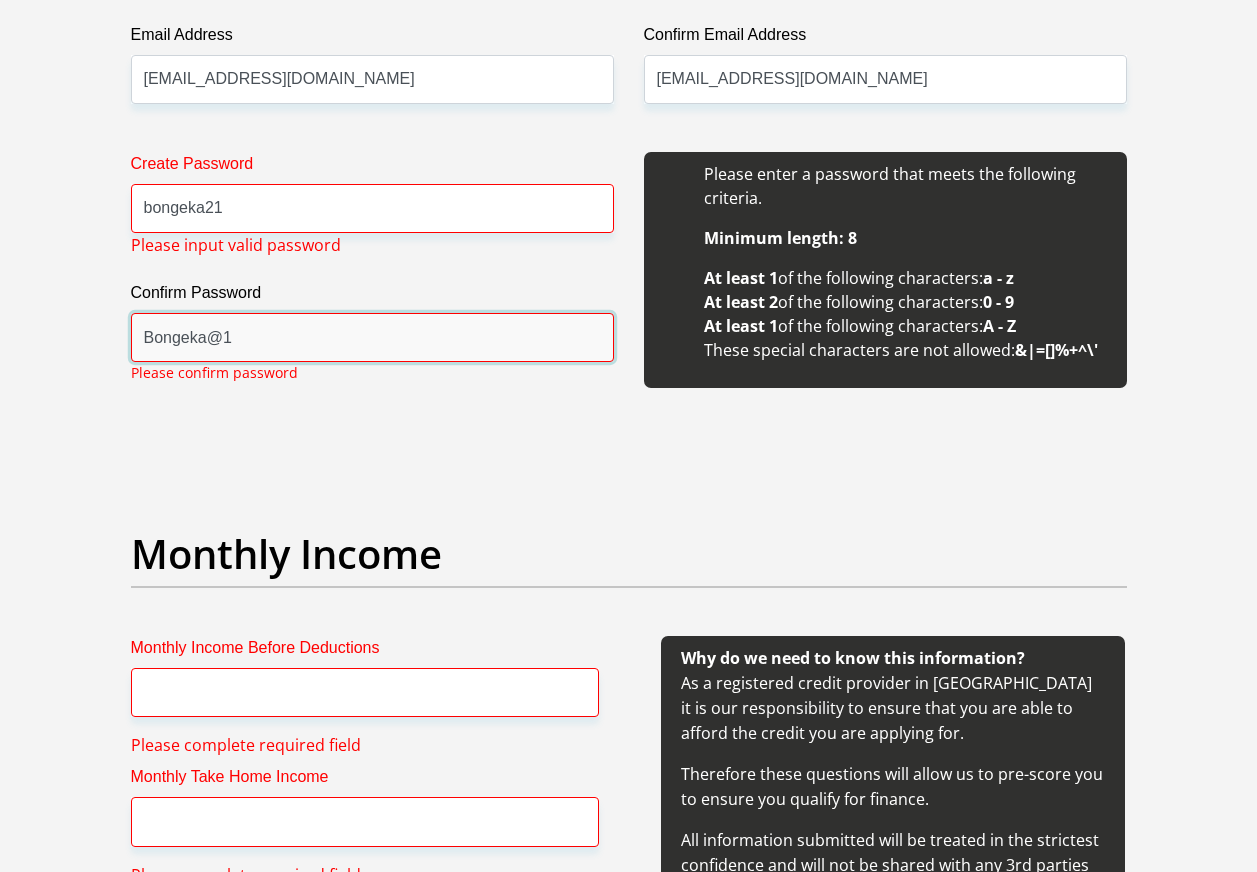 scroll, scrollTop: 1898, scrollLeft: 0, axis: vertical 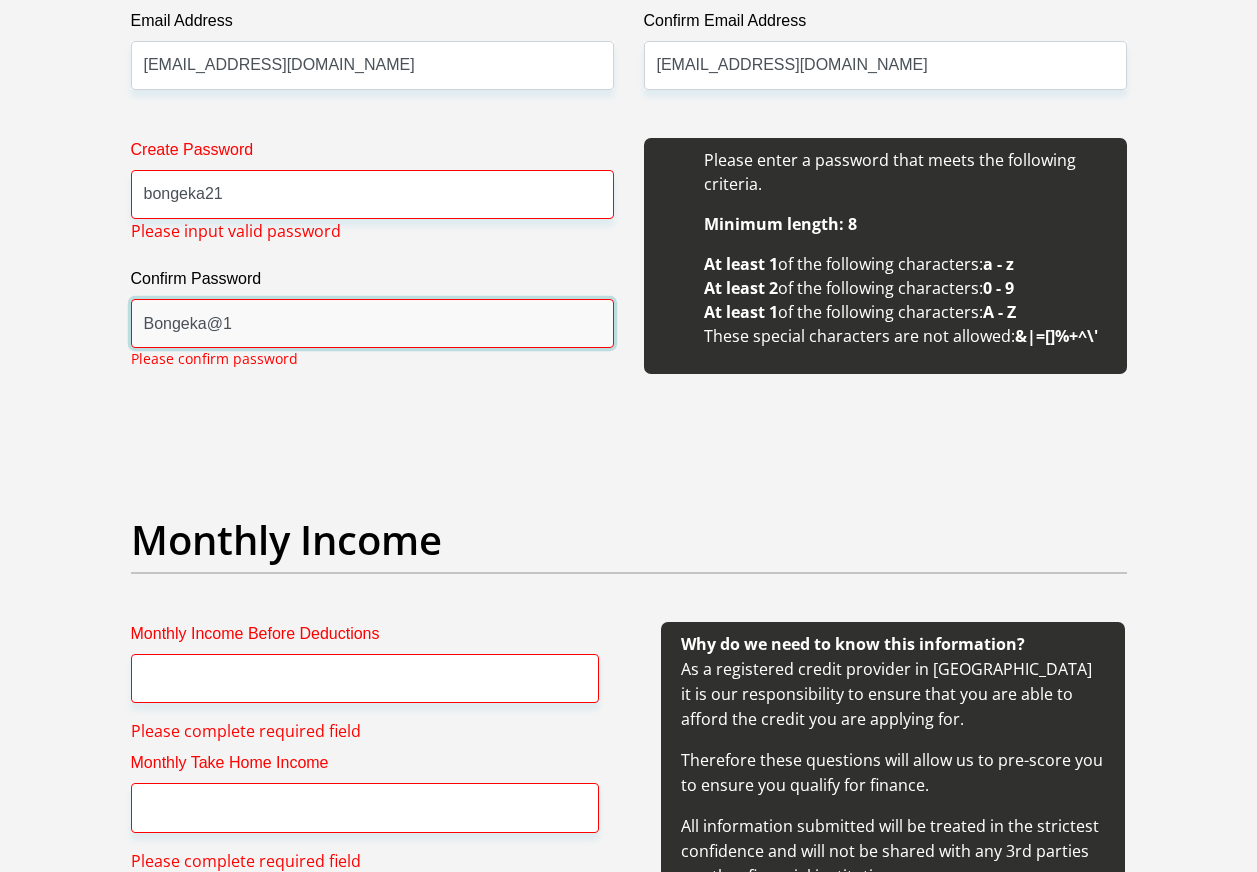click on "Proceed" at bounding box center (790, 5403) 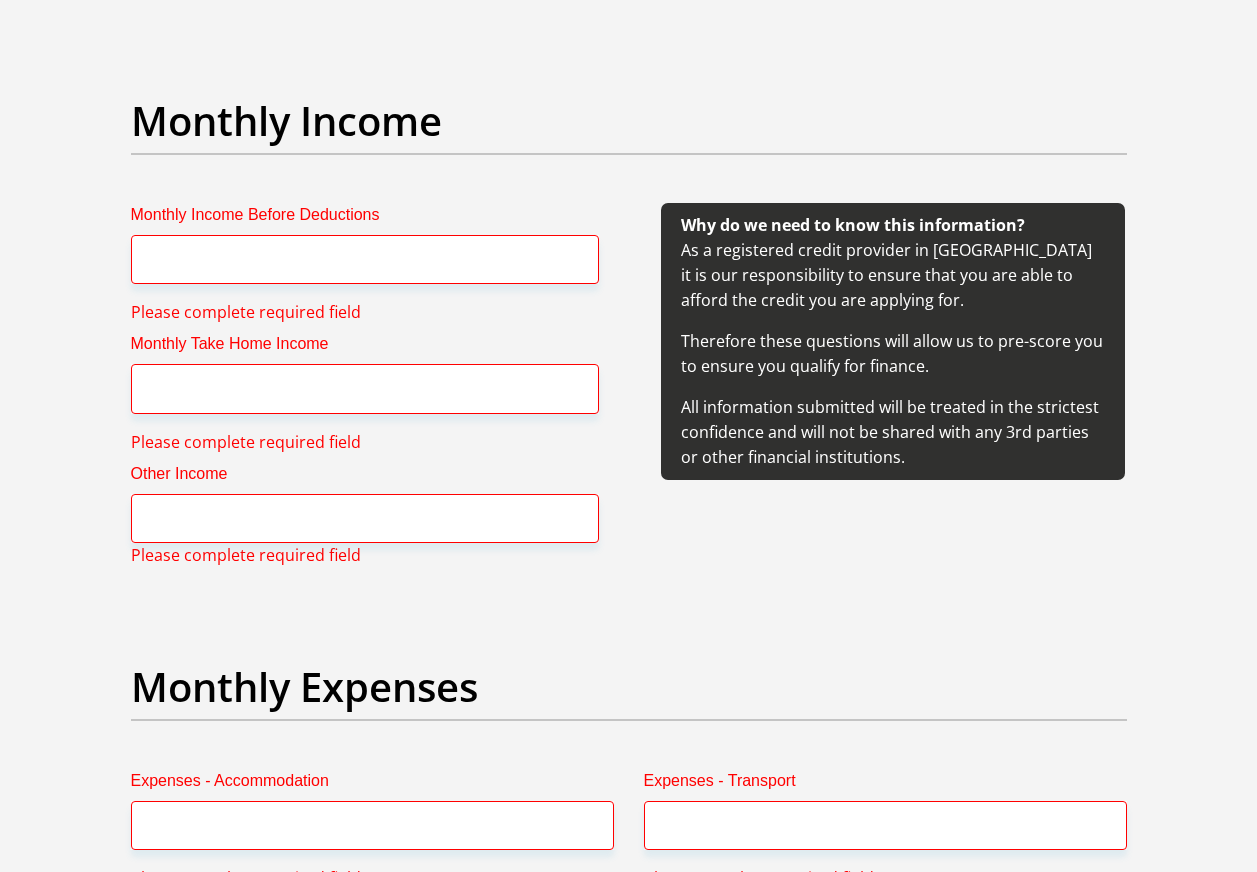 scroll, scrollTop: 1554, scrollLeft: 0, axis: vertical 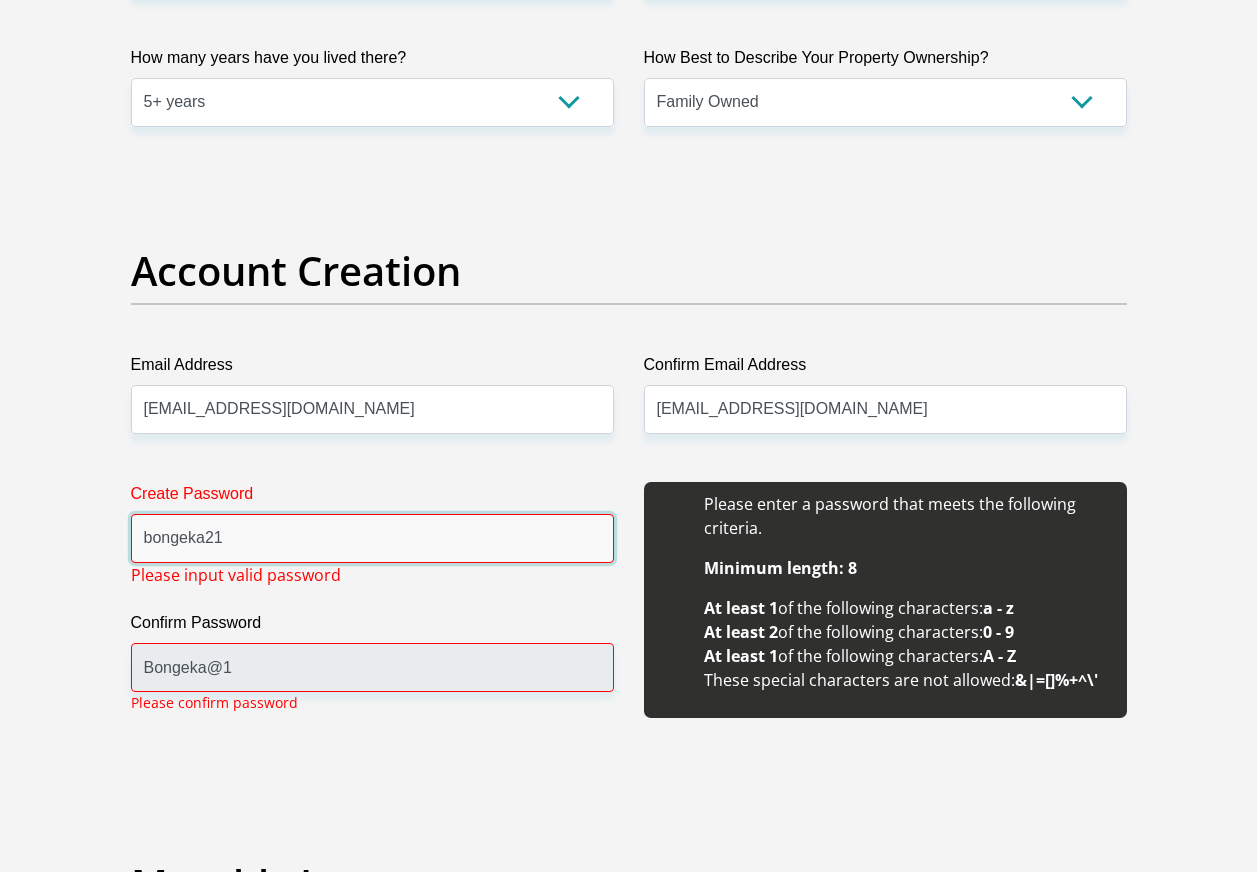 click on "bongeka21" at bounding box center (372, 538) 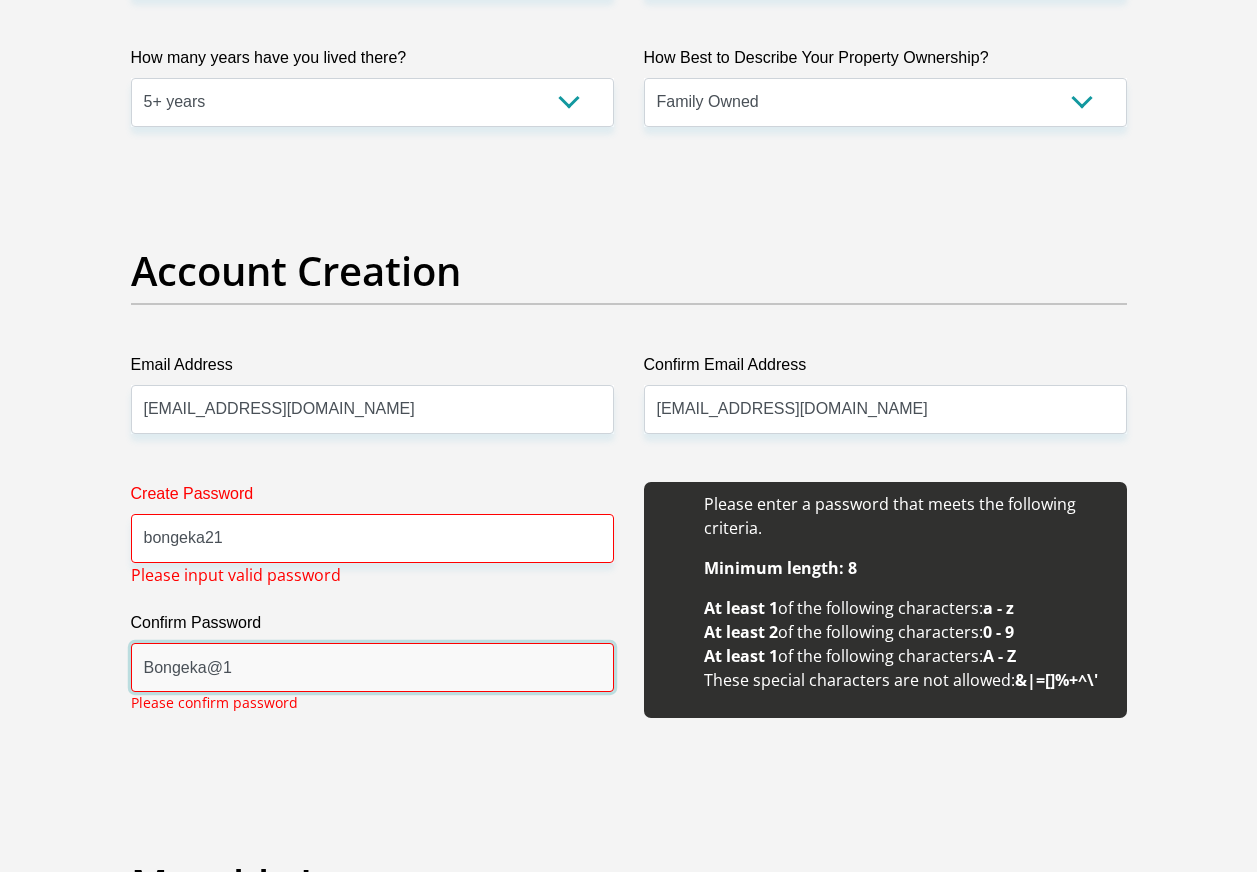 click on "Bongeka@1" at bounding box center [372, 667] 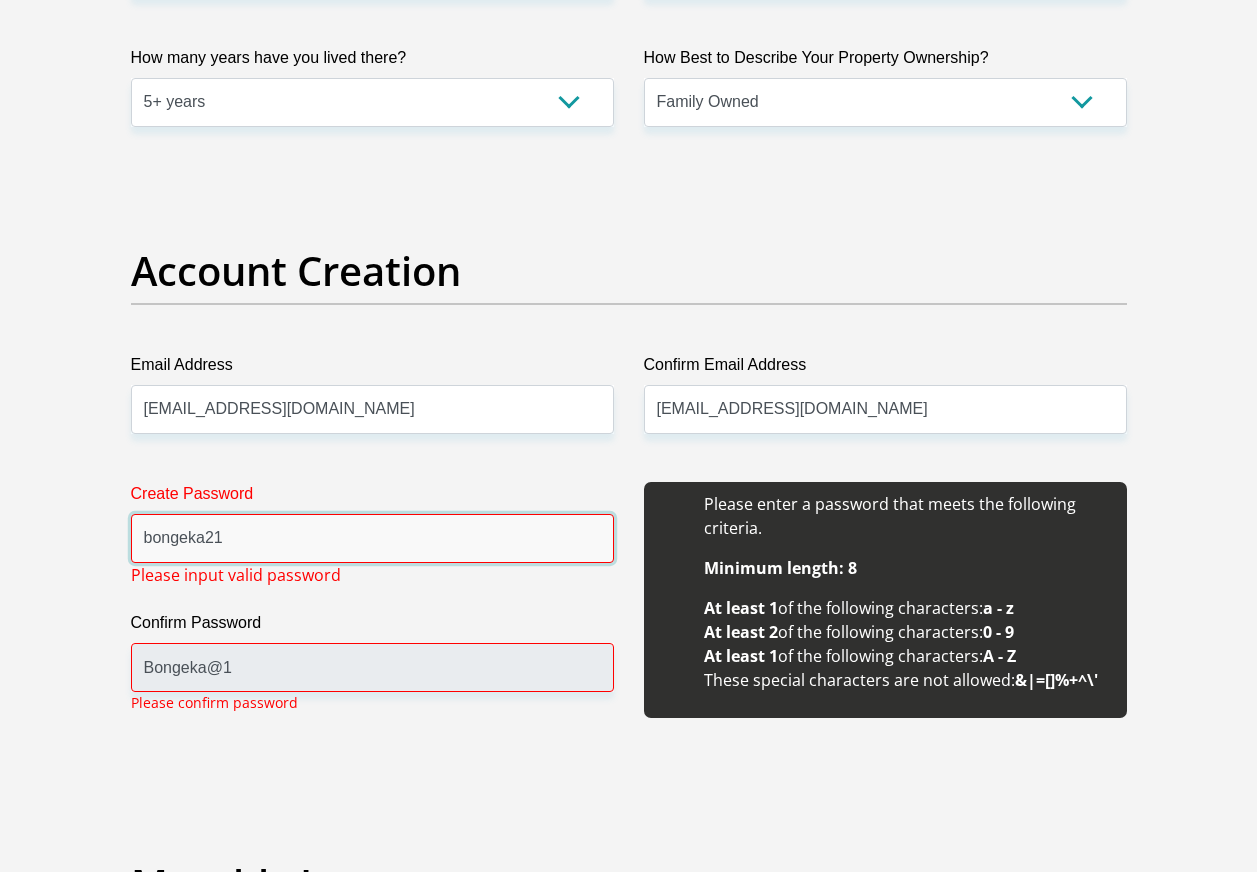 click on "bongeka21" at bounding box center (372, 538) 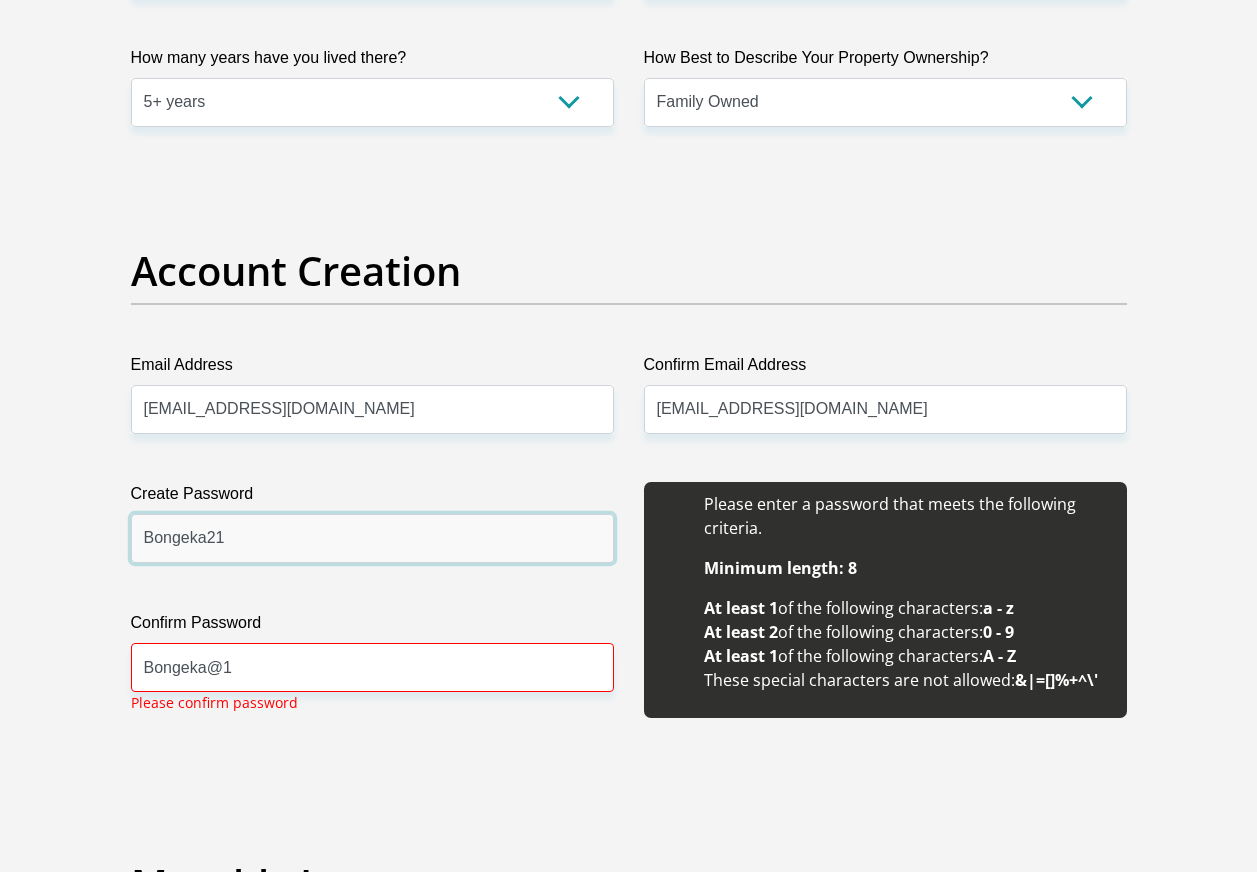 type on "Bongeka21" 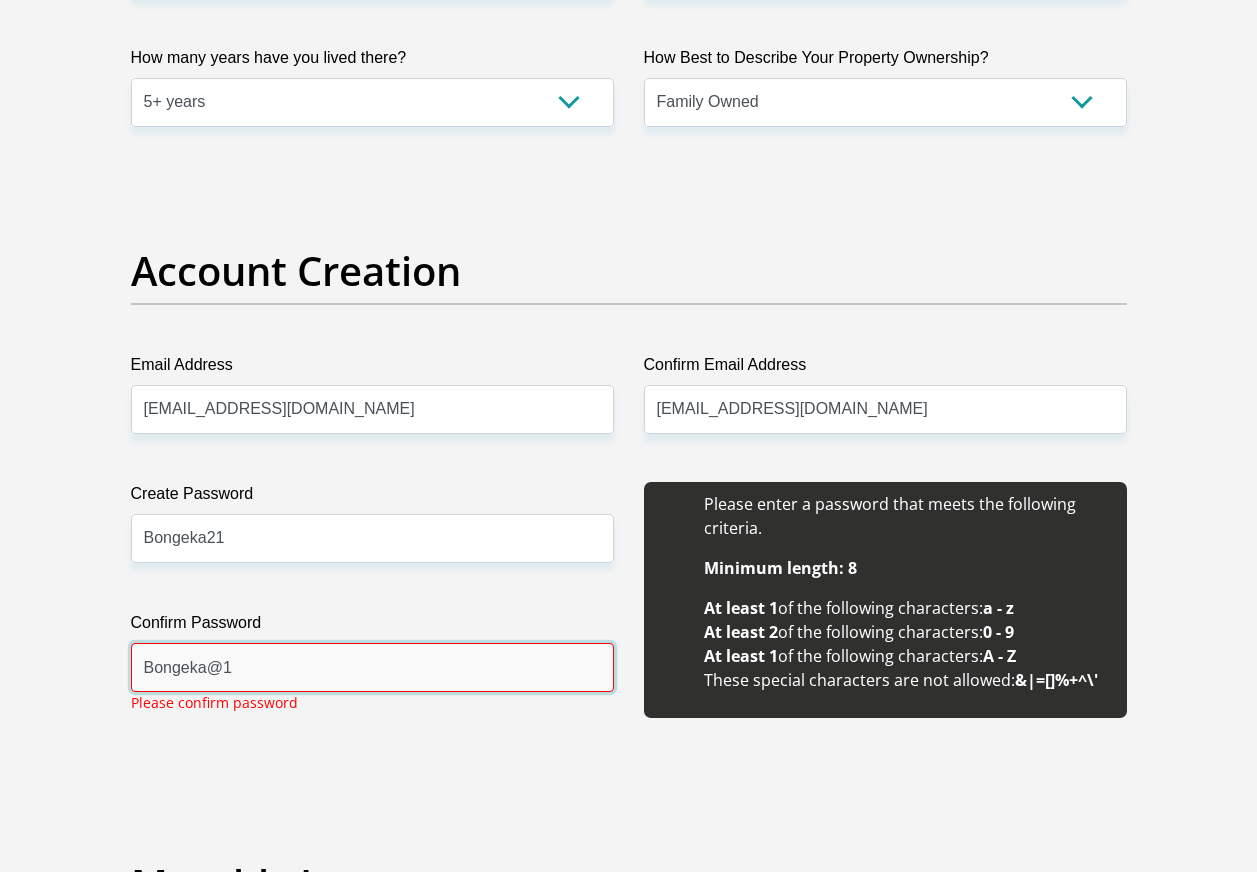 click on "Bongeka@1" at bounding box center (372, 667) 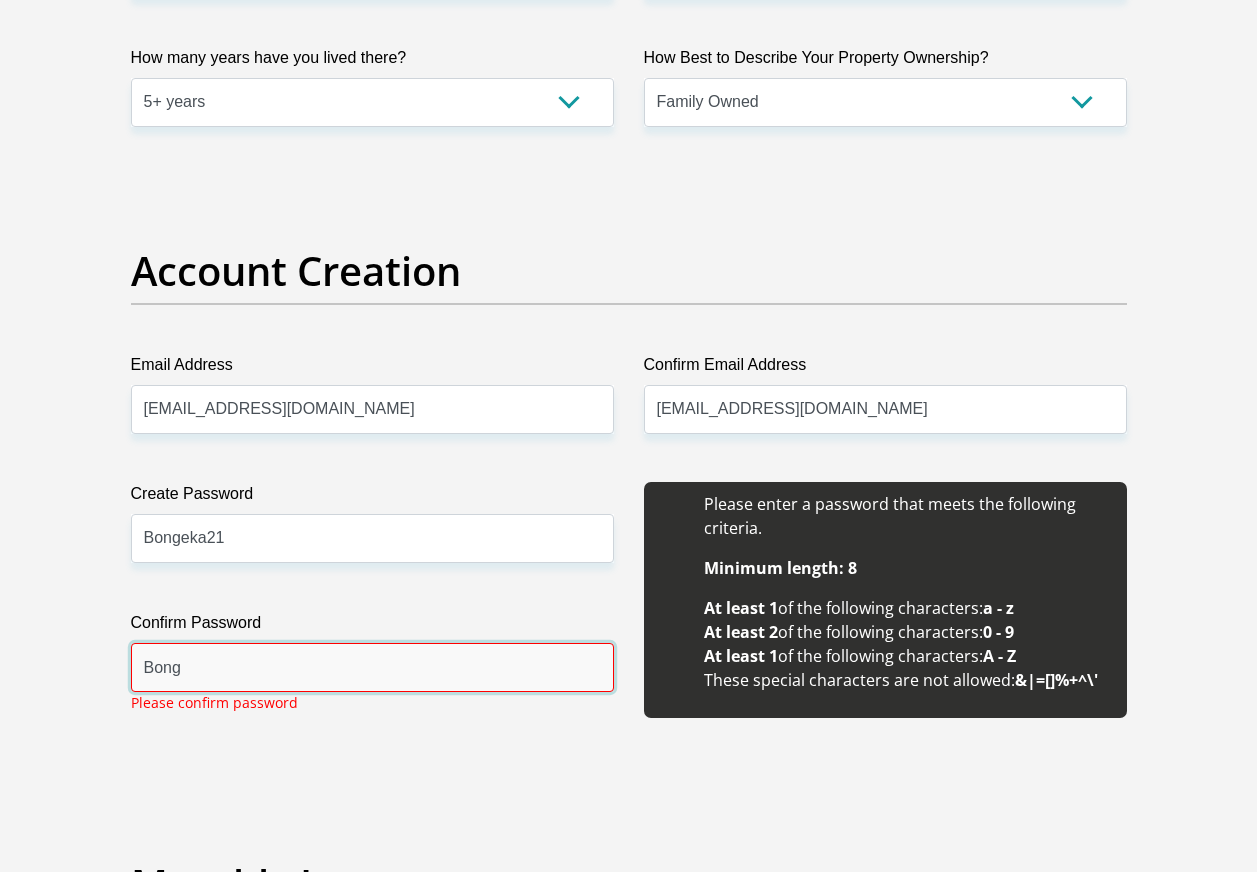 click on "Bong" at bounding box center [372, 667] 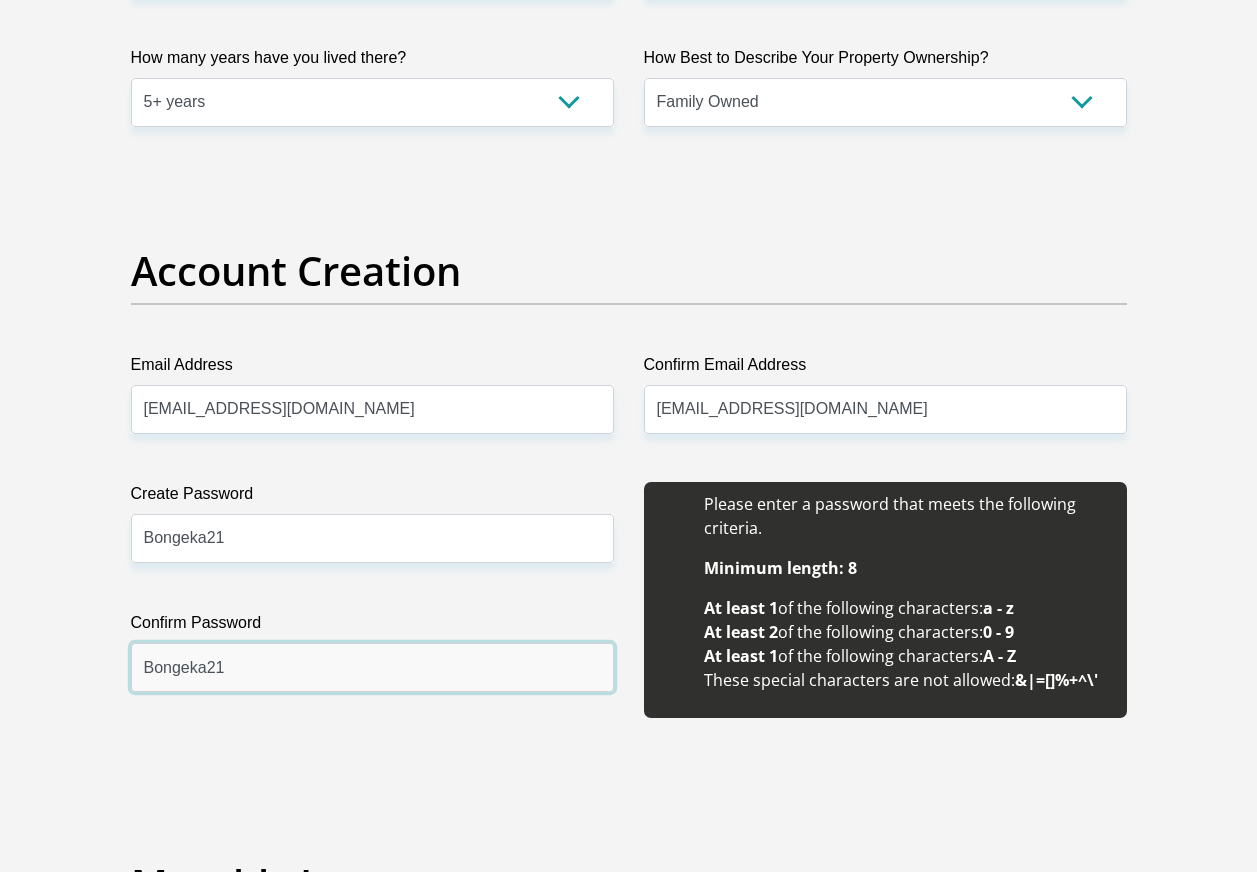 scroll, scrollTop: 2317, scrollLeft: 0, axis: vertical 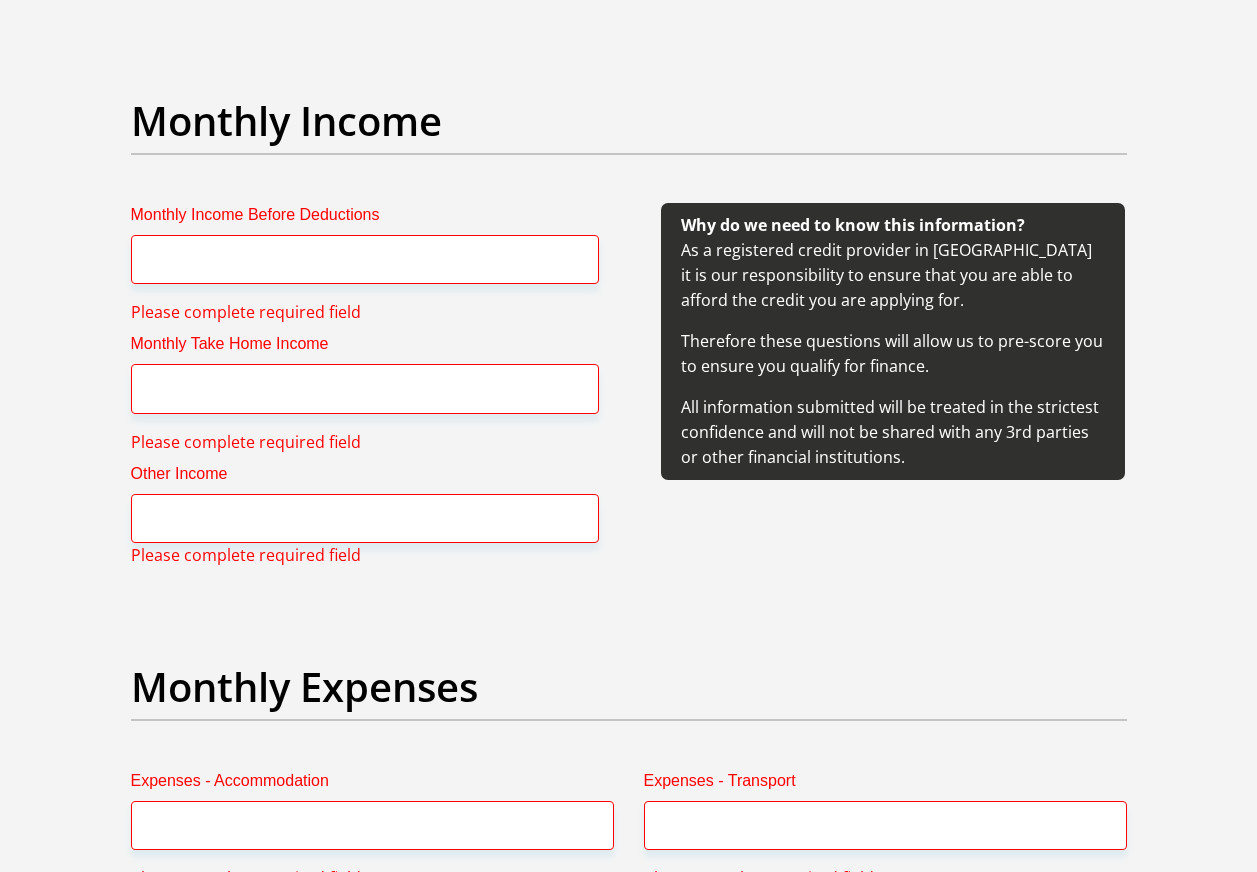 type on "Bongeka21" 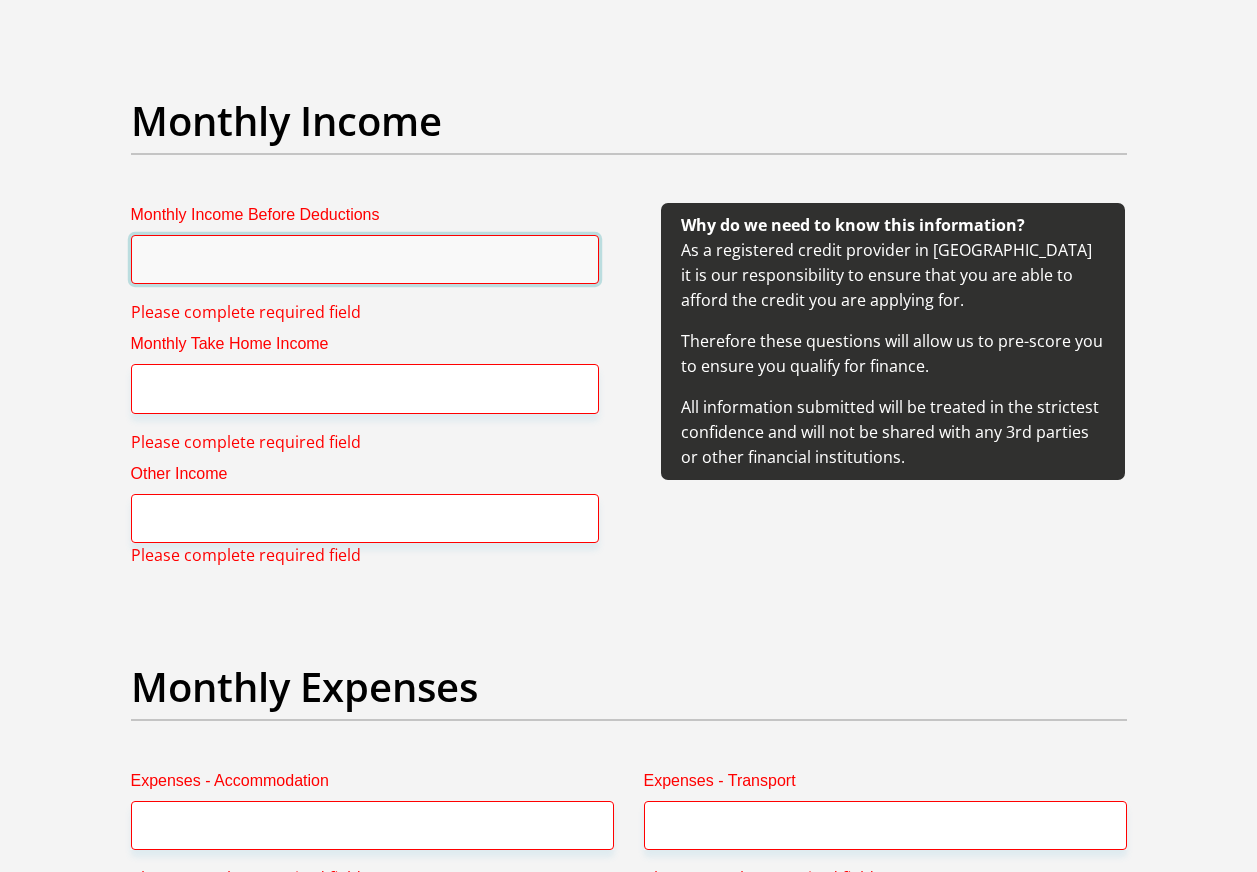 click on "Monthly Income Before Deductions" at bounding box center (365, 259) 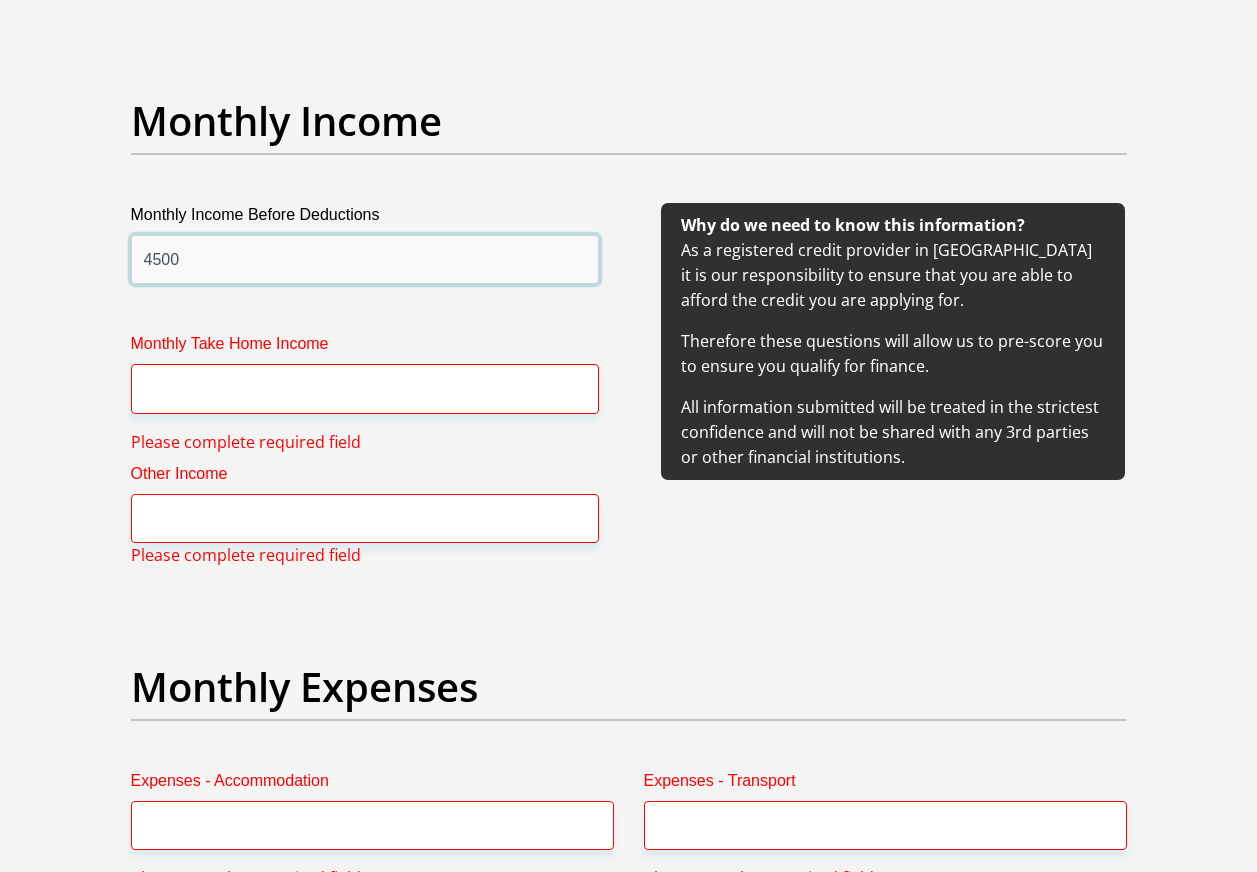 type on "4500" 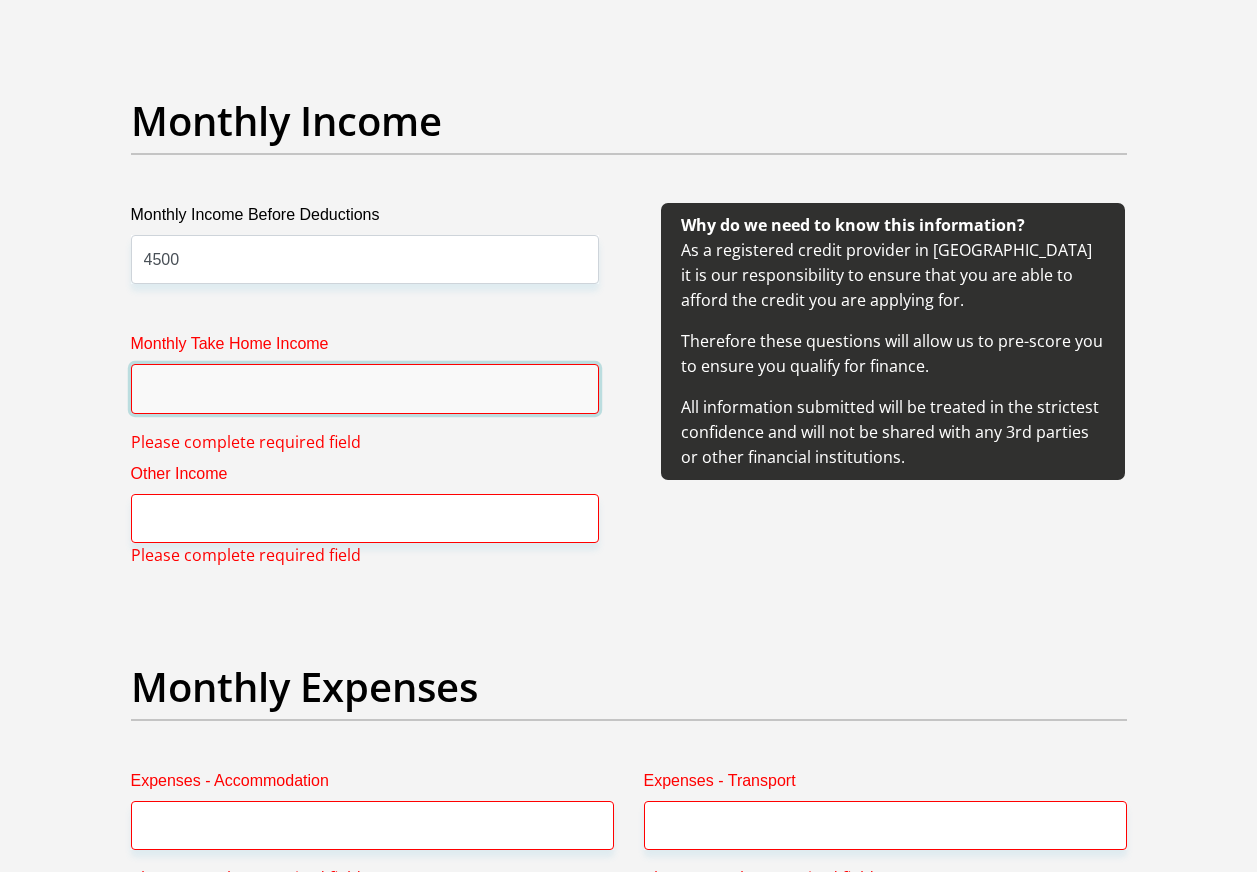 click on "Monthly Take Home Income" at bounding box center [365, 388] 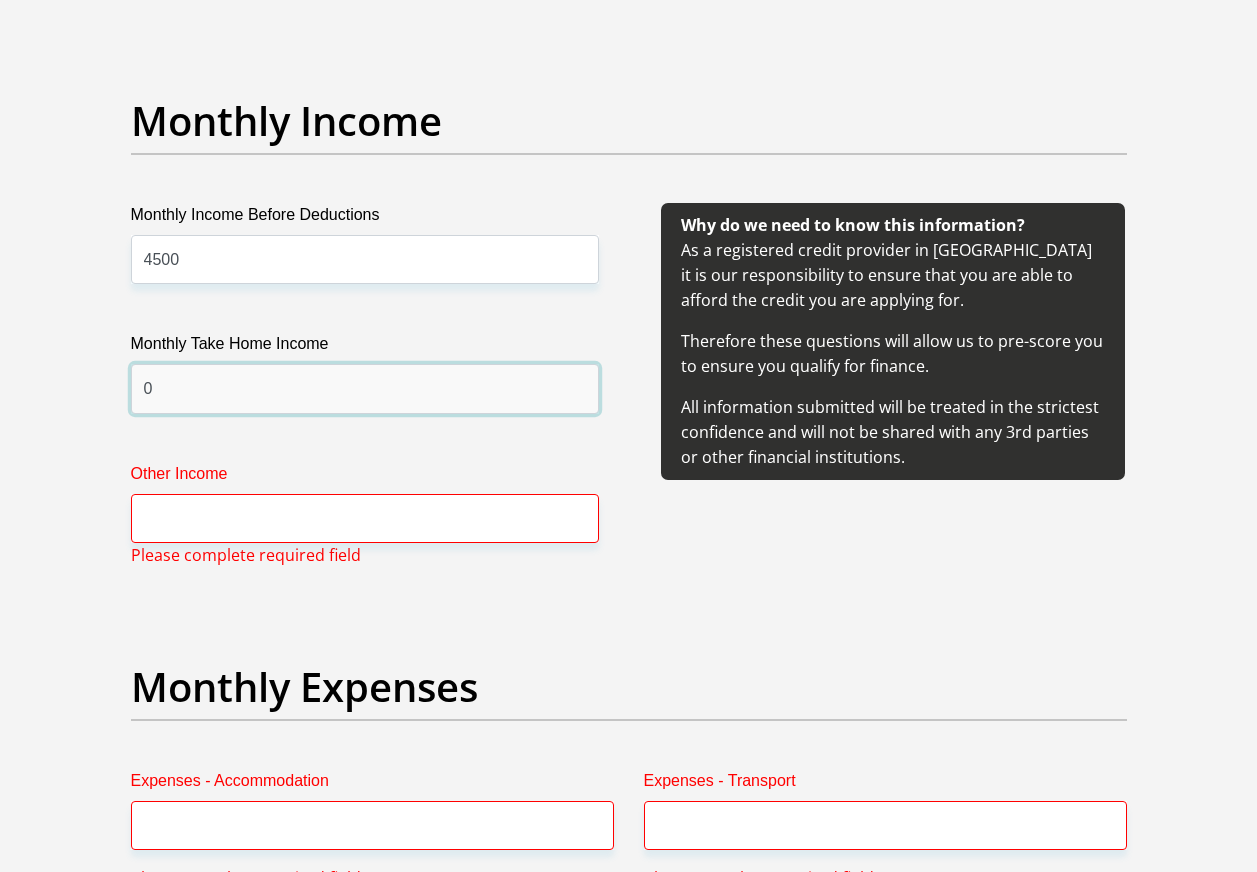 type on "0" 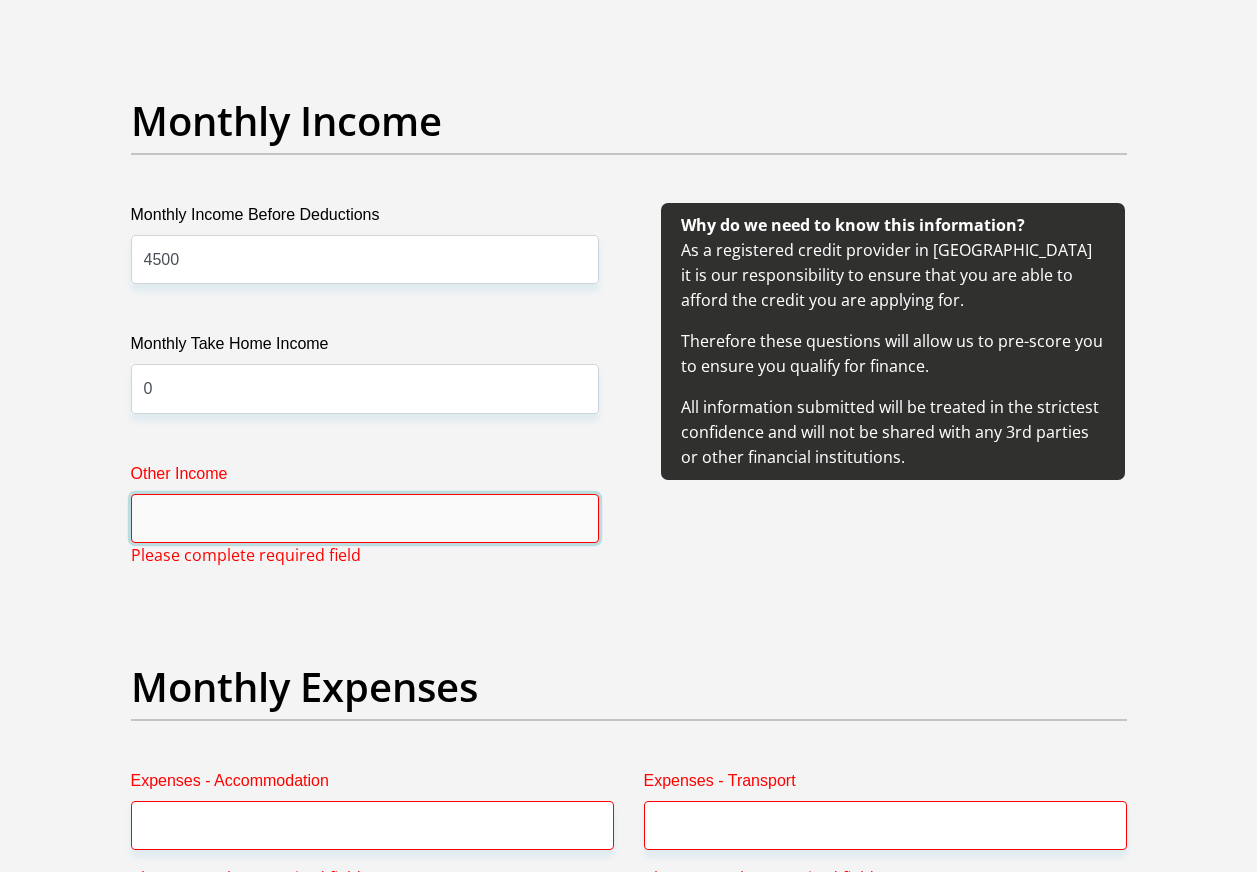 click on "Other Income" at bounding box center [365, 518] 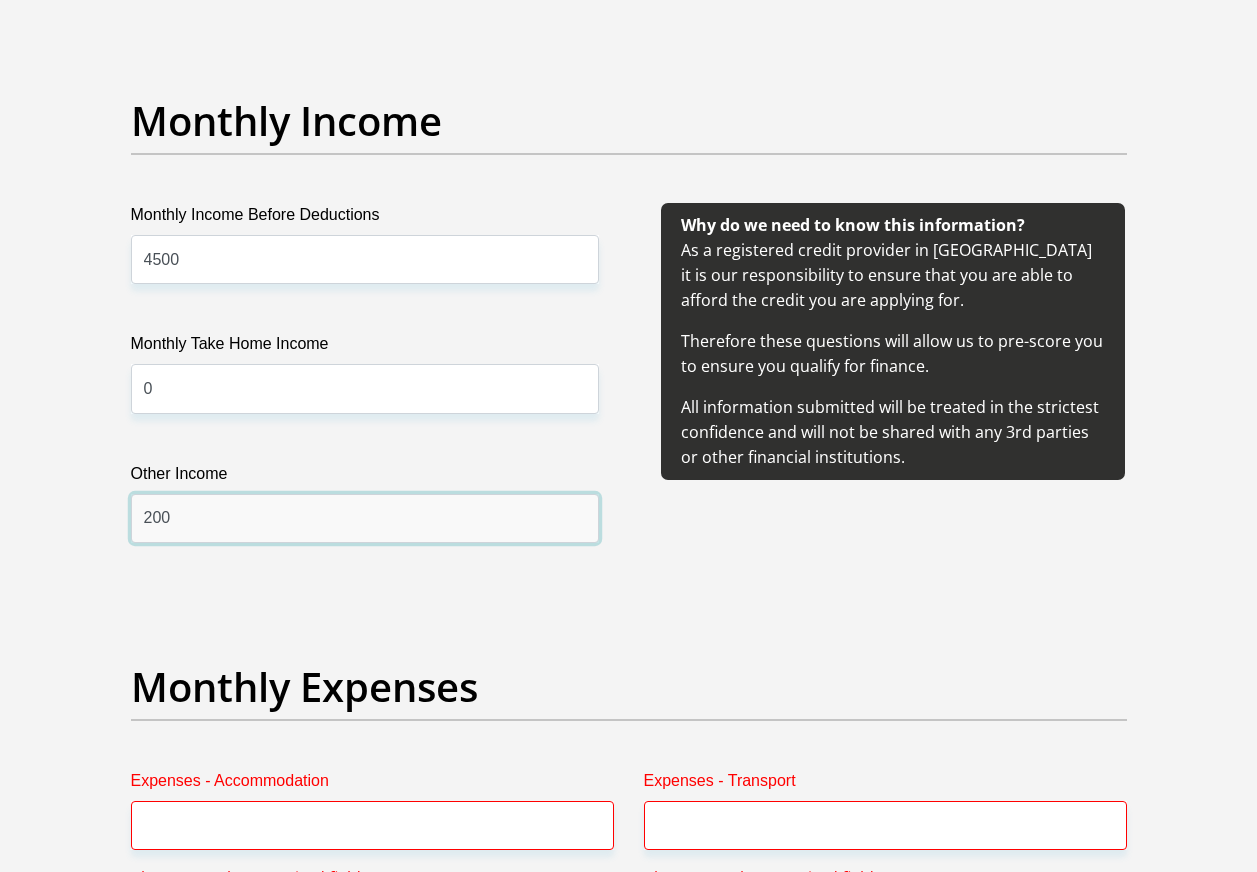 type on "200" 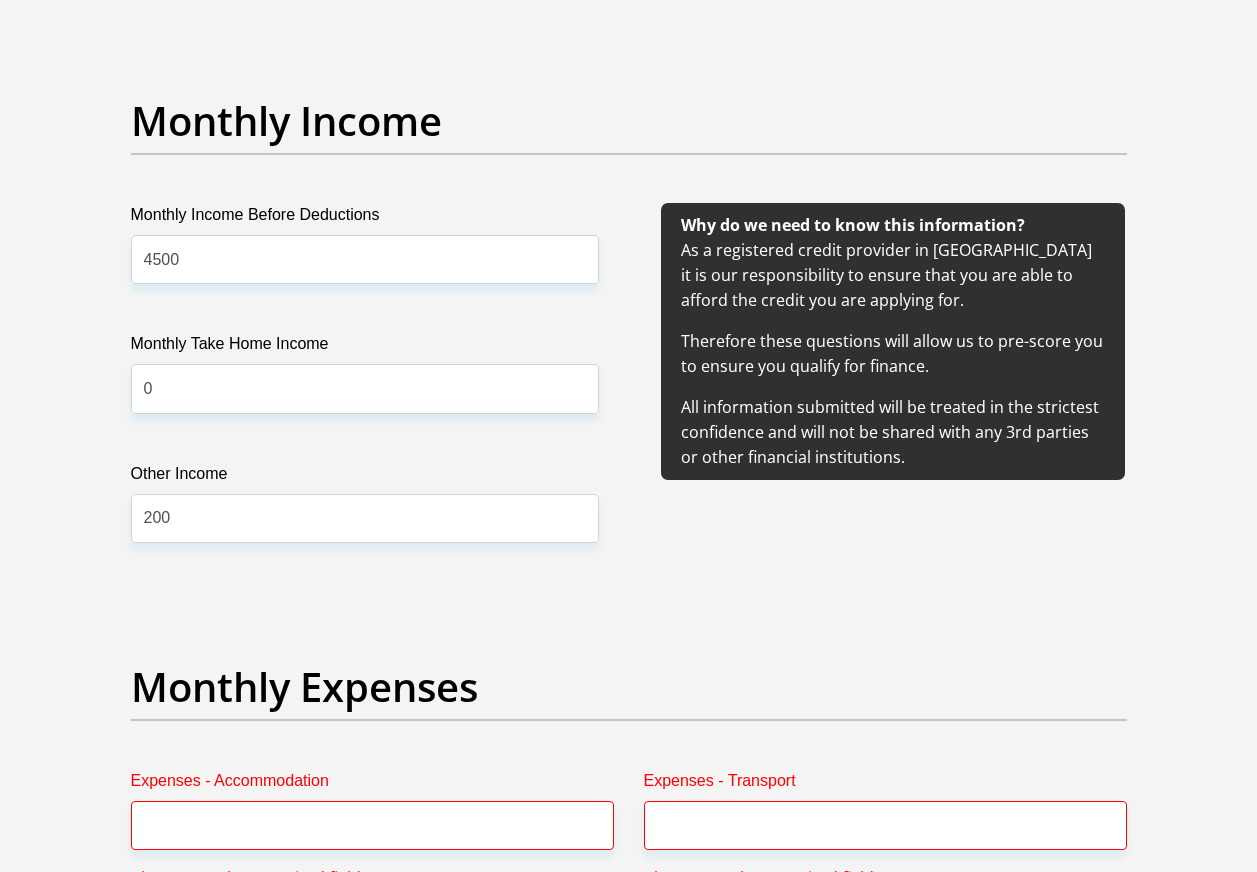 click on "Title
Mr
Ms
Mrs
Dr
Other
First Name
mpendulo
Surname
mohaule
ID Number
0507181026083
Please input valid ID number
Race
Black
Coloured
Indian
White
Other
Contact Number
0722444224
Please input valid contact number
Nationality
South Africa
Afghanistan
Aland Islands  Albania  Algeria" at bounding box center (629, 1480) 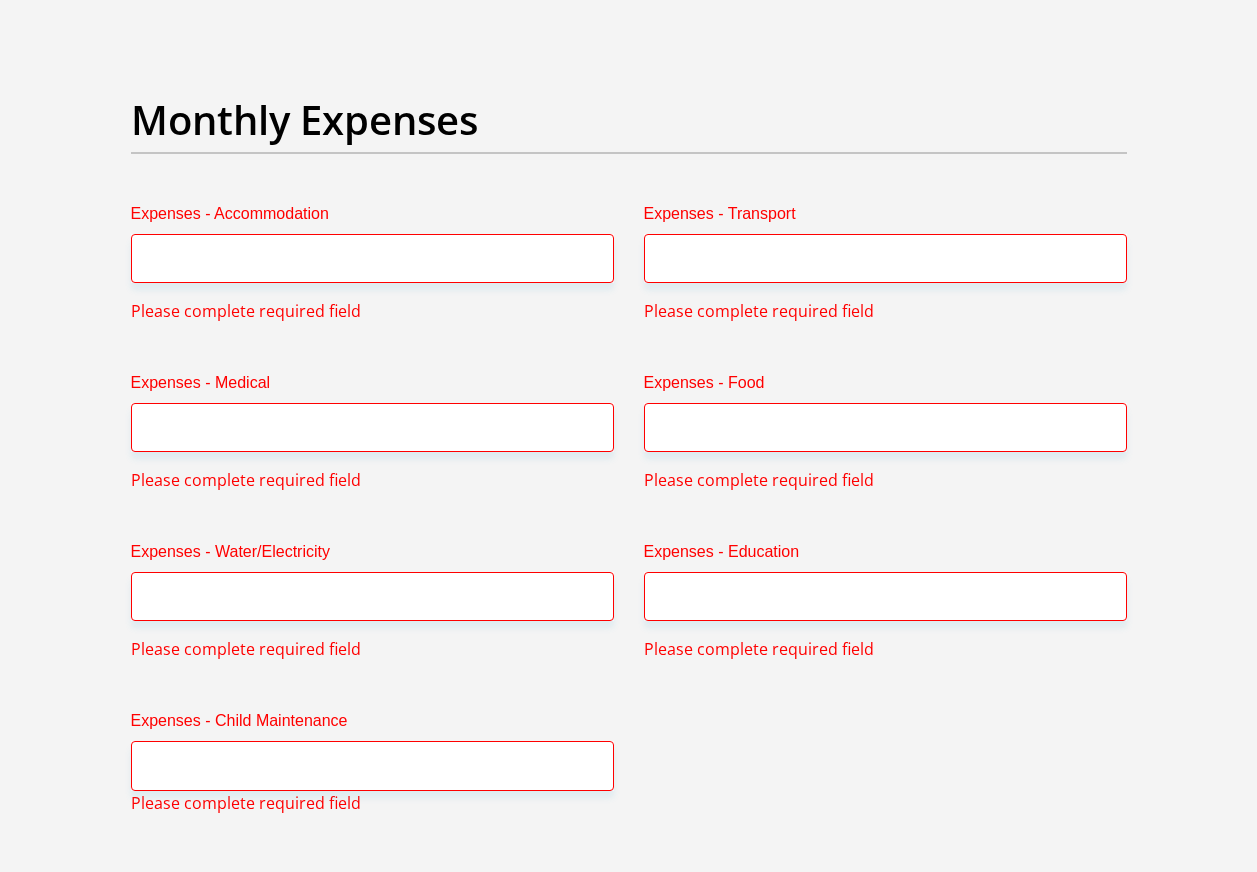 scroll, scrollTop: 2848, scrollLeft: 0, axis: vertical 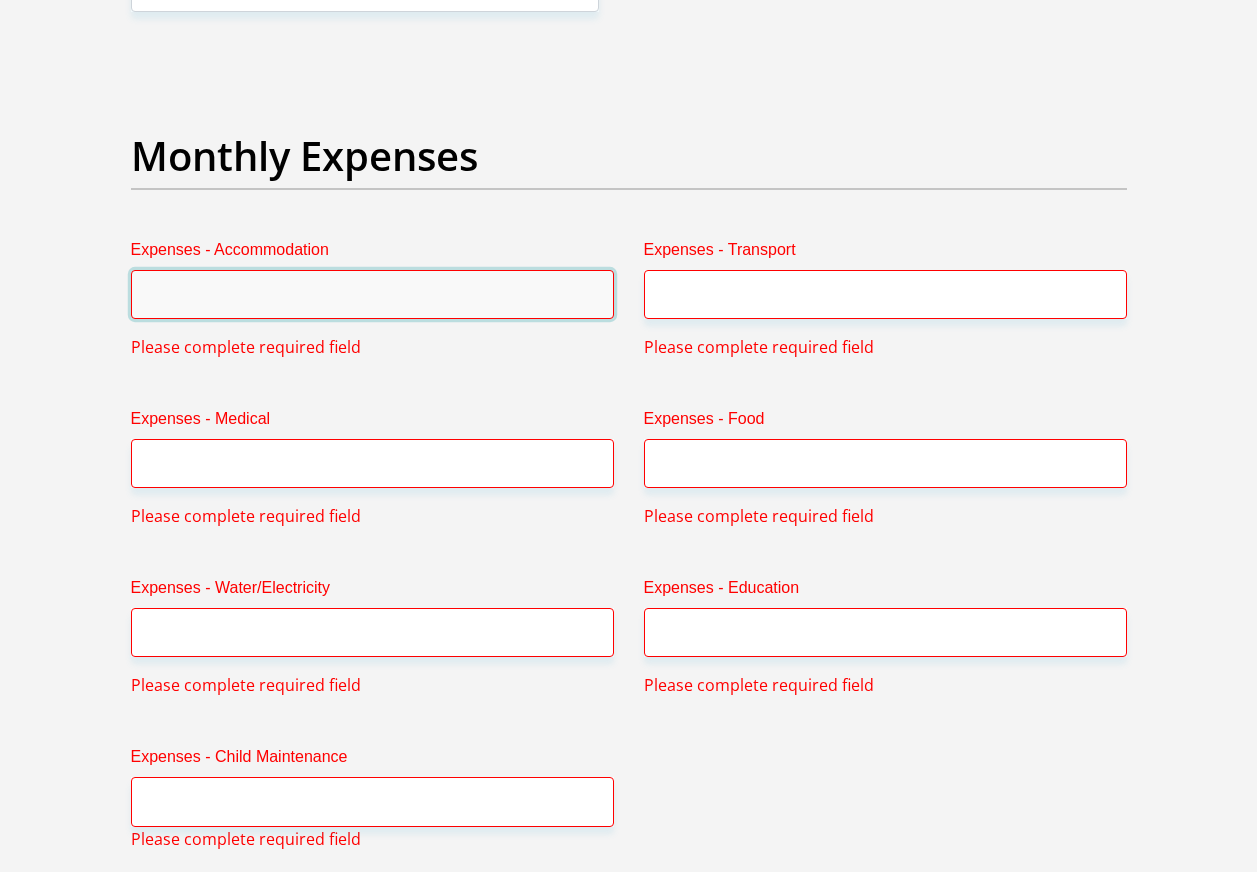 click on "Expenses - Accommodation" at bounding box center [372, 294] 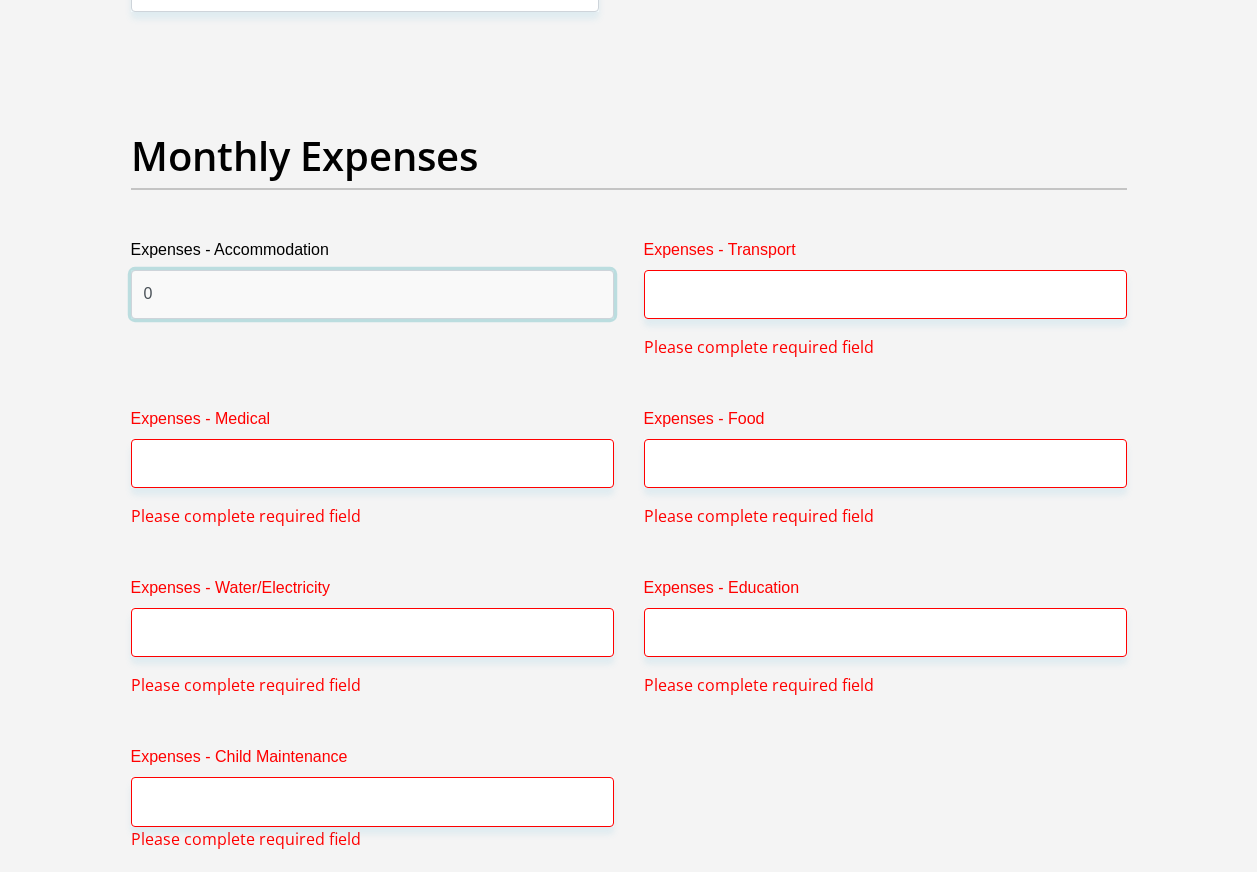 type on "0" 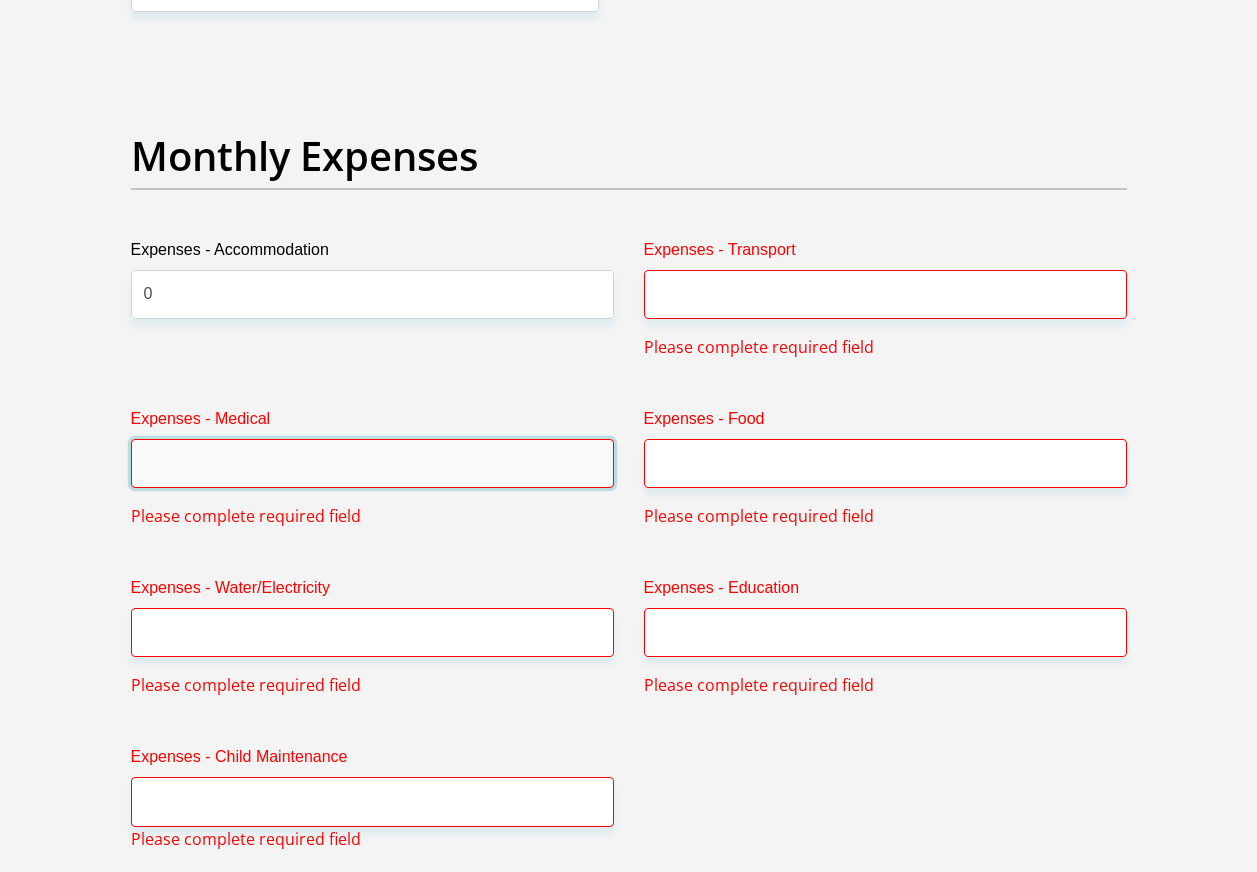 click on "Expenses - Medical" at bounding box center [372, 463] 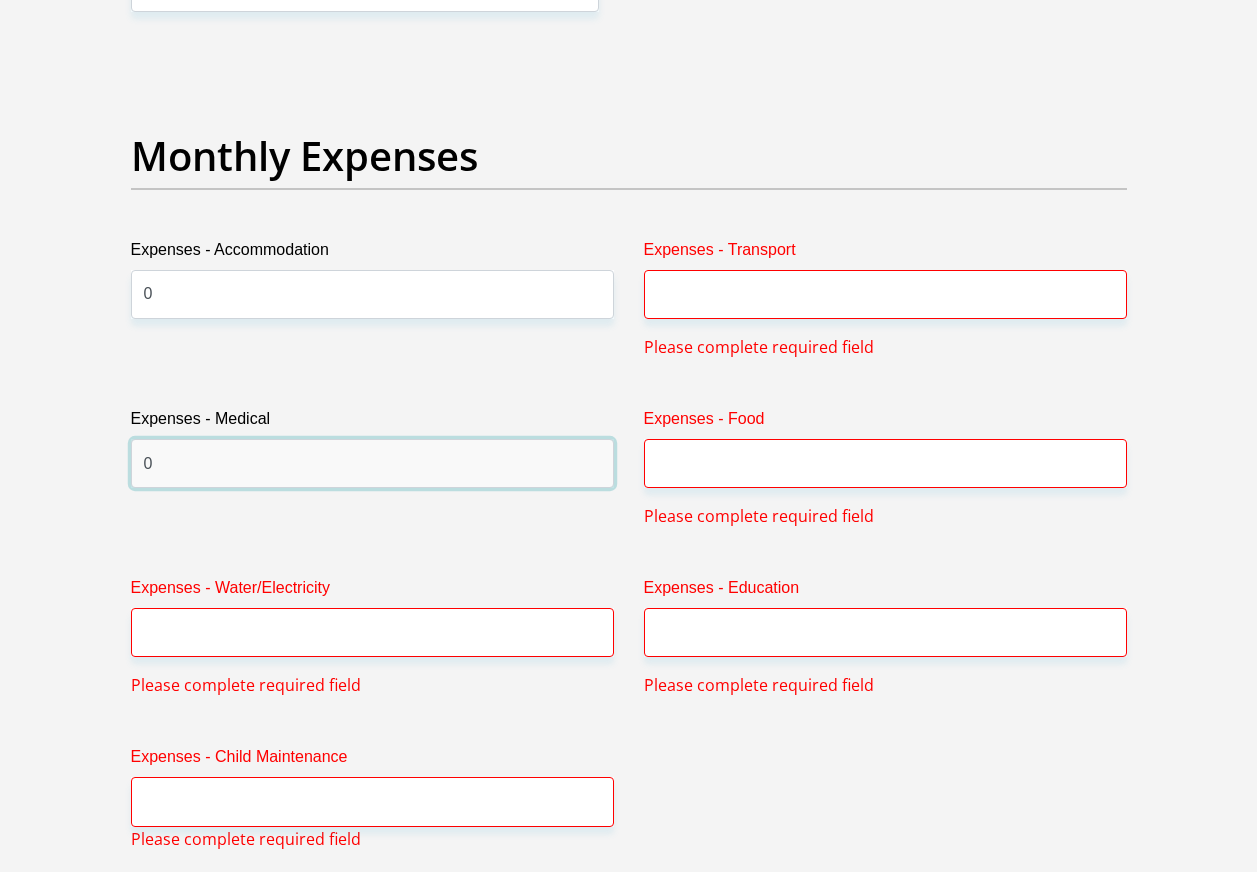 type on "0" 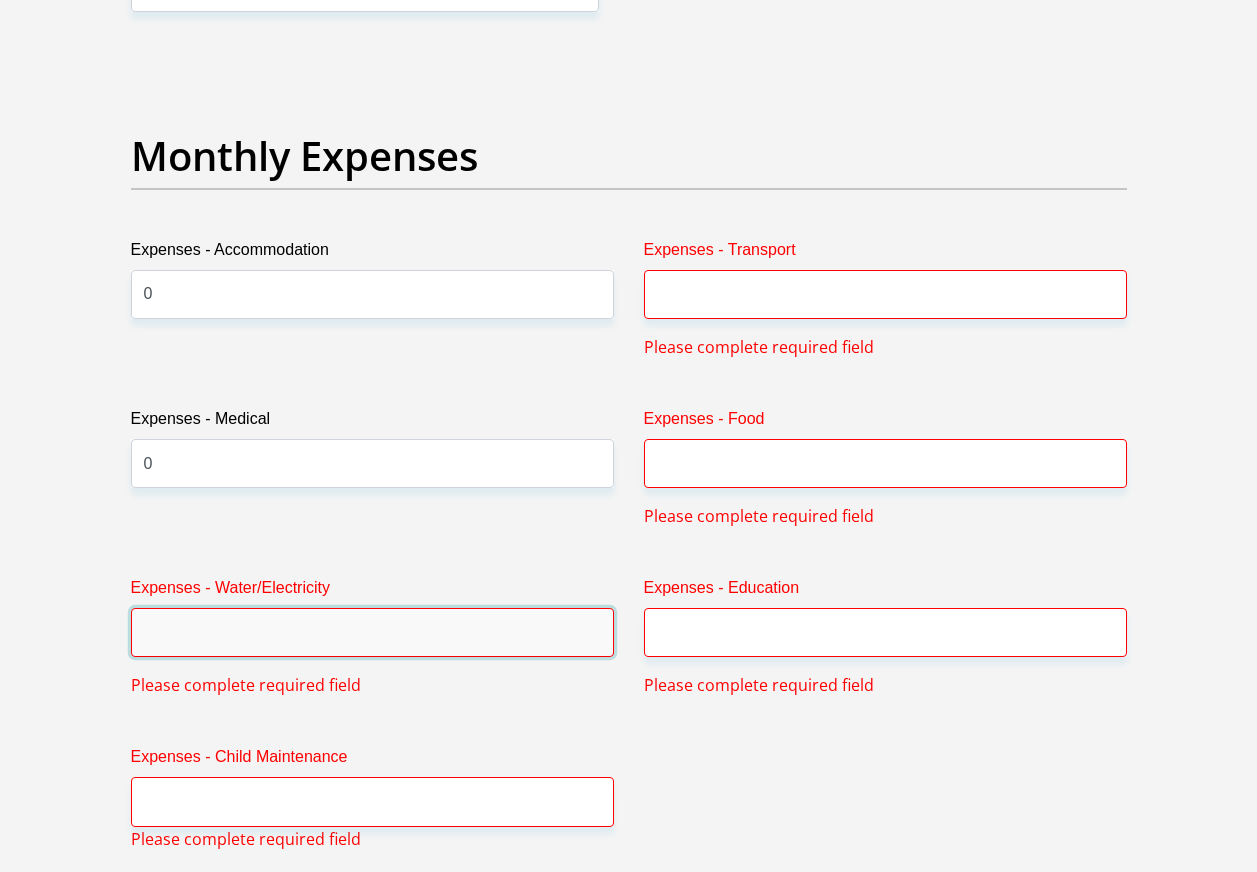 click on "Expenses - Water/Electricity" at bounding box center [372, 632] 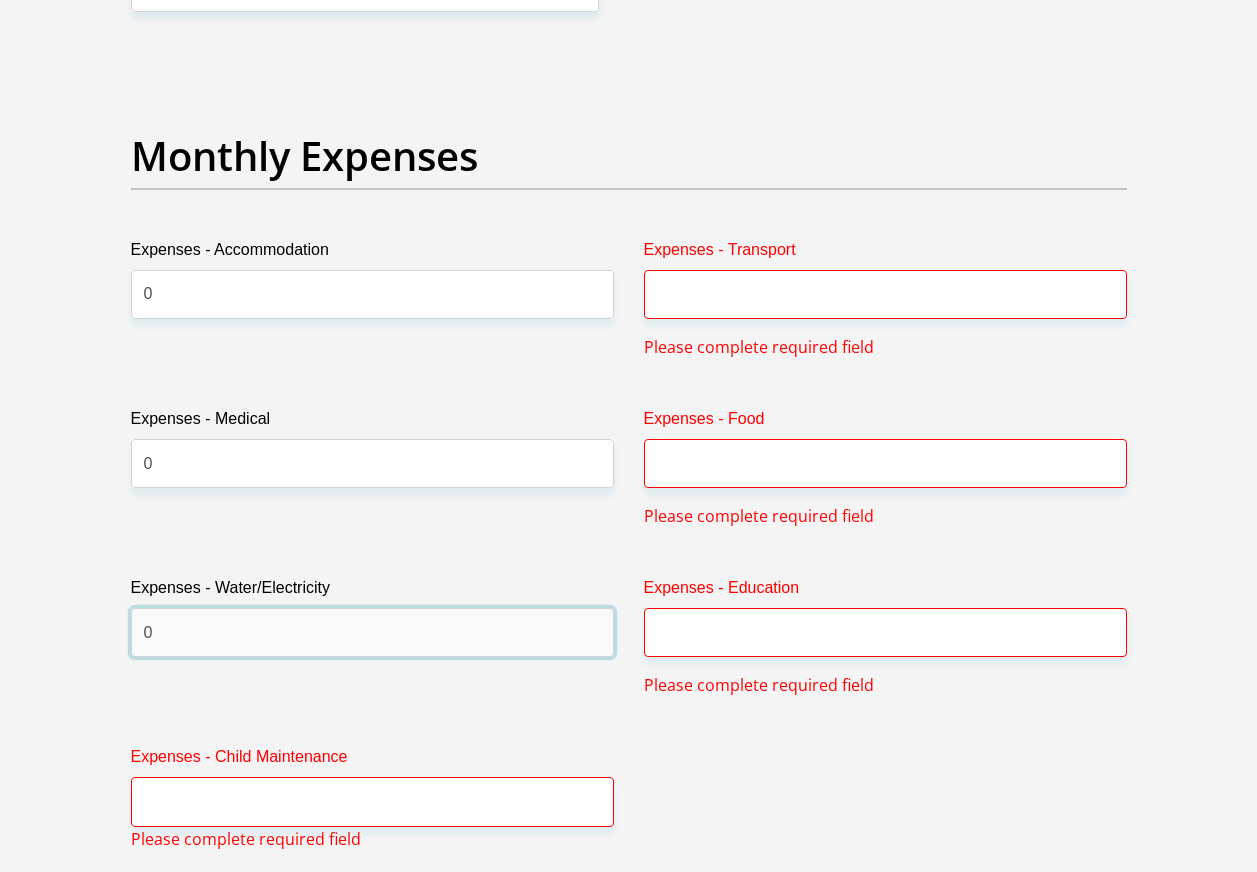 click on "0" at bounding box center (372, 632) 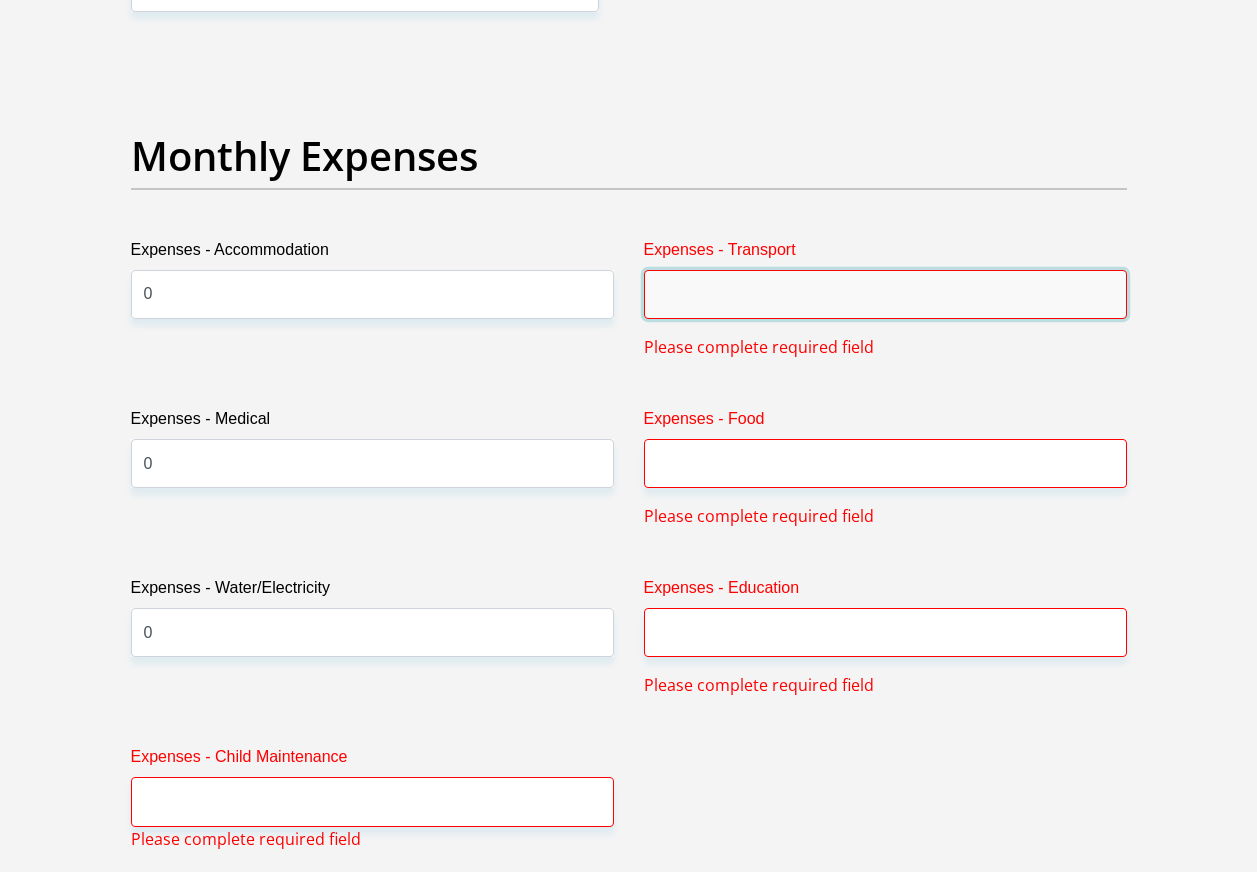 click on "Expenses - Transport" at bounding box center [885, 294] 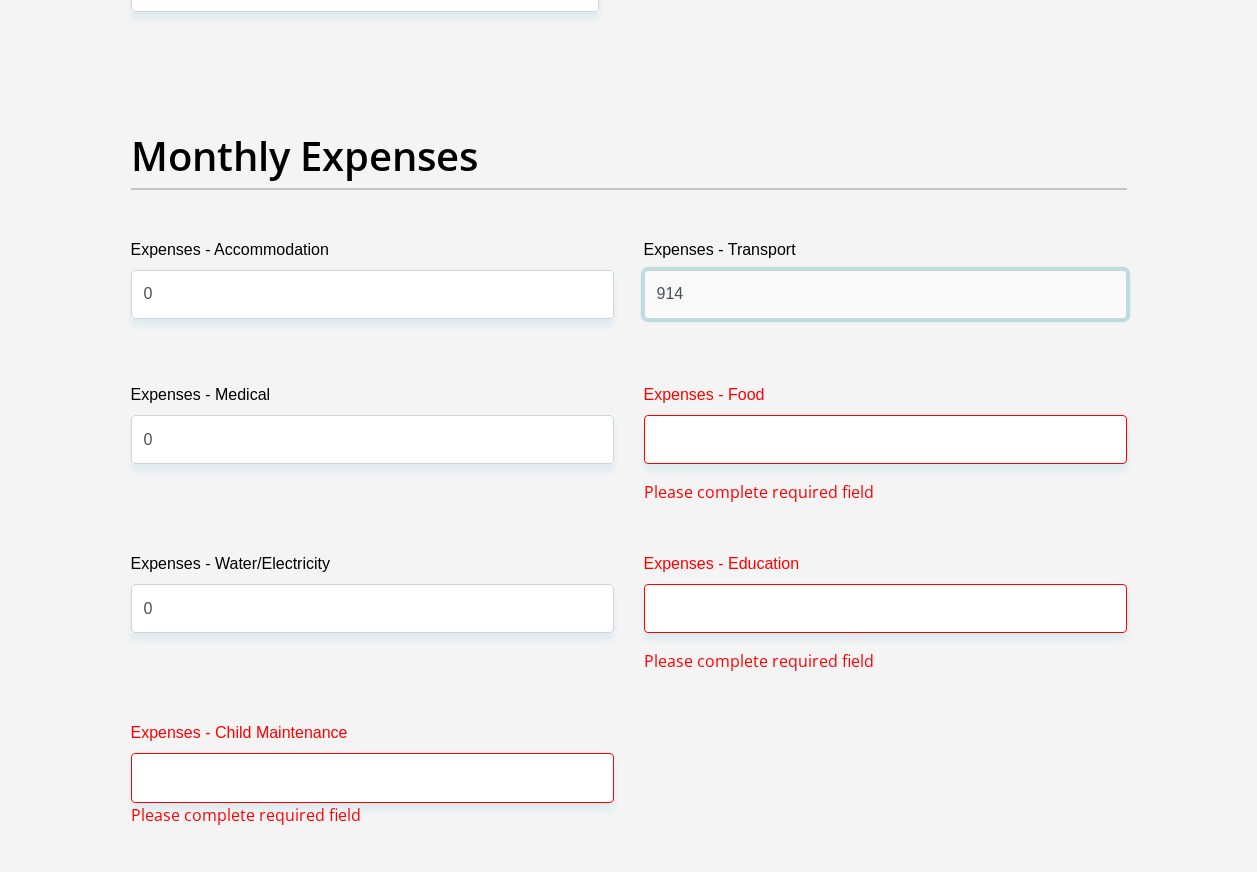 type on "914" 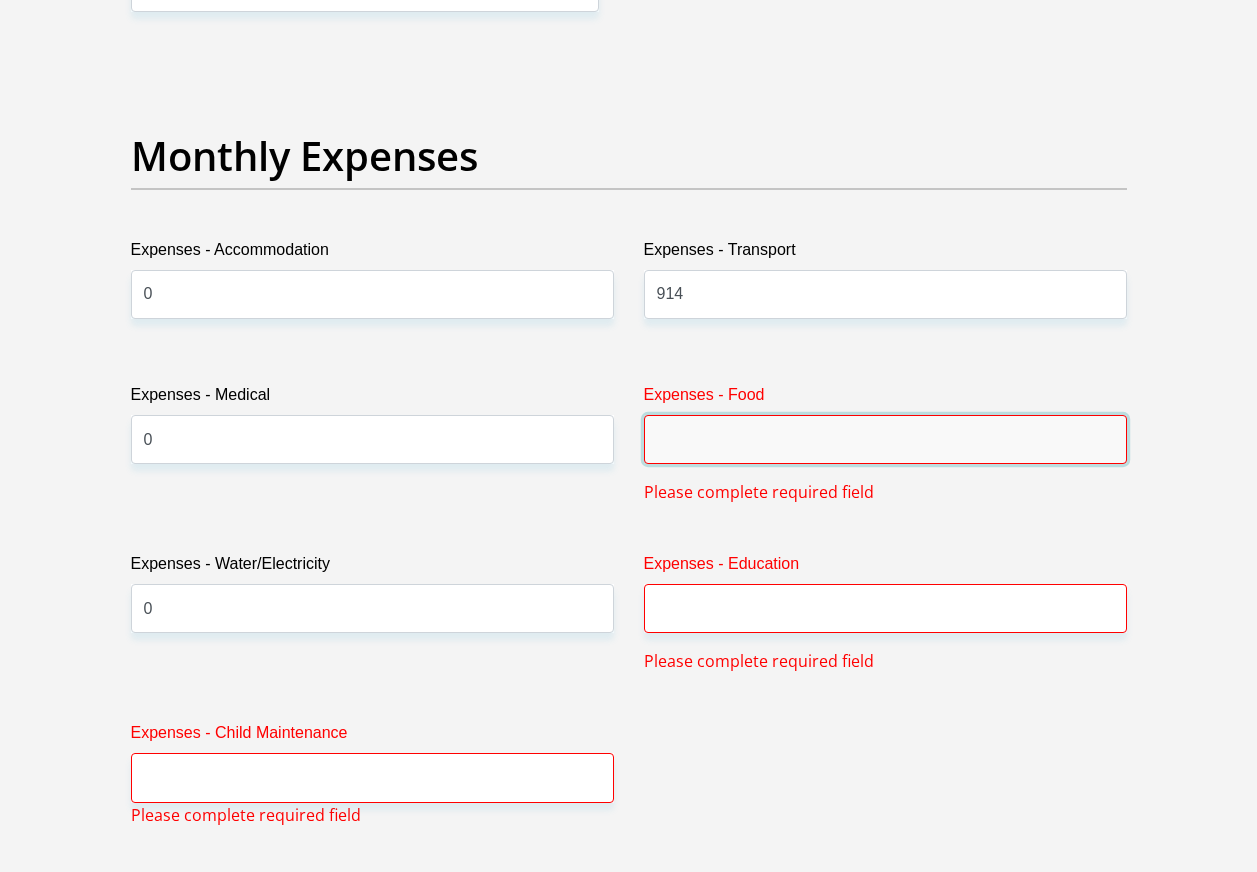 click on "Expenses - Food" at bounding box center [885, 439] 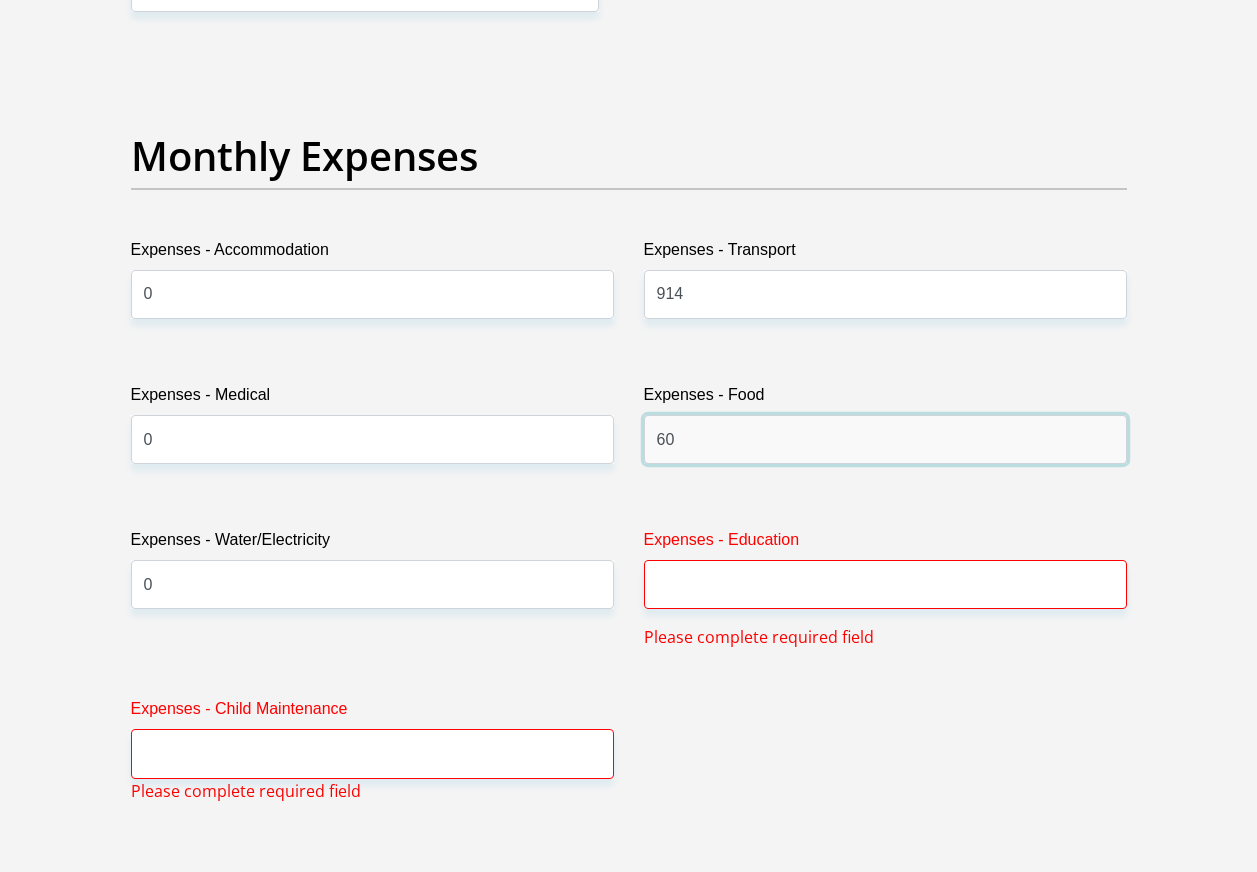 type on "6" 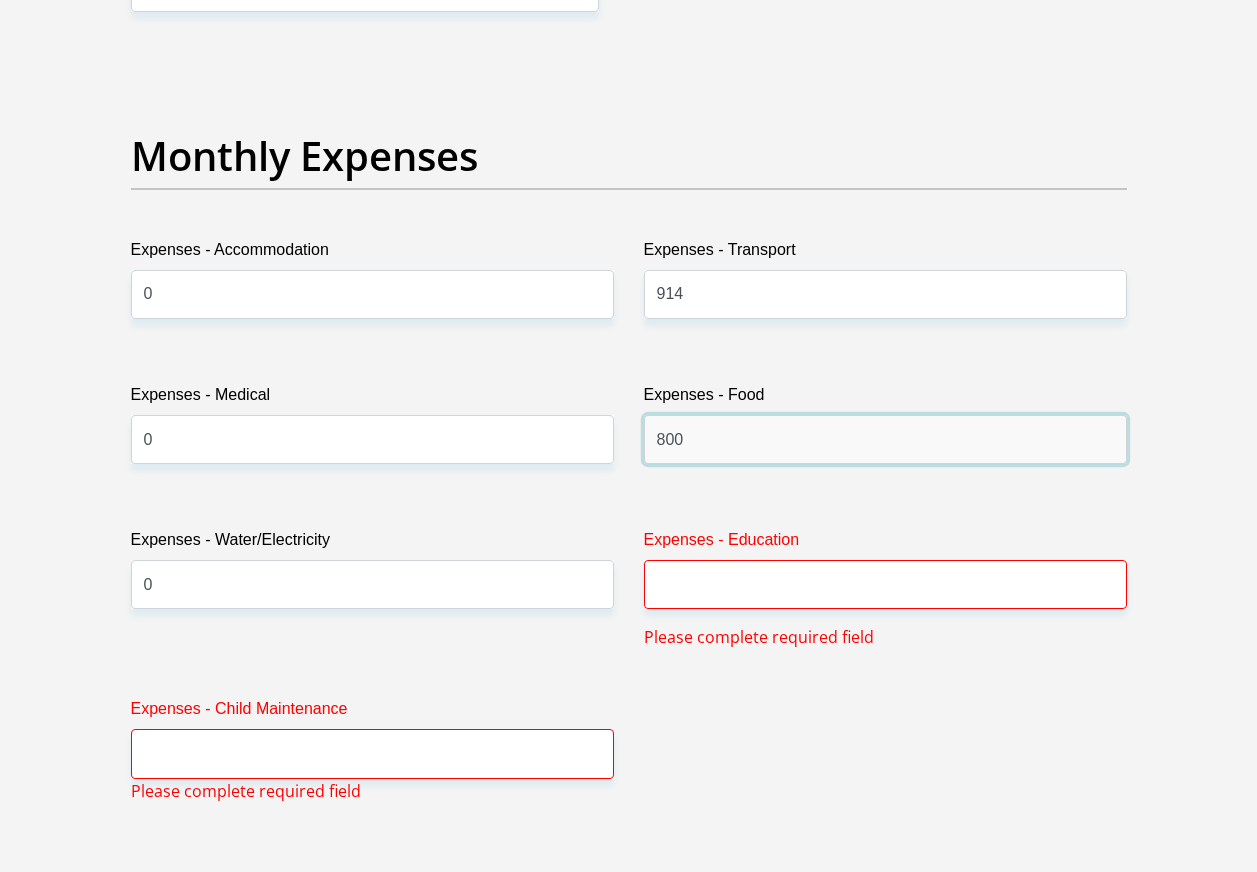 type on "800" 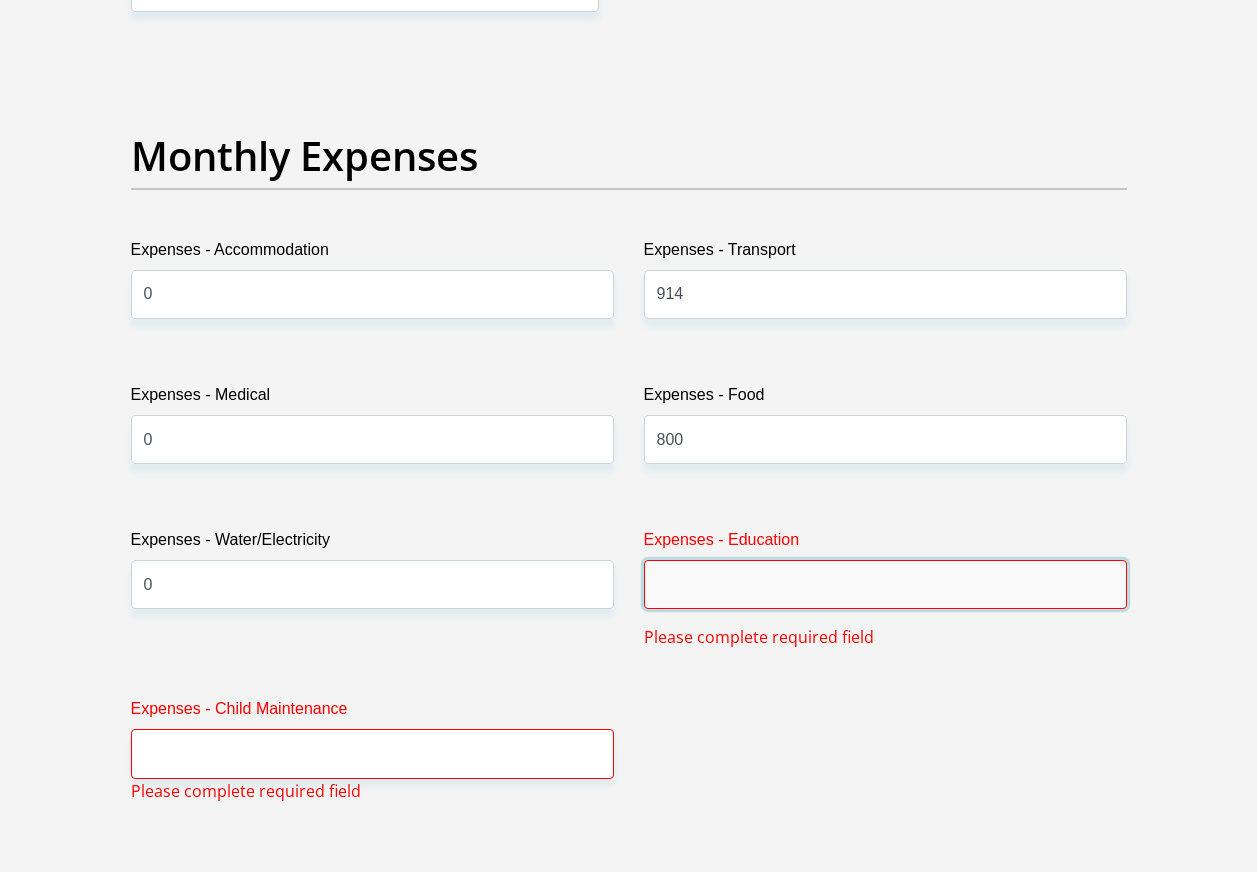 click on "Expenses - Education" at bounding box center (885, 584) 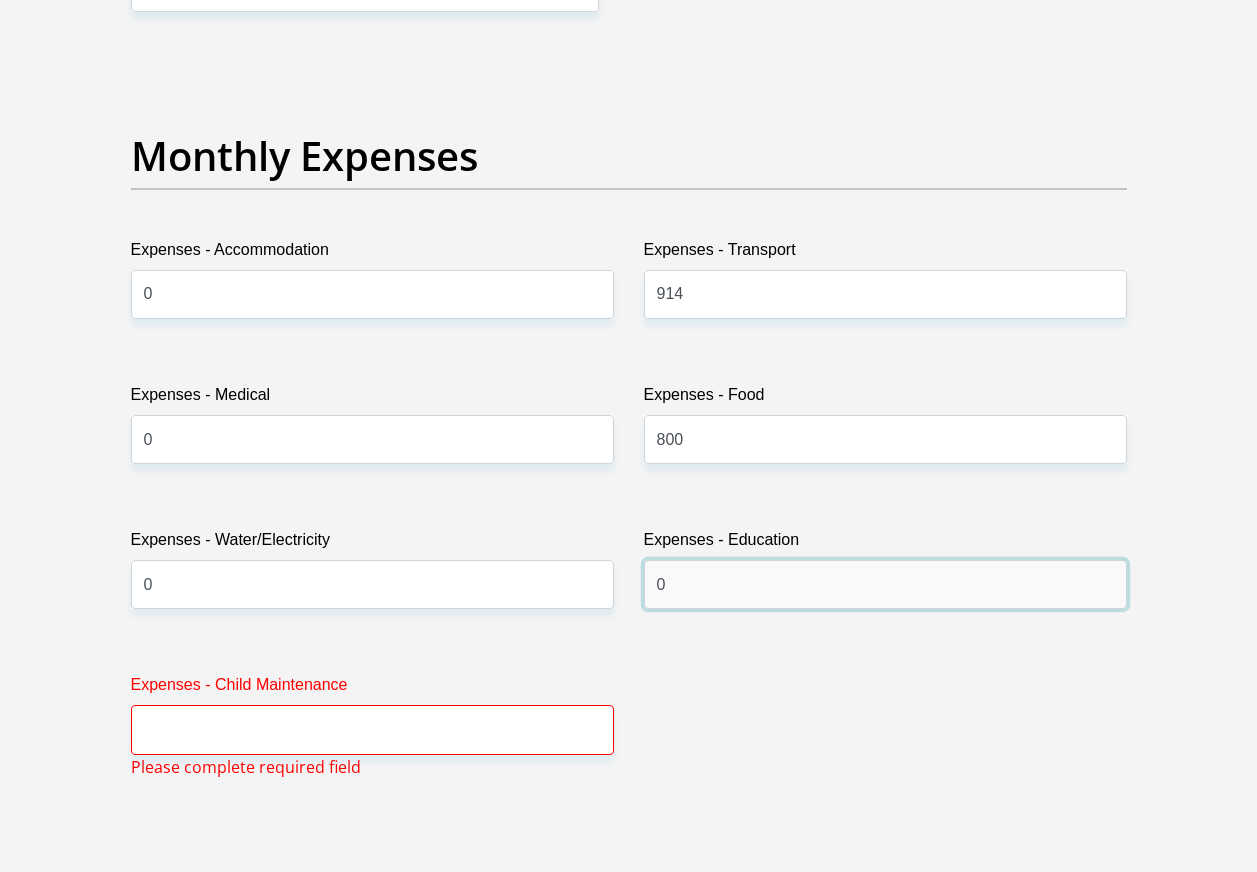 type on "0" 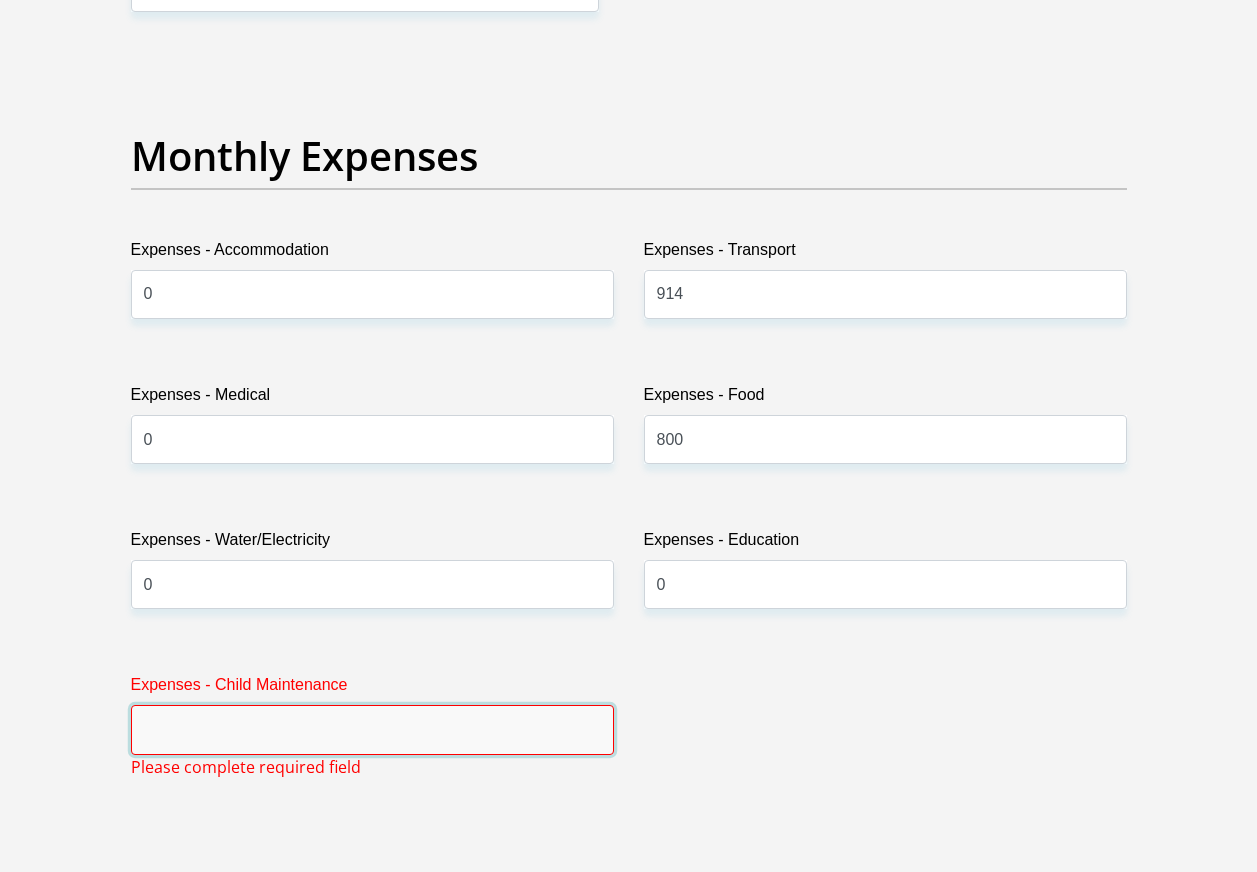 click on "Expenses - Child Maintenance" at bounding box center (372, 729) 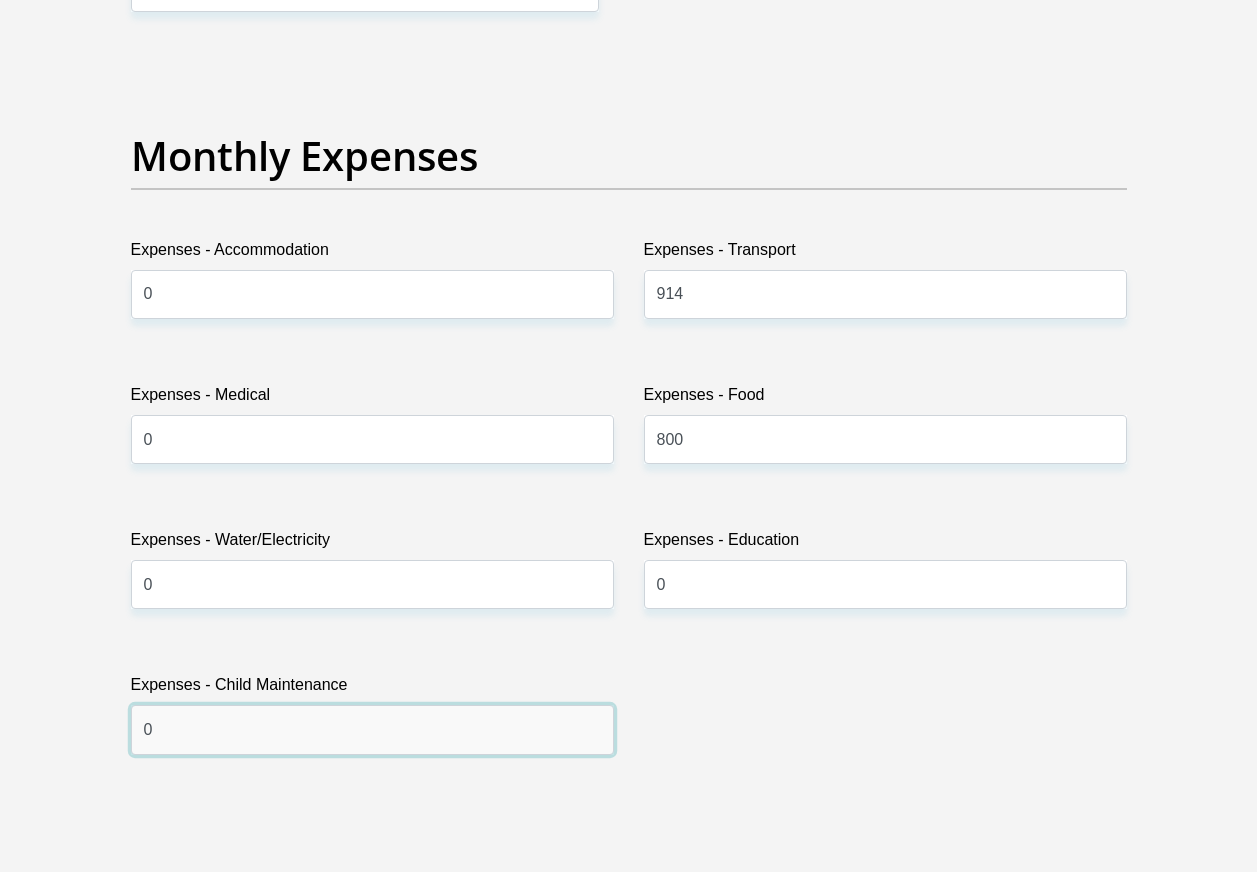 scroll, scrollTop: 3611, scrollLeft: 0, axis: vertical 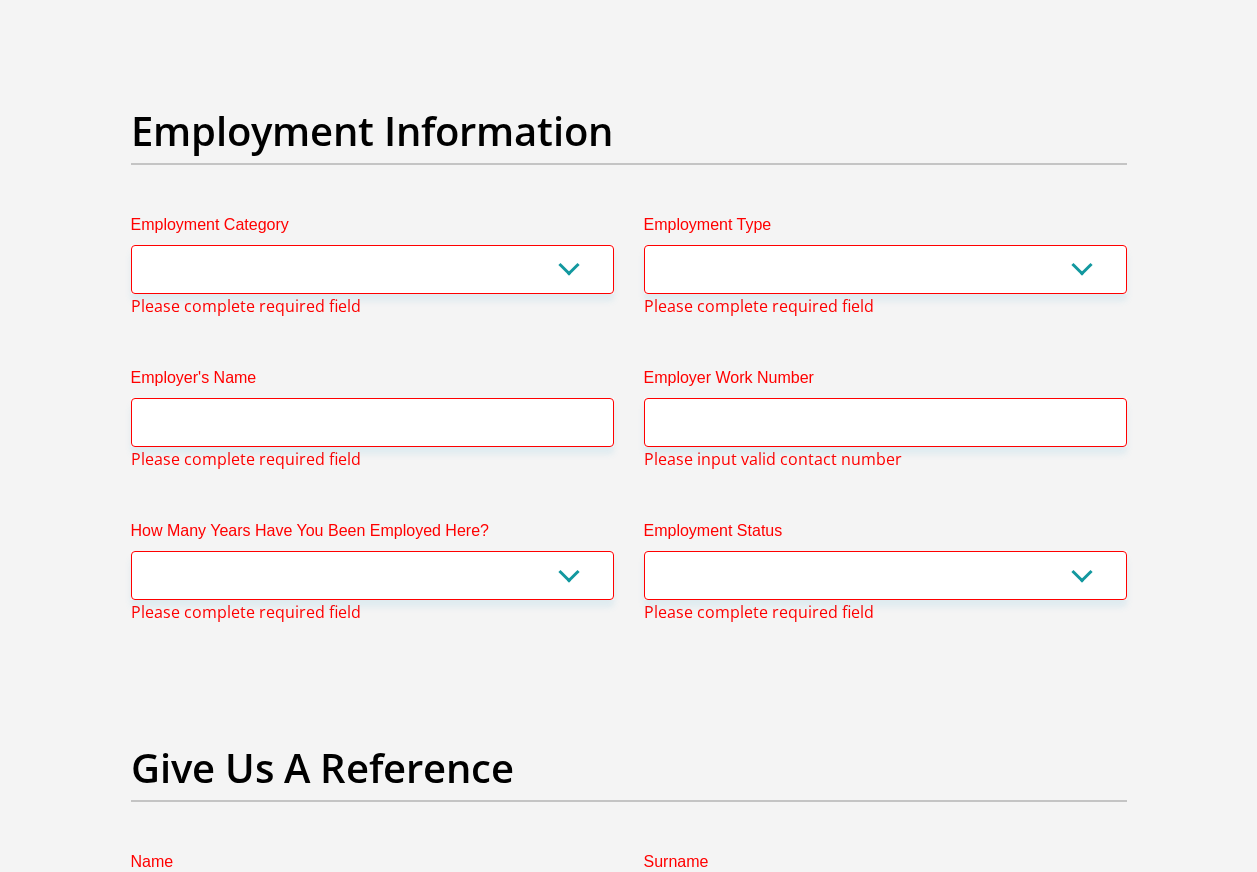type on "0" 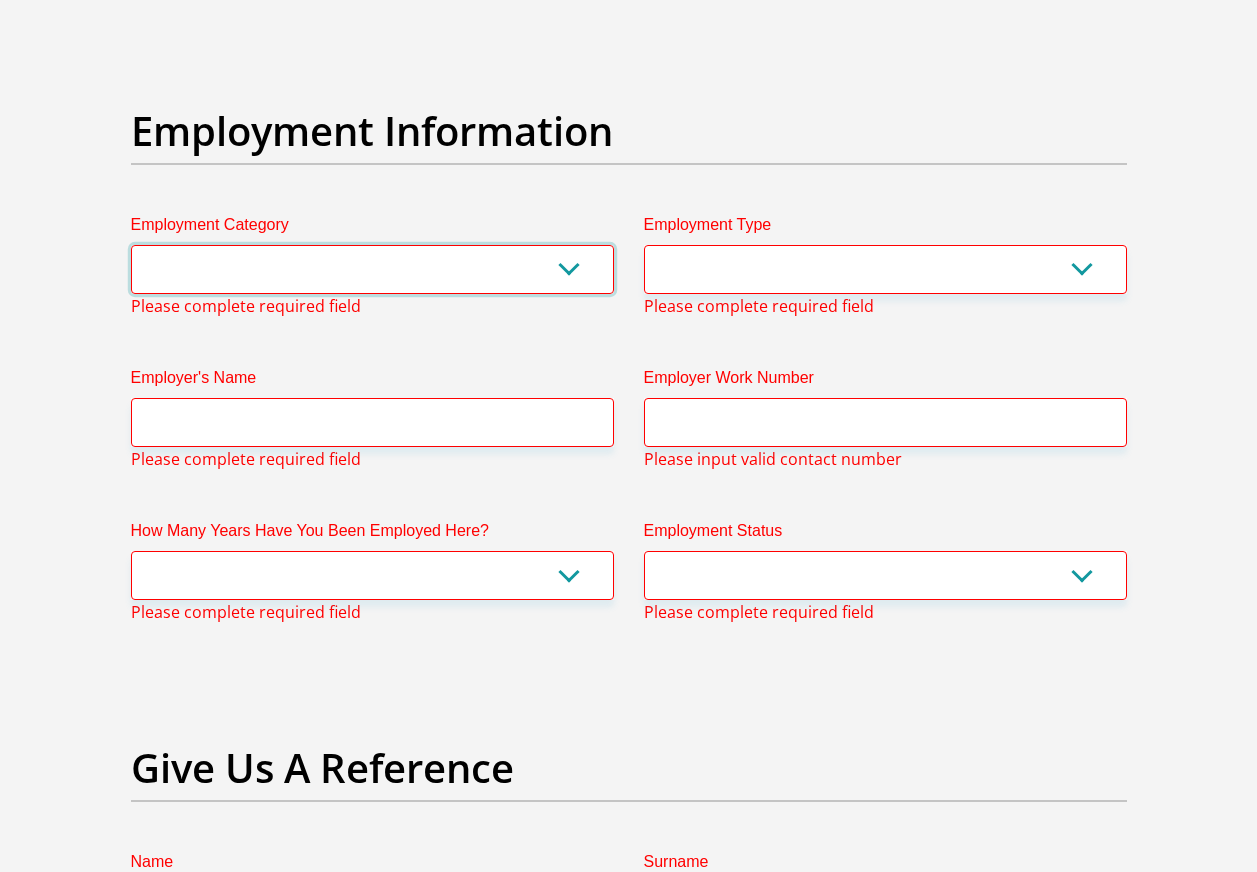 click on "AGRICULTURE
ALCOHOL & TOBACCO
CONSTRUCTION MATERIALS
METALLURGY
EQUIPMENT FOR RENEWABLE ENERGY
SPECIALIZED CONTRACTORS
CAR
GAMING (INCL. INTERNET
OTHER WHOLESALE
UNLICENSED PHARMACEUTICALS
CURRENCY EXCHANGE HOUSES
OTHER FINANCIAL INSTITUTIONS & INSURANCE
REAL ESTATE AGENTS
OIL & GAS
OTHER MATERIALS (E.G. IRON ORE)
PRECIOUS STONES & PRECIOUS METALS
POLITICAL ORGANIZATIONS
RELIGIOUS ORGANIZATIONS(NOT SECTS)
ACTI. HAVING BUSINESS DEAL WITH PUBLIC ADMINISTRATION
LAUNDROMATS" at bounding box center (372, 269) 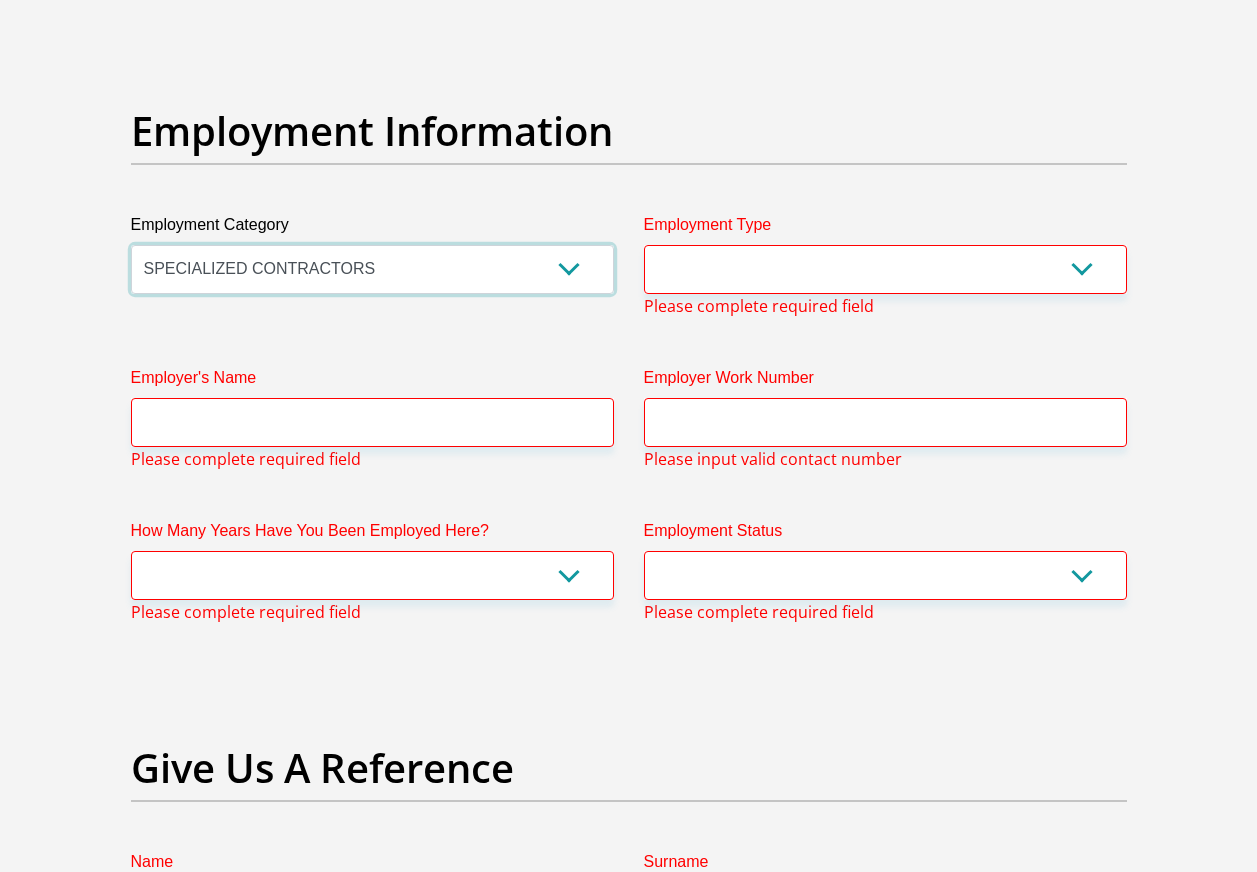 click on "AGRICULTURE
ALCOHOL & TOBACCO
CONSTRUCTION MATERIALS
METALLURGY
EQUIPMENT FOR RENEWABLE ENERGY
SPECIALIZED CONTRACTORS
CAR
GAMING (INCL. INTERNET
OTHER WHOLESALE
UNLICENSED PHARMACEUTICALS
CURRENCY EXCHANGE HOUSES
OTHER FINANCIAL INSTITUTIONS & INSURANCE
REAL ESTATE AGENTS
OIL & GAS
OTHER MATERIALS (E.G. IRON ORE)
PRECIOUS STONES & PRECIOUS METALS
POLITICAL ORGANIZATIONS
RELIGIOUS ORGANIZATIONS(NOT SECTS)
ACTI. HAVING BUSINESS DEAL WITH PUBLIC ADMINISTRATION
LAUNDROMATS" at bounding box center [372, 269] 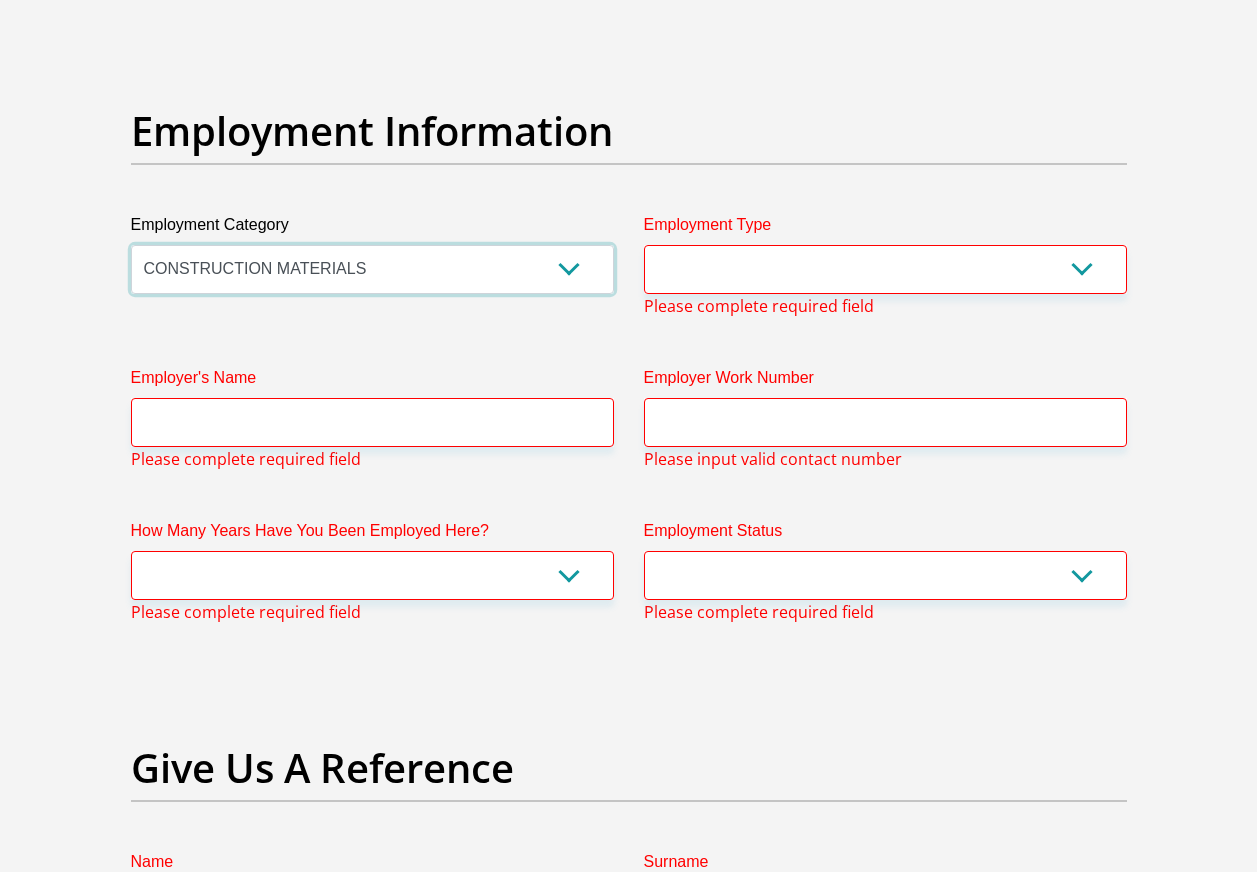 click on "AGRICULTURE
ALCOHOL & TOBACCO
CONSTRUCTION MATERIALS
METALLURGY
EQUIPMENT FOR RENEWABLE ENERGY
SPECIALIZED CONTRACTORS
CAR
GAMING (INCL. INTERNET
OTHER WHOLESALE
UNLICENSED PHARMACEUTICALS
CURRENCY EXCHANGE HOUSES
OTHER FINANCIAL INSTITUTIONS & INSURANCE
REAL ESTATE AGENTS
OIL & GAS
OTHER MATERIALS (E.G. IRON ORE)
PRECIOUS STONES & PRECIOUS METALS
POLITICAL ORGANIZATIONS
RELIGIOUS ORGANIZATIONS(NOT SECTS)
ACTI. HAVING BUSINESS DEAL WITH PUBLIC ADMINISTRATION
LAUNDROMATS" at bounding box center [372, 269] 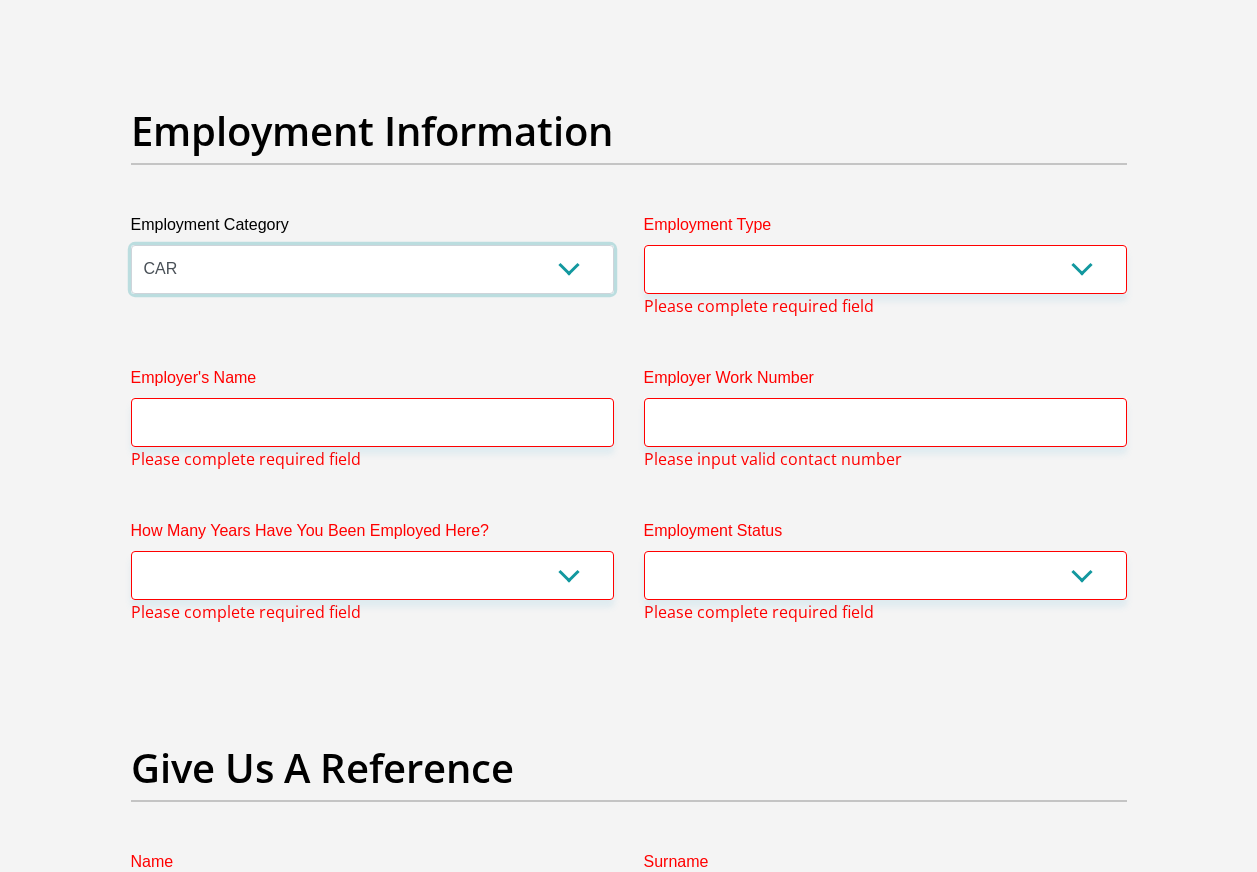 click on "AGRICULTURE
ALCOHOL & TOBACCO
CONSTRUCTION MATERIALS
METALLURGY
EQUIPMENT FOR RENEWABLE ENERGY
SPECIALIZED CONTRACTORS
CAR
GAMING (INCL. INTERNET
OTHER WHOLESALE
UNLICENSED PHARMACEUTICALS
CURRENCY EXCHANGE HOUSES
OTHER FINANCIAL INSTITUTIONS & INSURANCE
REAL ESTATE AGENTS
OIL & GAS
OTHER MATERIALS (E.G. IRON ORE)
PRECIOUS STONES & PRECIOUS METALS
POLITICAL ORGANIZATIONS
RELIGIOUS ORGANIZATIONS(NOT SECTS)
ACTI. HAVING BUSINESS DEAL WITH PUBLIC ADMINISTRATION
LAUNDROMATS" at bounding box center [372, 269] 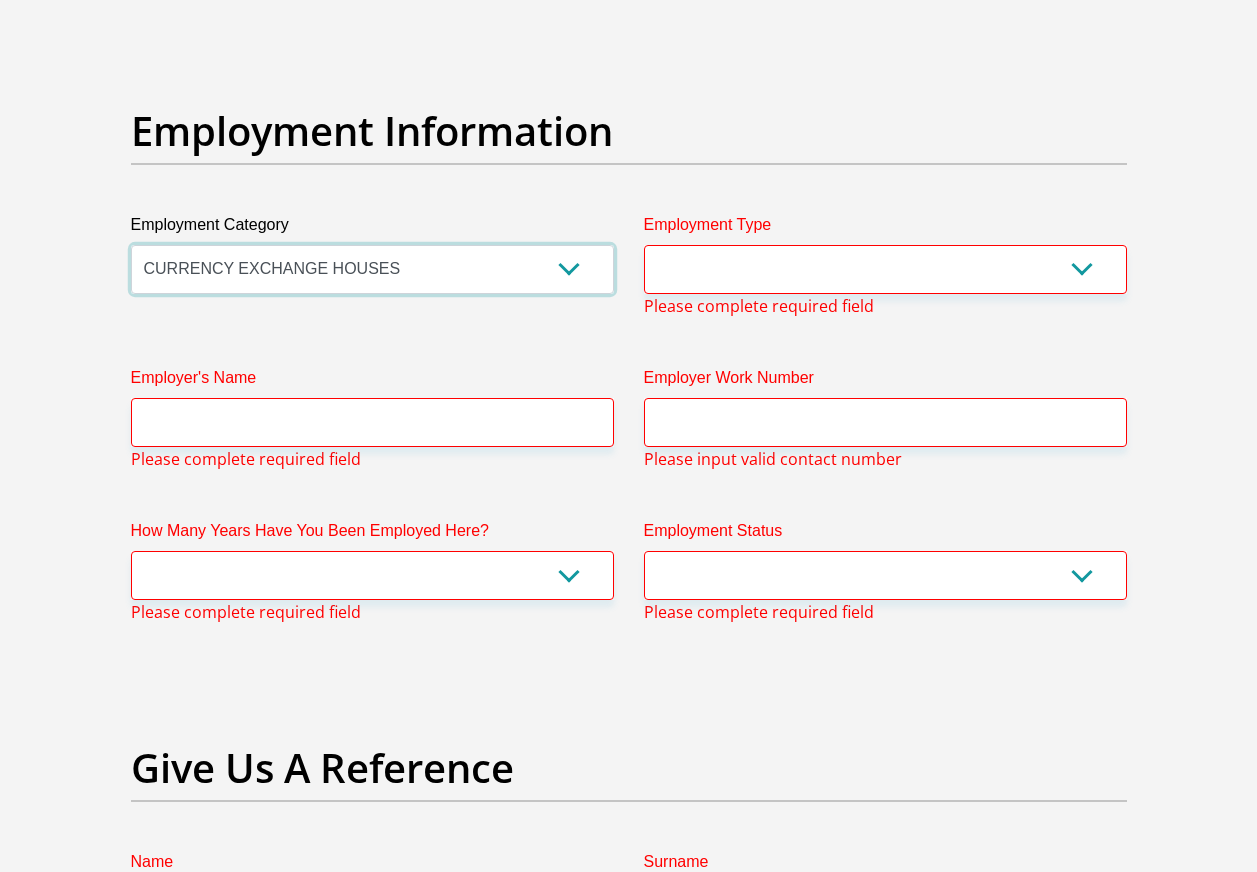 click on "AGRICULTURE
ALCOHOL & TOBACCO
CONSTRUCTION MATERIALS
METALLURGY
EQUIPMENT FOR RENEWABLE ENERGY
SPECIALIZED CONTRACTORS
CAR
GAMING (INCL. INTERNET
OTHER WHOLESALE
UNLICENSED PHARMACEUTICALS
CURRENCY EXCHANGE HOUSES
OTHER FINANCIAL INSTITUTIONS & INSURANCE
REAL ESTATE AGENTS
OIL & GAS
OTHER MATERIALS (E.G. IRON ORE)
PRECIOUS STONES & PRECIOUS METALS
POLITICAL ORGANIZATIONS
RELIGIOUS ORGANIZATIONS(NOT SECTS)
ACTI. HAVING BUSINESS DEAL WITH PUBLIC ADMINISTRATION
LAUNDROMATS" at bounding box center (372, 269) 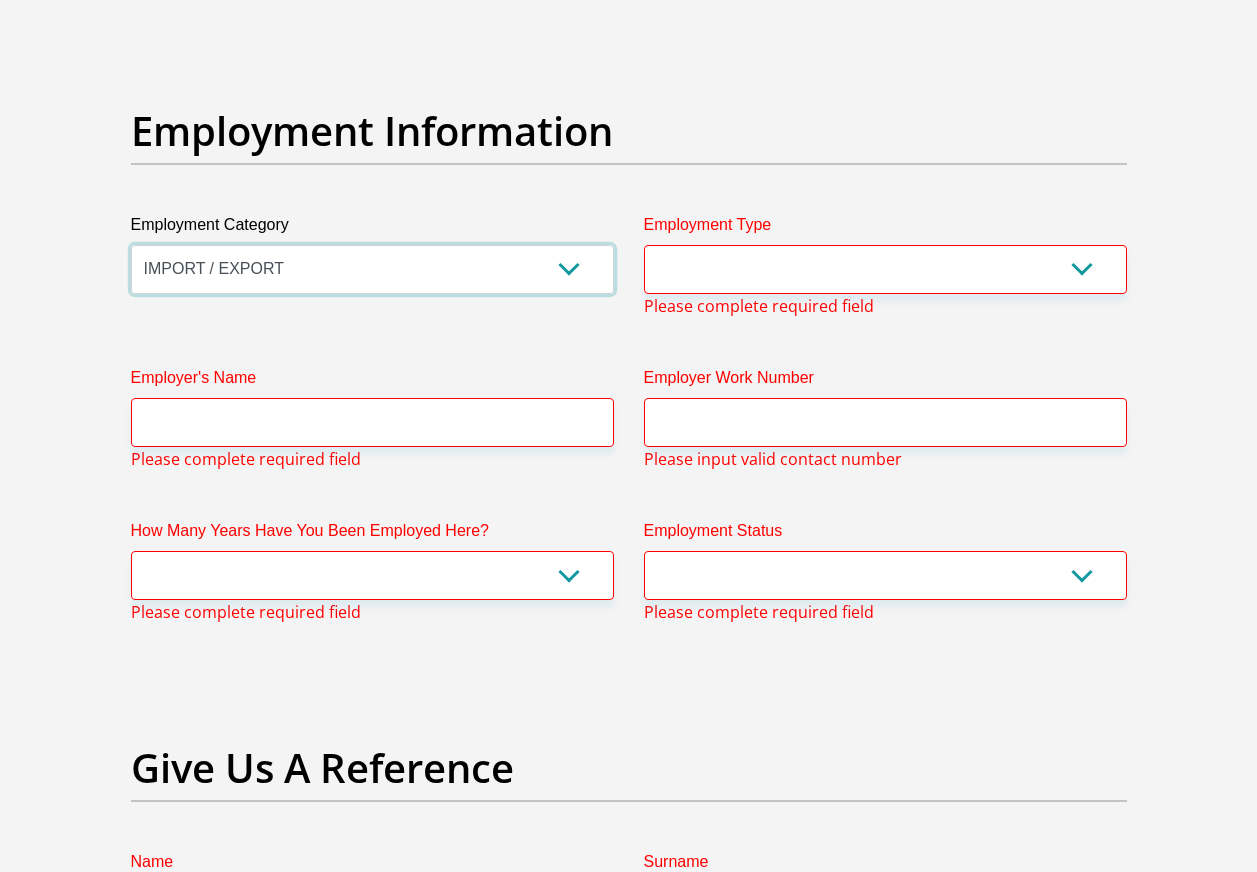 click on "AGRICULTURE
ALCOHOL & TOBACCO
CONSTRUCTION MATERIALS
METALLURGY
EQUIPMENT FOR RENEWABLE ENERGY
SPECIALIZED CONTRACTORS
CAR
GAMING (INCL. INTERNET
OTHER WHOLESALE
UNLICENSED PHARMACEUTICALS
CURRENCY EXCHANGE HOUSES
OTHER FINANCIAL INSTITUTIONS & INSURANCE
REAL ESTATE AGENTS
OIL & GAS
OTHER MATERIALS (E.G. IRON ORE)
PRECIOUS STONES & PRECIOUS METALS
POLITICAL ORGANIZATIONS
RELIGIOUS ORGANIZATIONS(NOT SECTS)
ACTI. HAVING BUSINESS DEAL WITH PUBLIC ADMINISTRATION
LAUNDROMATS" at bounding box center (372, 269) 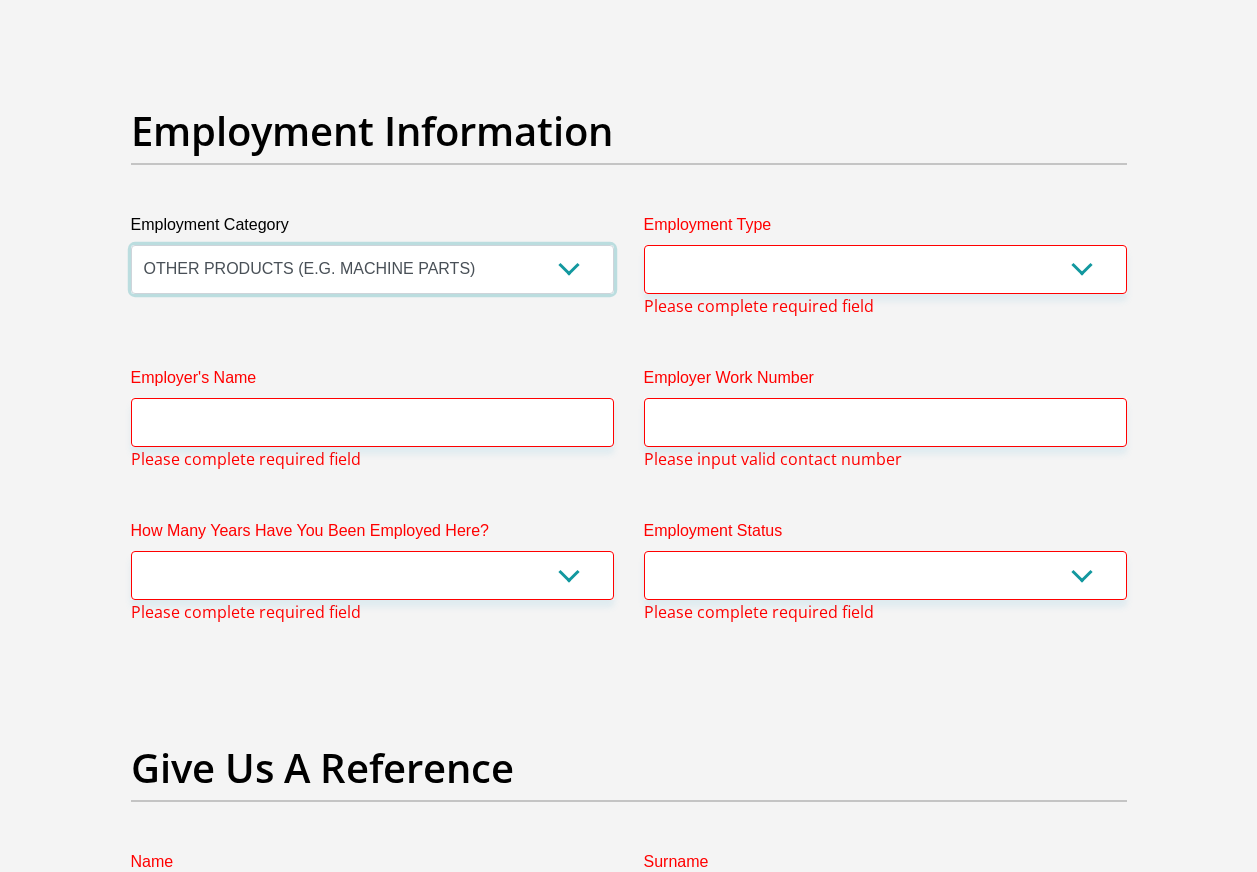 click on "AGRICULTURE
ALCOHOL & TOBACCO
CONSTRUCTION MATERIALS
METALLURGY
EQUIPMENT FOR RENEWABLE ENERGY
SPECIALIZED CONTRACTORS
CAR
GAMING (INCL. INTERNET
OTHER WHOLESALE
UNLICENSED PHARMACEUTICALS
CURRENCY EXCHANGE HOUSES
OTHER FINANCIAL INSTITUTIONS & INSURANCE
REAL ESTATE AGENTS
OIL & GAS
OTHER MATERIALS (E.G. IRON ORE)
PRECIOUS STONES & PRECIOUS METALS
POLITICAL ORGANIZATIONS
RELIGIOUS ORGANIZATIONS(NOT SECTS)
ACTI. HAVING BUSINESS DEAL WITH PUBLIC ADMINISTRATION
LAUNDROMATS" at bounding box center [372, 269] 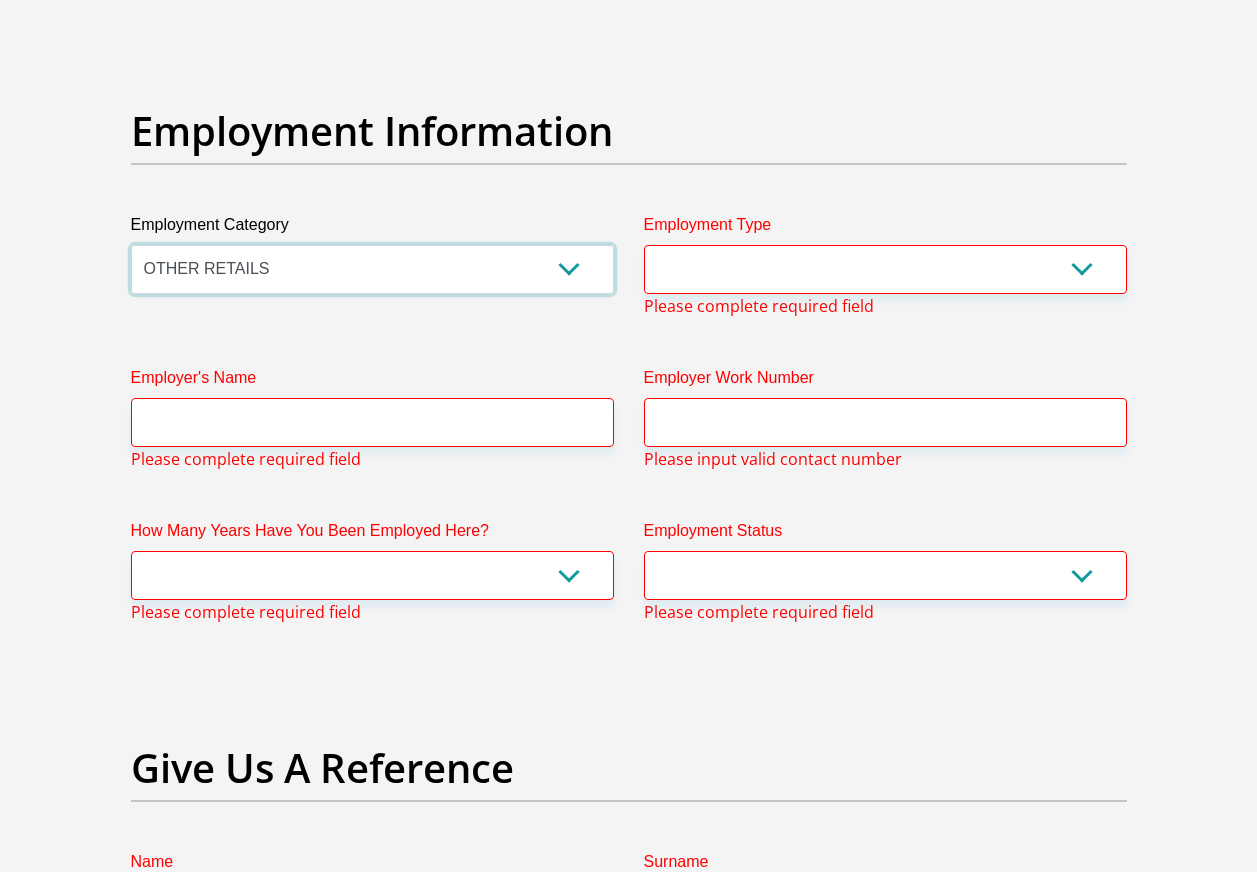 click on "AGRICULTURE
ALCOHOL & TOBACCO
CONSTRUCTION MATERIALS
METALLURGY
EQUIPMENT FOR RENEWABLE ENERGY
SPECIALIZED CONTRACTORS
CAR
GAMING (INCL. INTERNET
OTHER WHOLESALE
UNLICENSED PHARMACEUTICALS
CURRENCY EXCHANGE HOUSES
OTHER FINANCIAL INSTITUTIONS & INSURANCE
REAL ESTATE AGENTS
OIL & GAS
OTHER MATERIALS (E.G. IRON ORE)
PRECIOUS STONES & PRECIOUS METALS
POLITICAL ORGANIZATIONS
RELIGIOUS ORGANIZATIONS(NOT SECTS)
ACTI. HAVING BUSINESS DEAL WITH PUBLIC ADMINISTRATION
LAUNDROMATS" at bounding box center [372, 269] 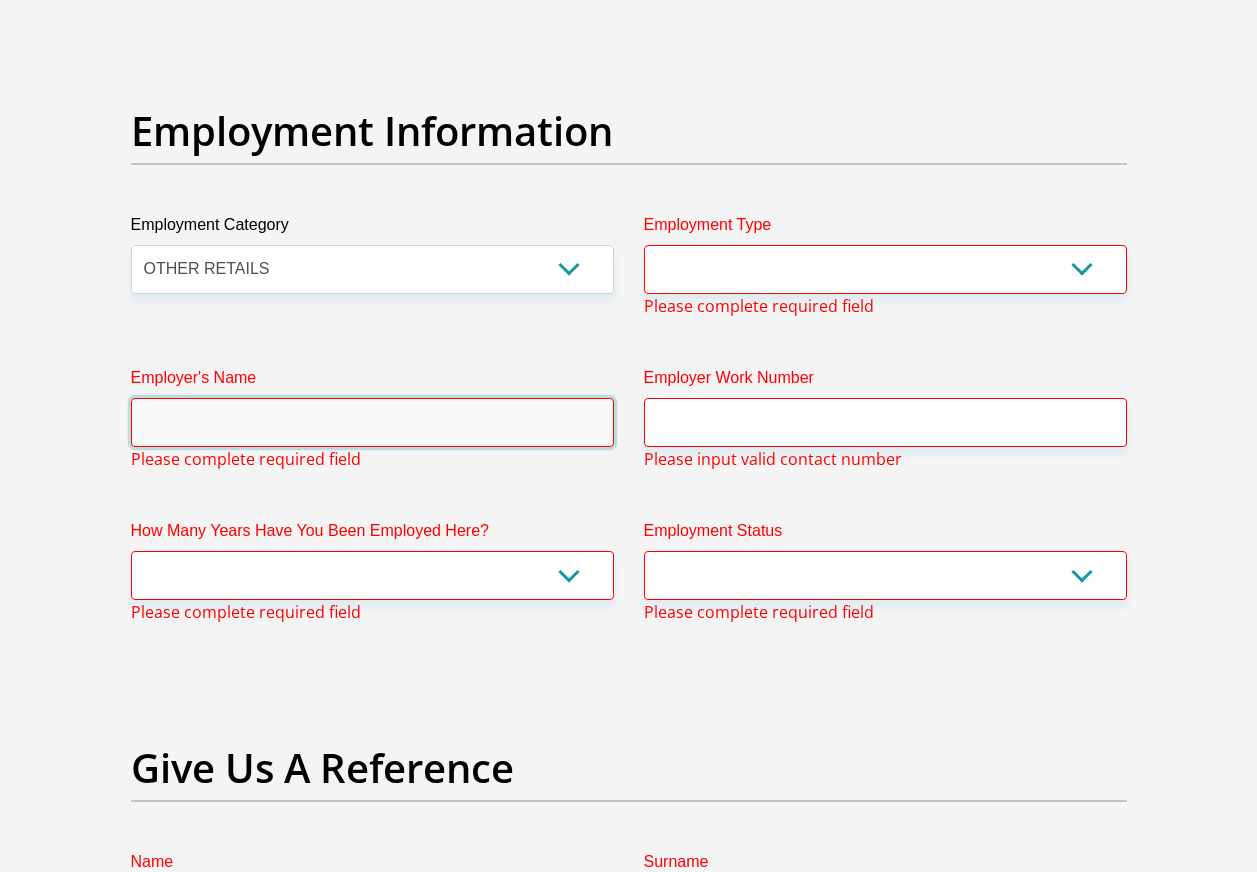 click on "Employer's Name" at bounding box center [372, 422] 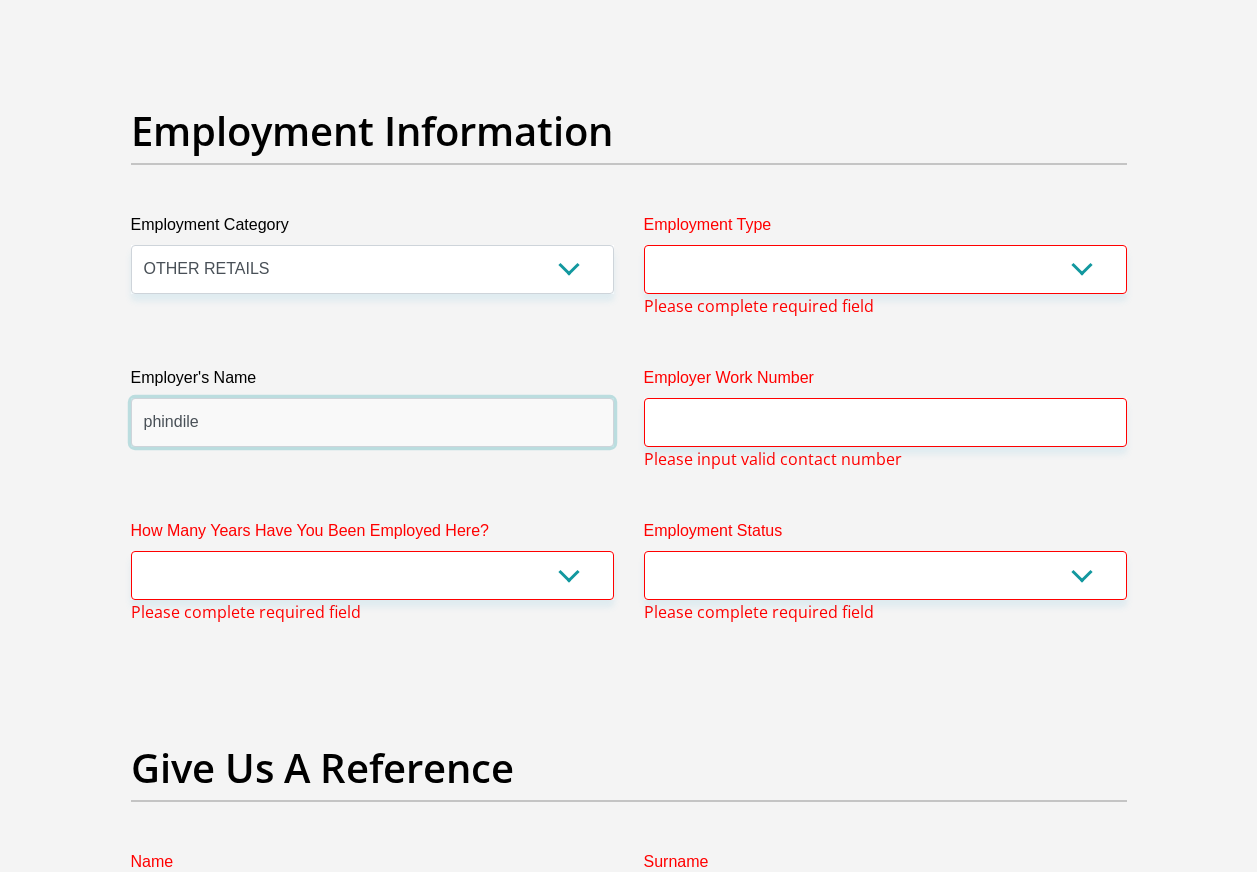 type on "phindile" 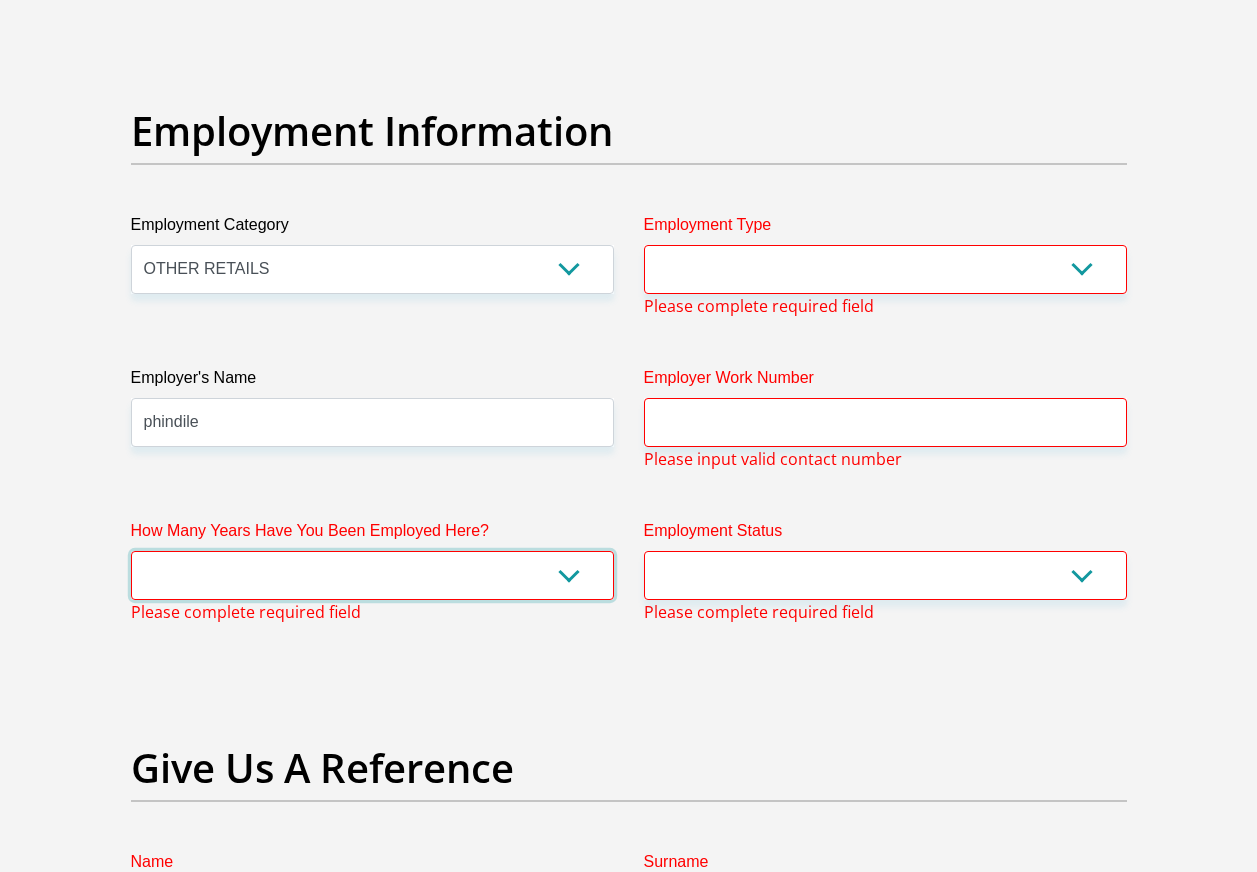 click on "less than 1 year
1-3 years
3-5 years
5+ years" at bounding box center (372, 575) 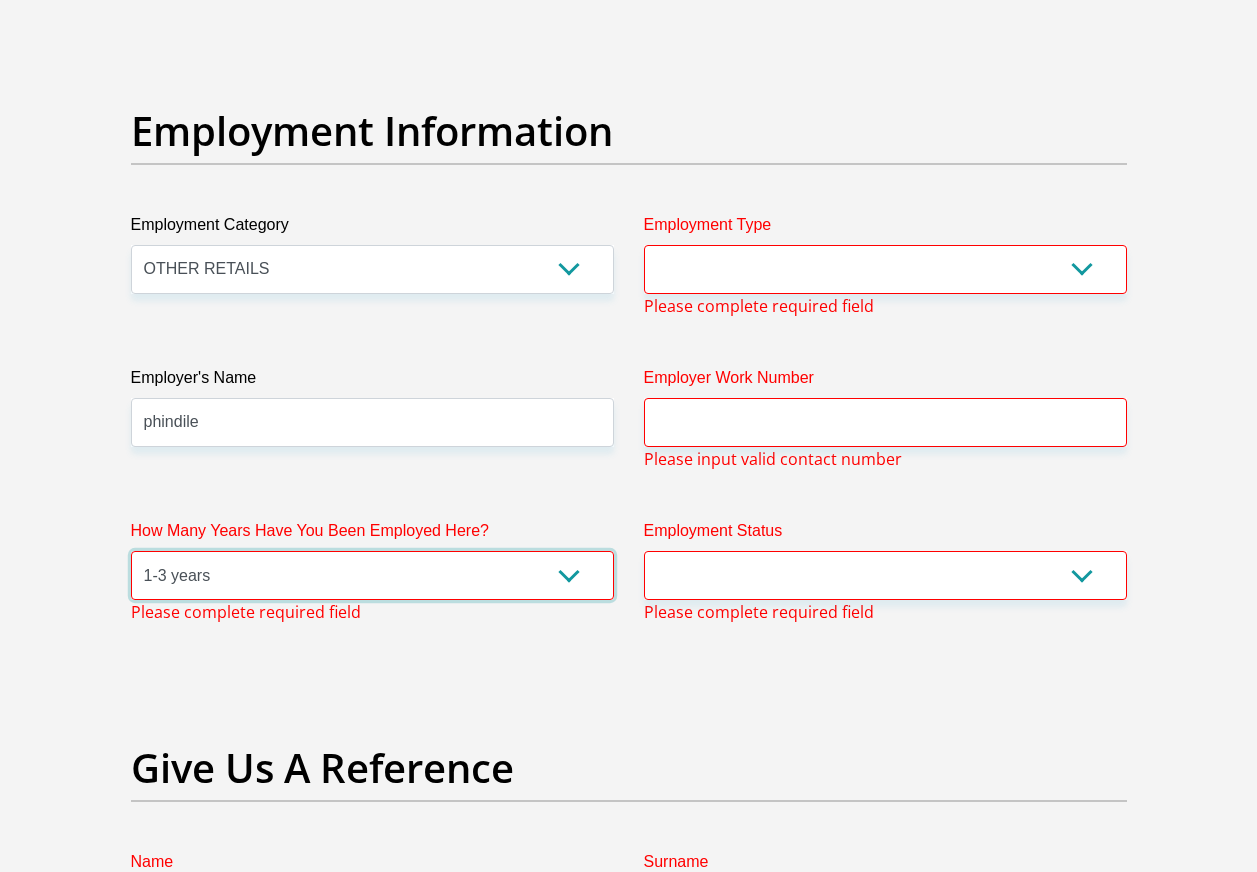 click on "less than 1 year
1-3 years
3-5 years
5+ years" at bounding box center (372, 575) 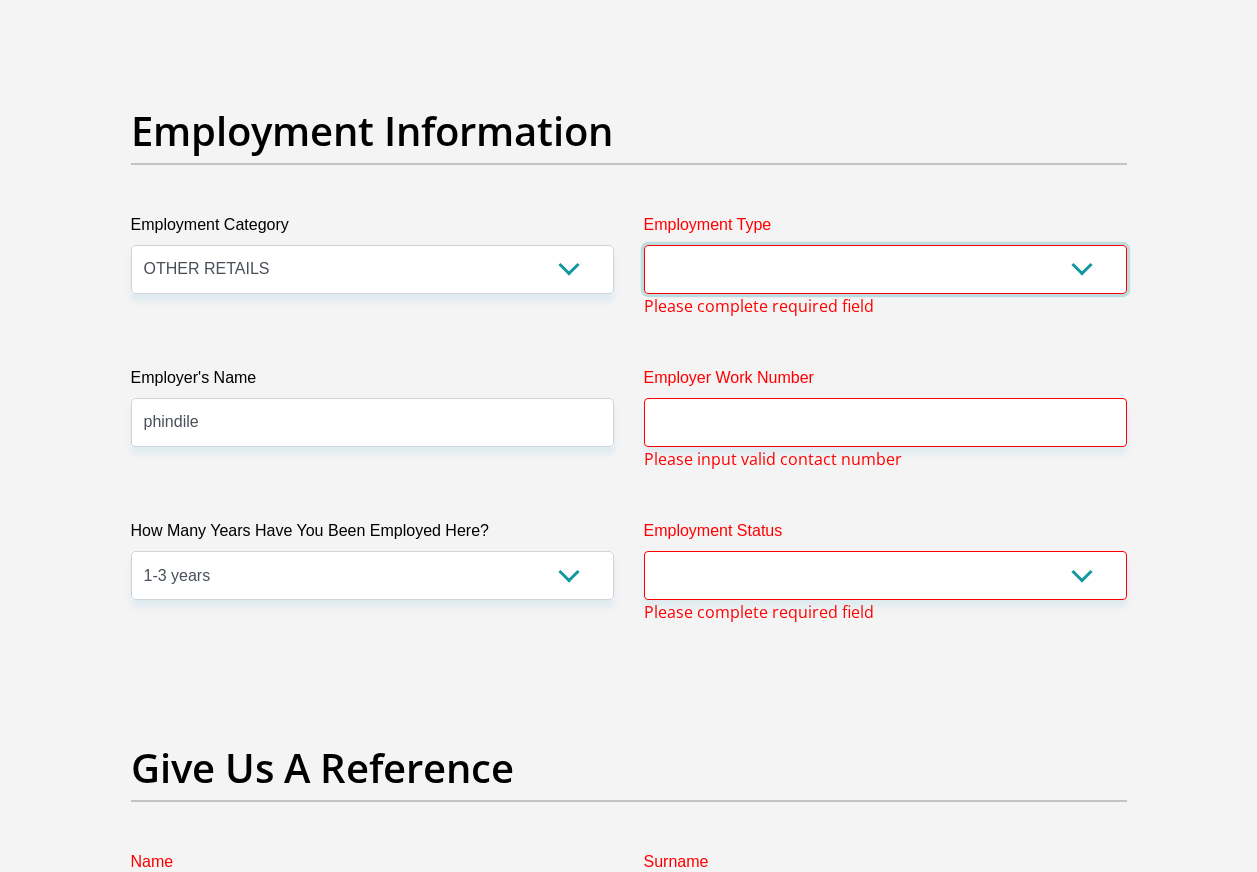 click on "College/Lecturer
Craft Seller
Creative
Driver
Executive
Farmer
Forces - Non Commissioned
Forces - Officer
Hawker
Housewife
Labourer
Licenced Professional
Manager
Miner
Non Licenced Professional
Office Staff/Clerk
Outside Worker
Pensioner
Permanent Teacher
Production/Manufacturing
Sales
Self-Employed
Semi-Professional Worker
Service Industry  Social Worker  Student" at bounding box center [885, 269] 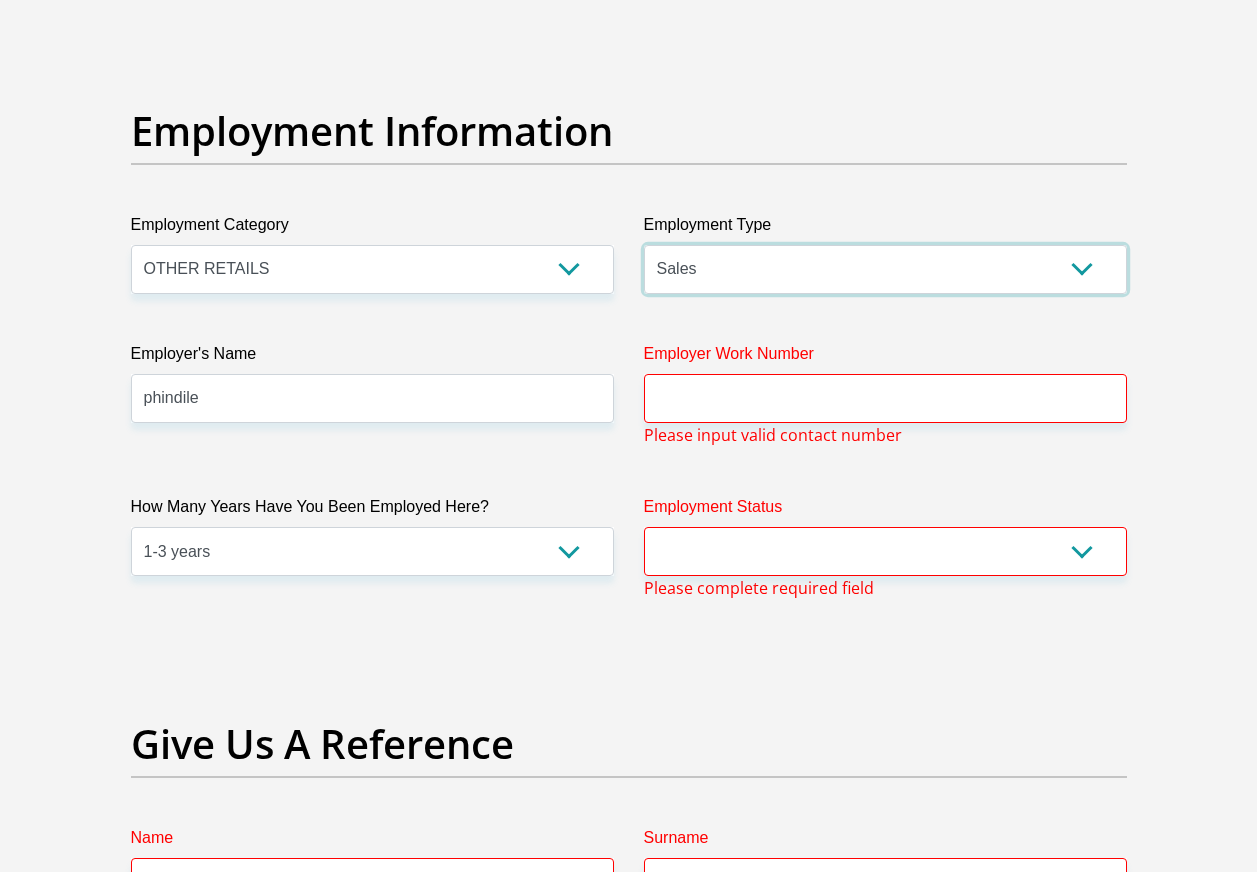 click on "College/Lecturer
Craft Seller
Creative
Driver
Executive
Farmer
Forces - Non Commissioned
Forces - Officer
Hawker
Housewife
Labourer
Licenced Professional
Manager
Miner
Non Licenced Professional
Office Staff/Clerk
Outside Worker
Pensioner
Permanent Teacher
Production/Manufacturing
Sales
Self-Employed
Semi-Professional Worker
Service Industry  Social Worker  Student" at bounding box center [885, 269] 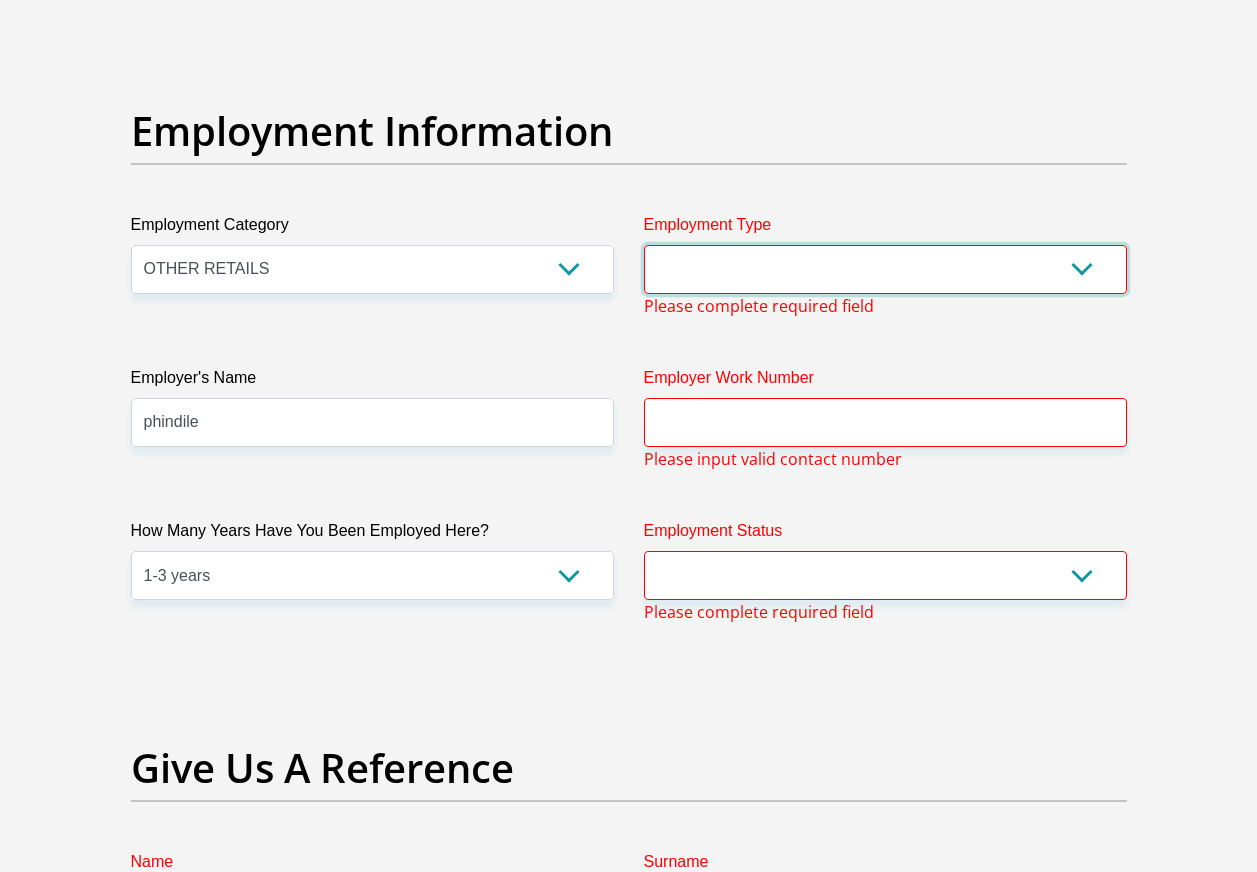 click on "College/Lecturer
Craft Seller
Creative
Driver
Executive
Farmer
Forces - Non Commissioned
Forces - Officer
Hawker
Housewife
Labourer
Licenced Professional
Manager
Miner
Non Licenced Professional
Office Staff/Clerk
Outside Worker
Pensioner
Permanent Teacher
Production/Manufacturing
Sales
Self-Employed
Semi-Professional Worker
Service Industry  Social Worker  Student" at bounding box center (885, 269) 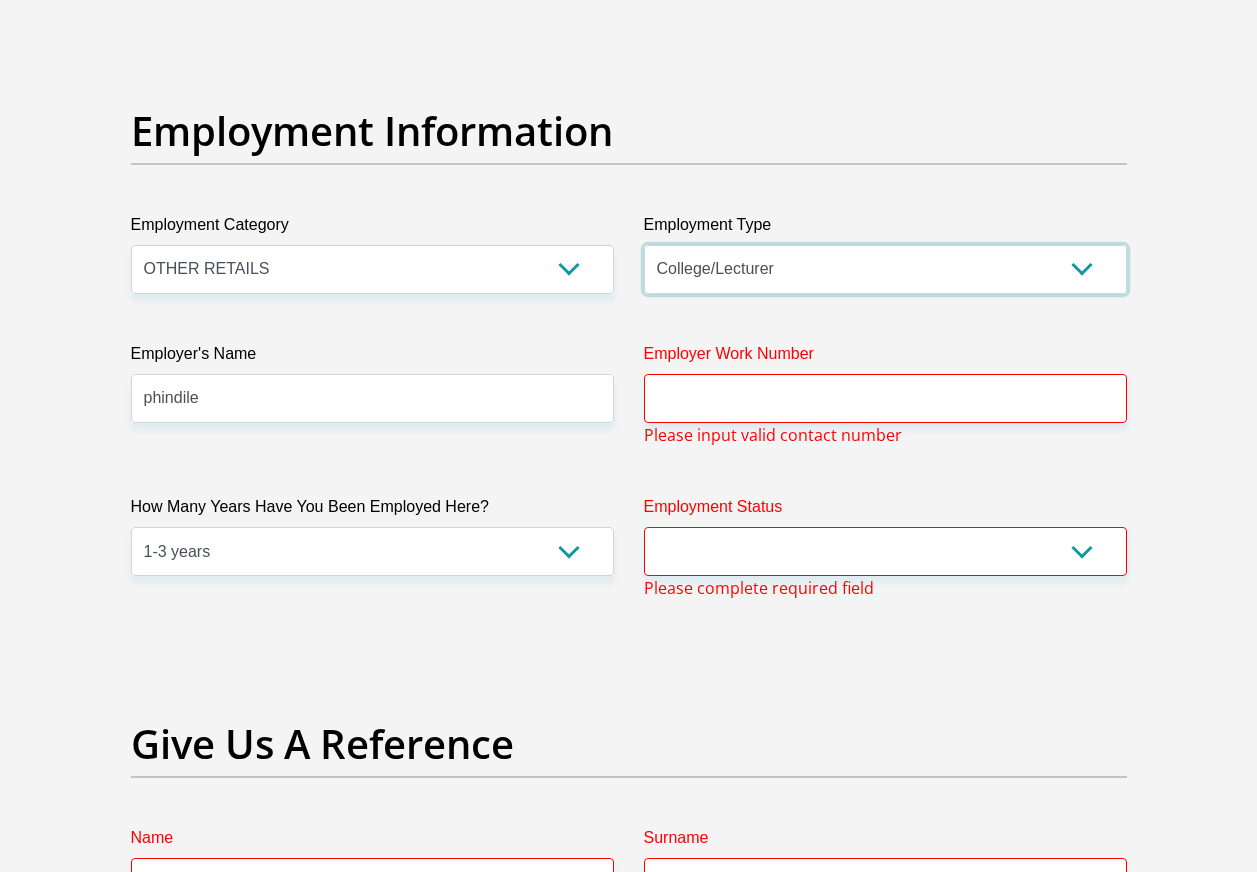 click on "College/Lecturer
Craft Seller
Creative
Driver
Executive
Farmer
Forces - Non Commissioned
Forces - Officer
Hawker
Housewife
Labourer
Licenced Professional
Manager
Miner
Non Licenced Professional
Office Staff/Clerk
Outside Worker
Pensioner
Permanent Teacher
Production/Manufacturing
Sales
Self-Employed
Semi-Professional Worker
Service Industry  Social Worker  Student" at bounding box center [885, 269] 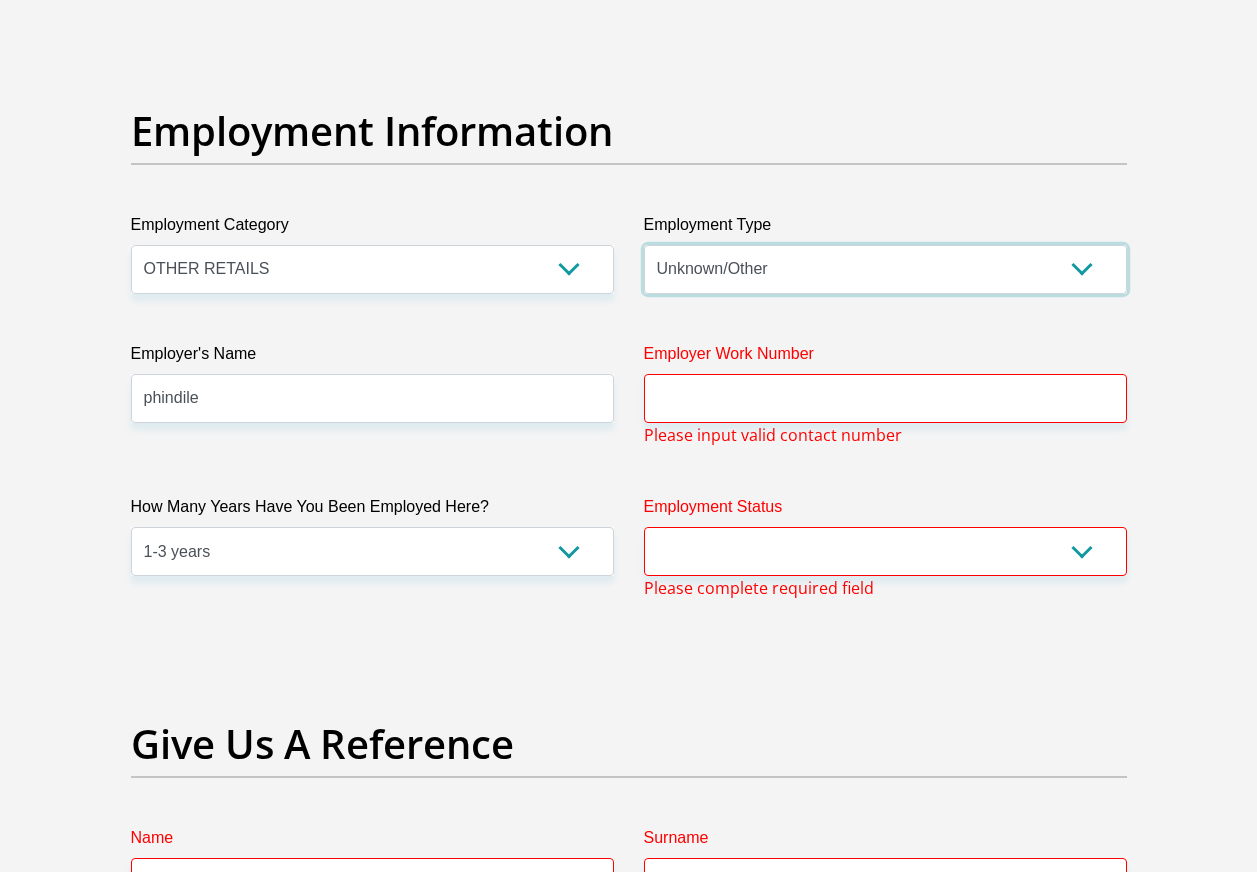 click on "College/Lecturer
Craft Seller
Creative
Driver
Executive
Farmer
Forces - Non Commissioned
Forces - Officer
Hawker
Housewife
Labourer
Licenced Professional
Manager
Miner
Non Licenced Professional
Office Staff/Clerk
Outside Worker
Pensioner
Permanent Teacher
Production/Manufacturing
Sales
Self-Employed
Semi-Professional Worker
Service Industry  Social Worker  Student" at bounding box center (885, 269) 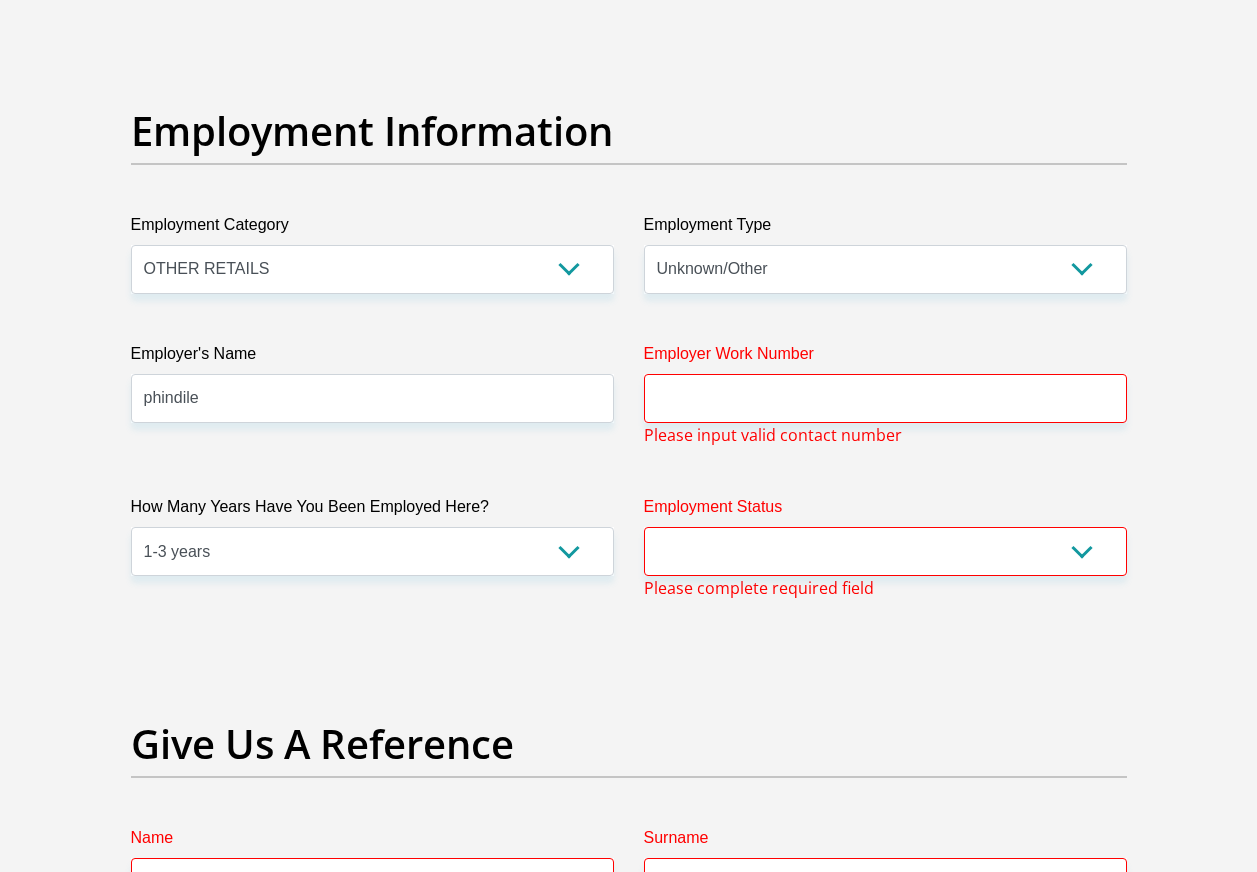 click on "Employer Work Number" at bounding box center (885, 358) 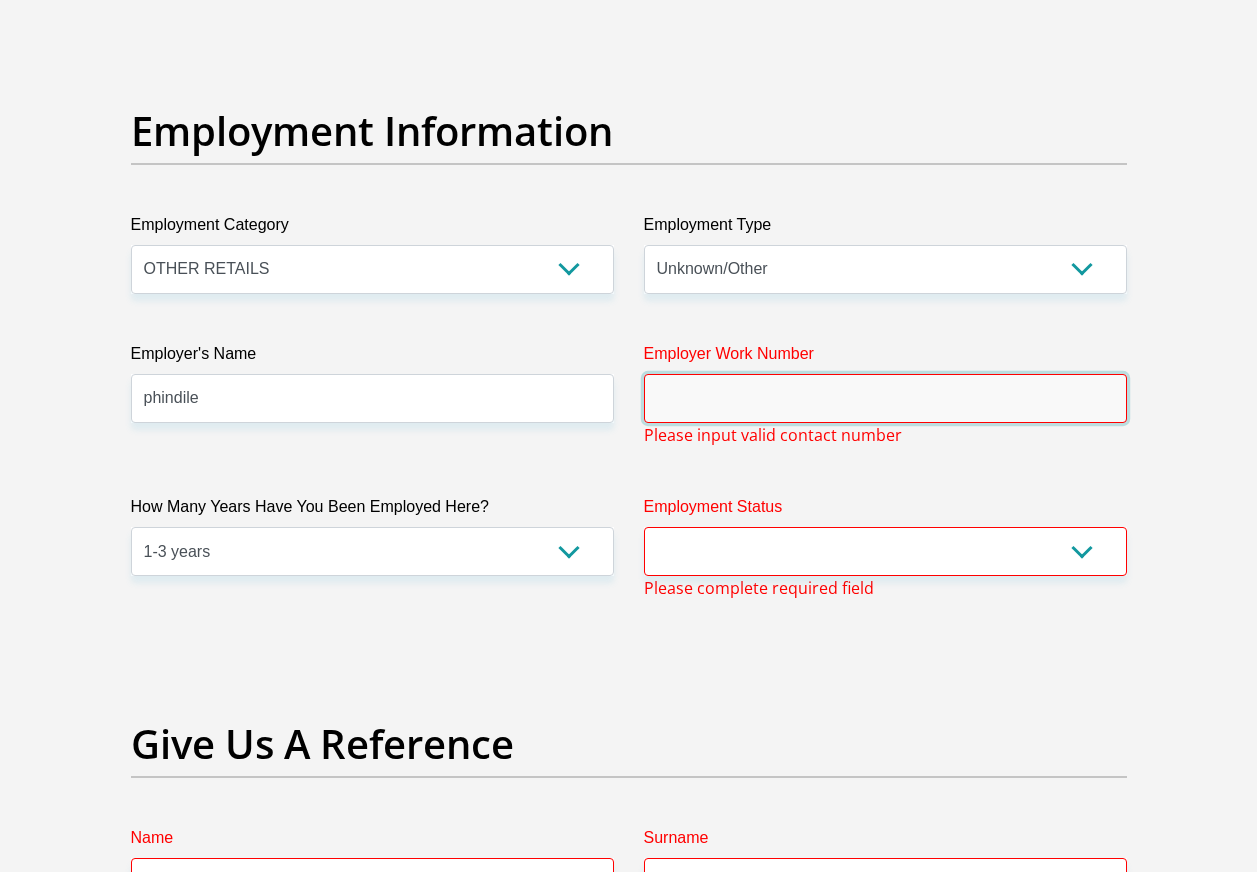 click on "Employer Work Number" at bounding box center [885, 398] 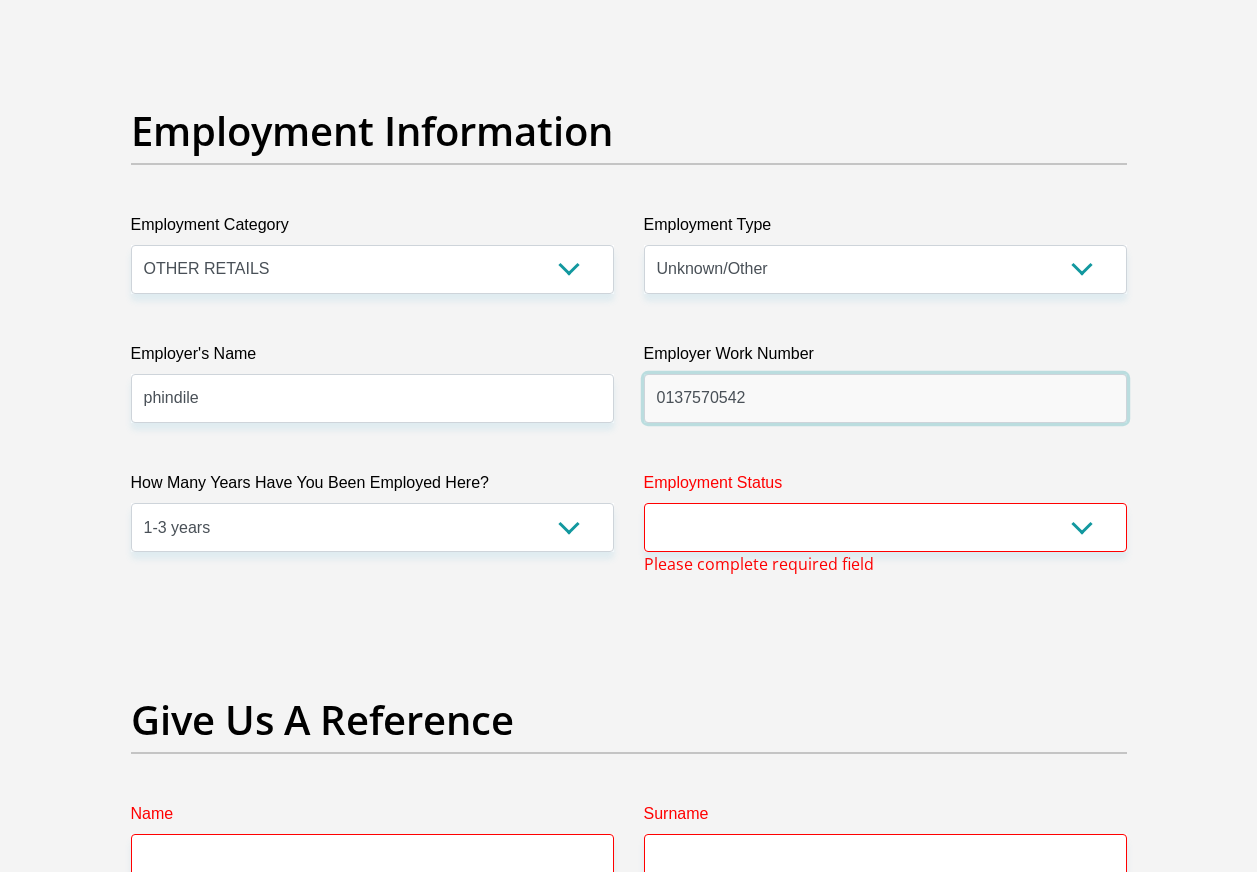 type on "0137570542" 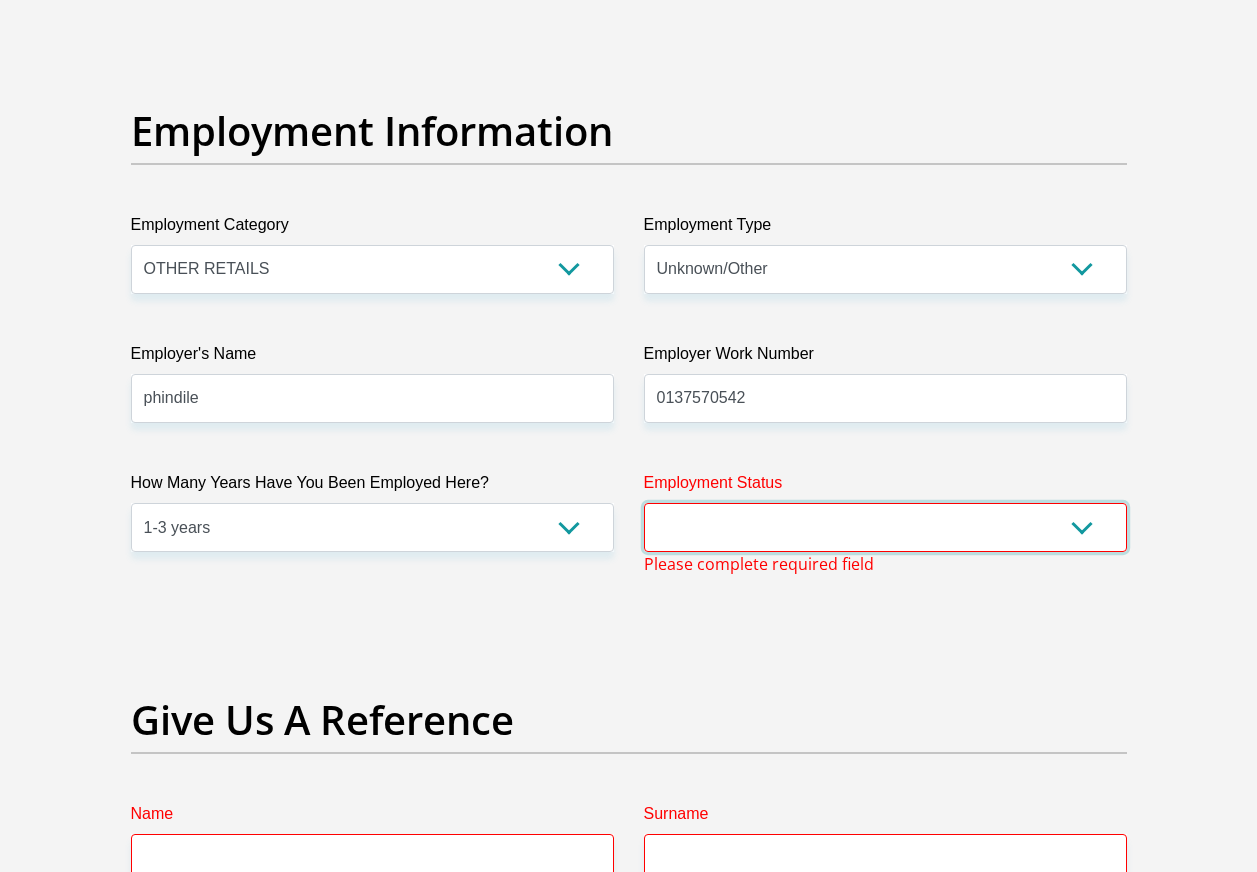 click on "Permanent/Full-time
Part-time/Casual
Contract Worker
Self-Employed
Housewife
Retired
Student
Medically Boarded
Disability
Unemployed" at bounding box center [885, 527] 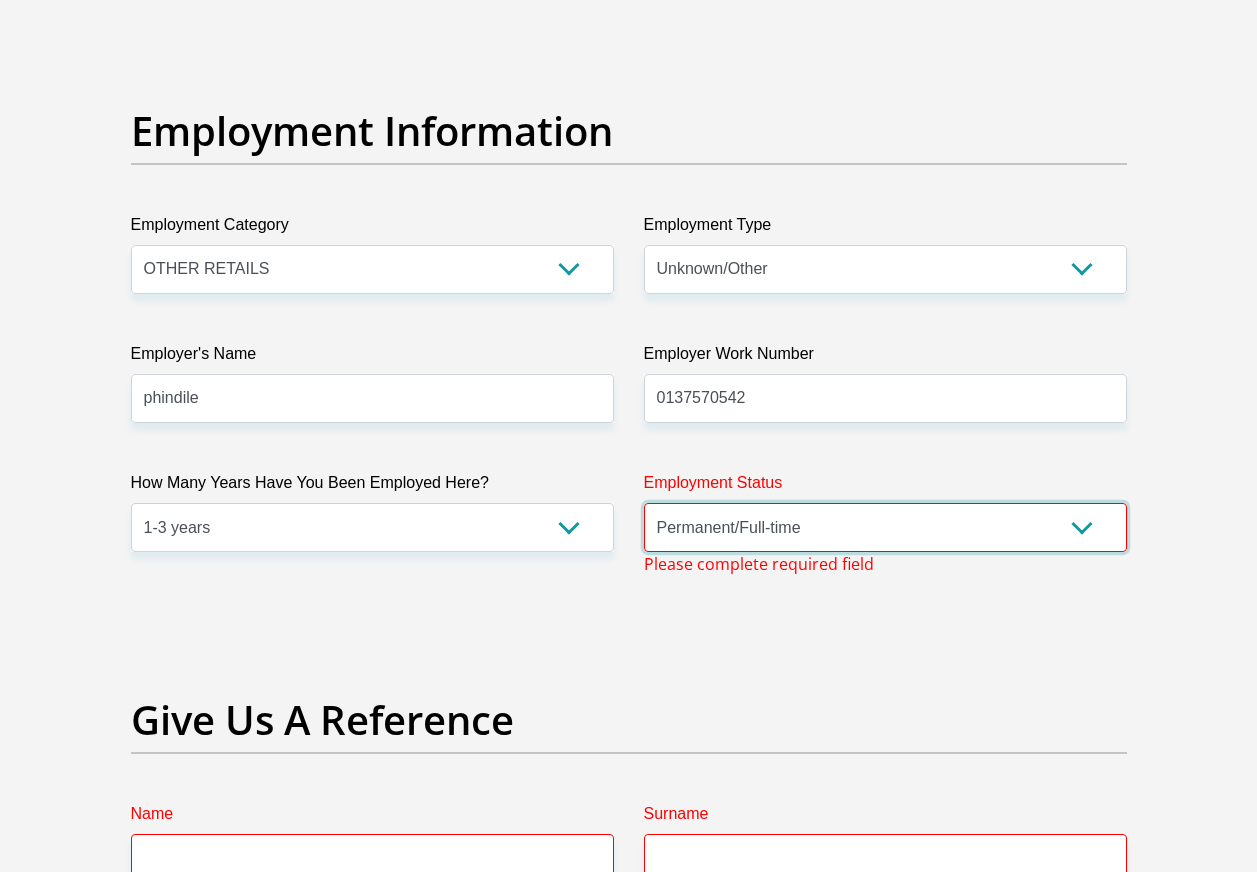 click on "Permanent/Full-time
Part-time/Casual
Contract Worker
Self-Employed
Housewife
Retired
Student
Medically Boarded
Disability
Unemployed" at bounding box center (885, 527) 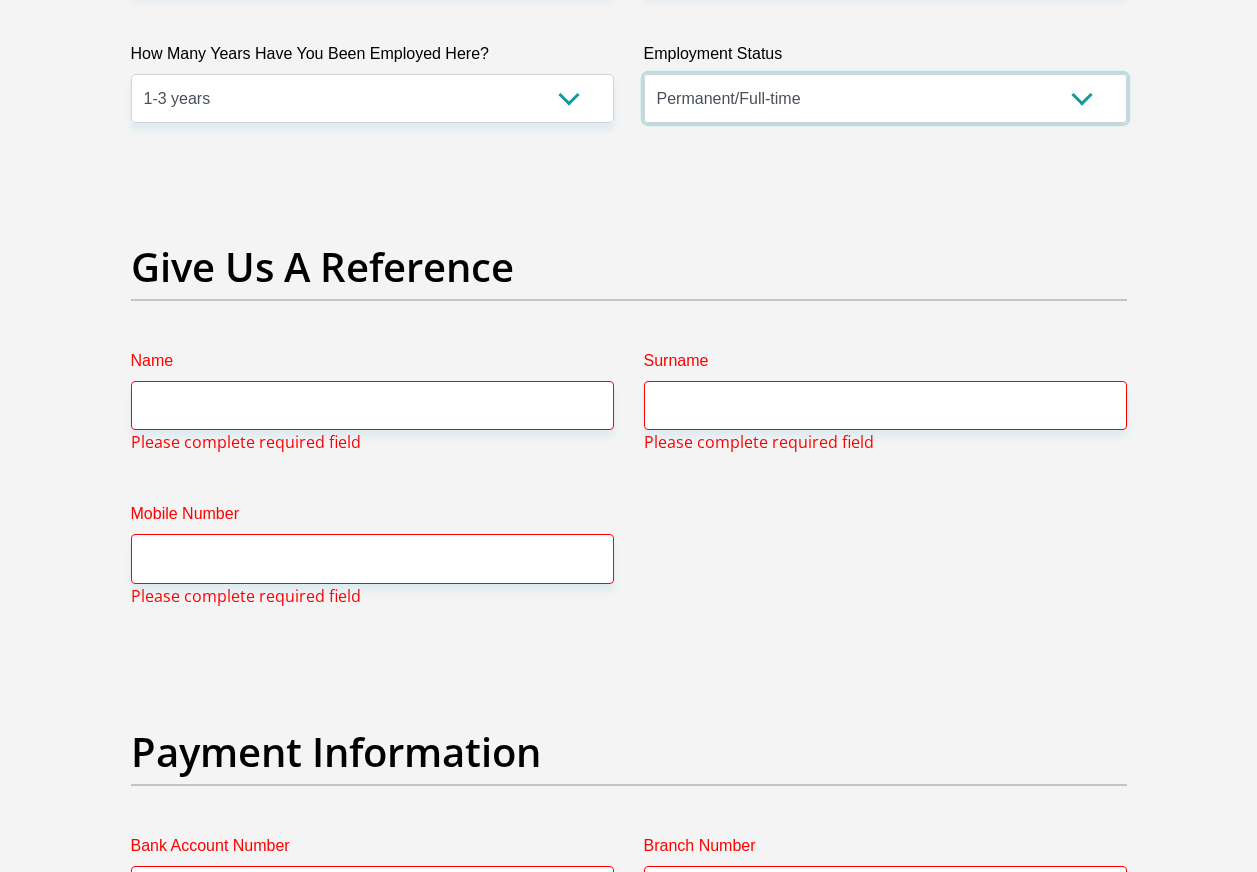 scroll, scrollTop: 4063, scrollLeft: 0, axis: vertical 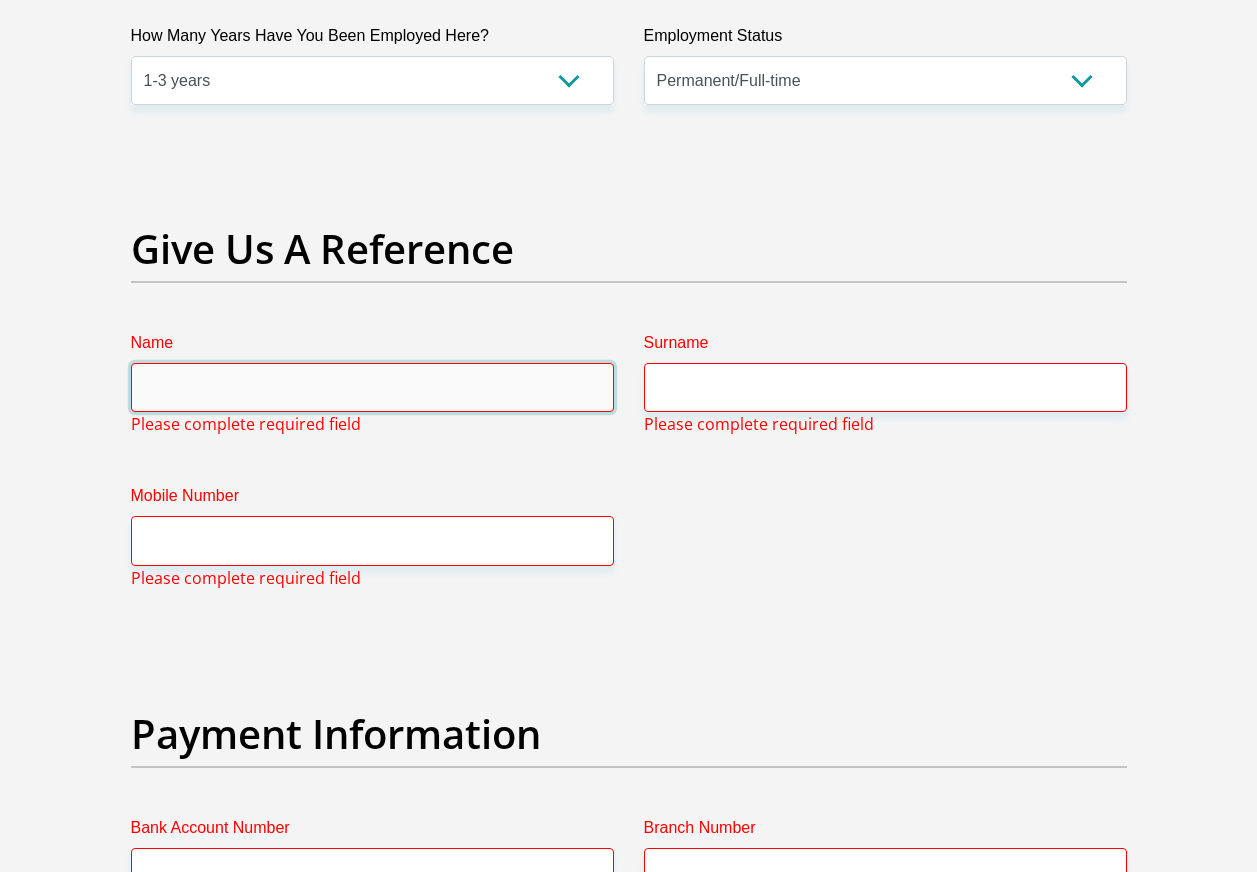 click on "Name" at bounding box center [372, 387] 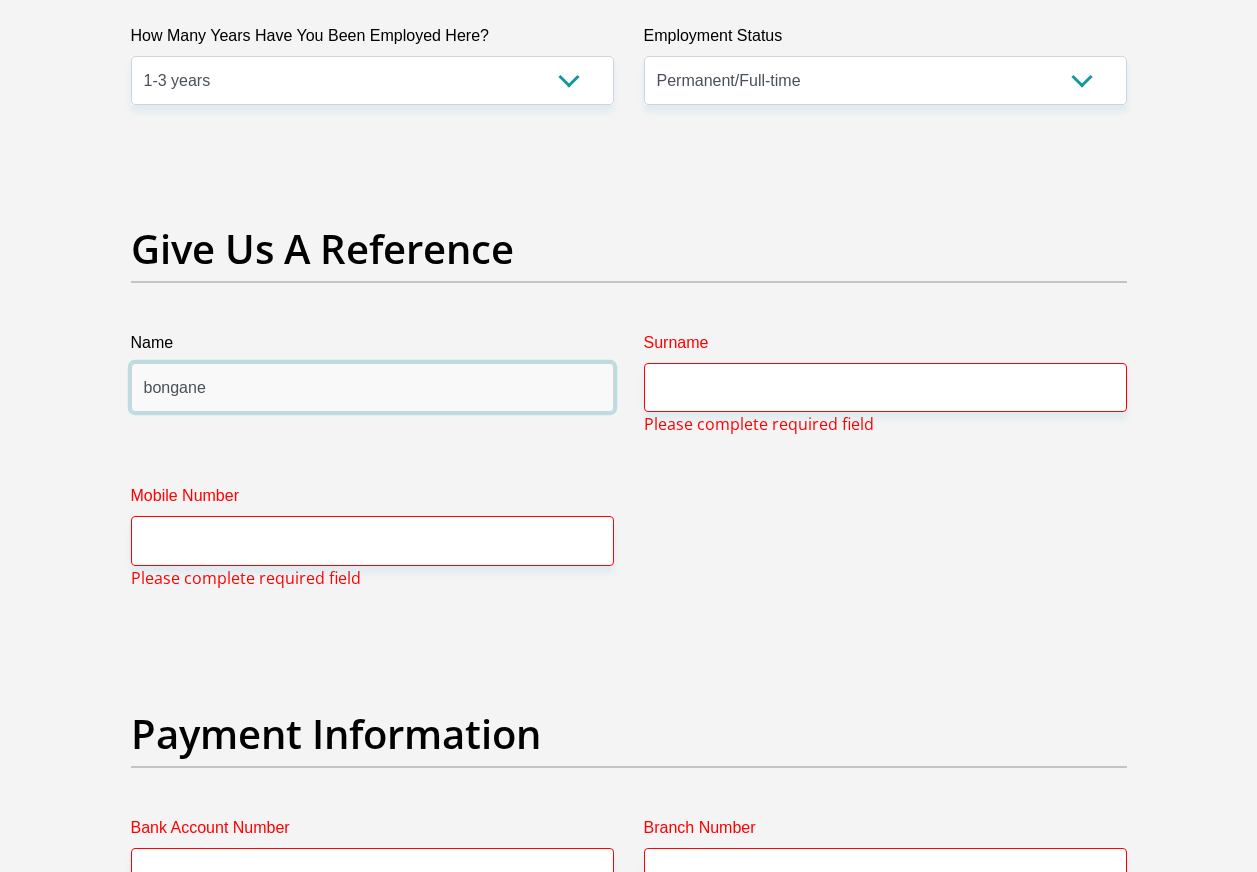 type on "bongane" 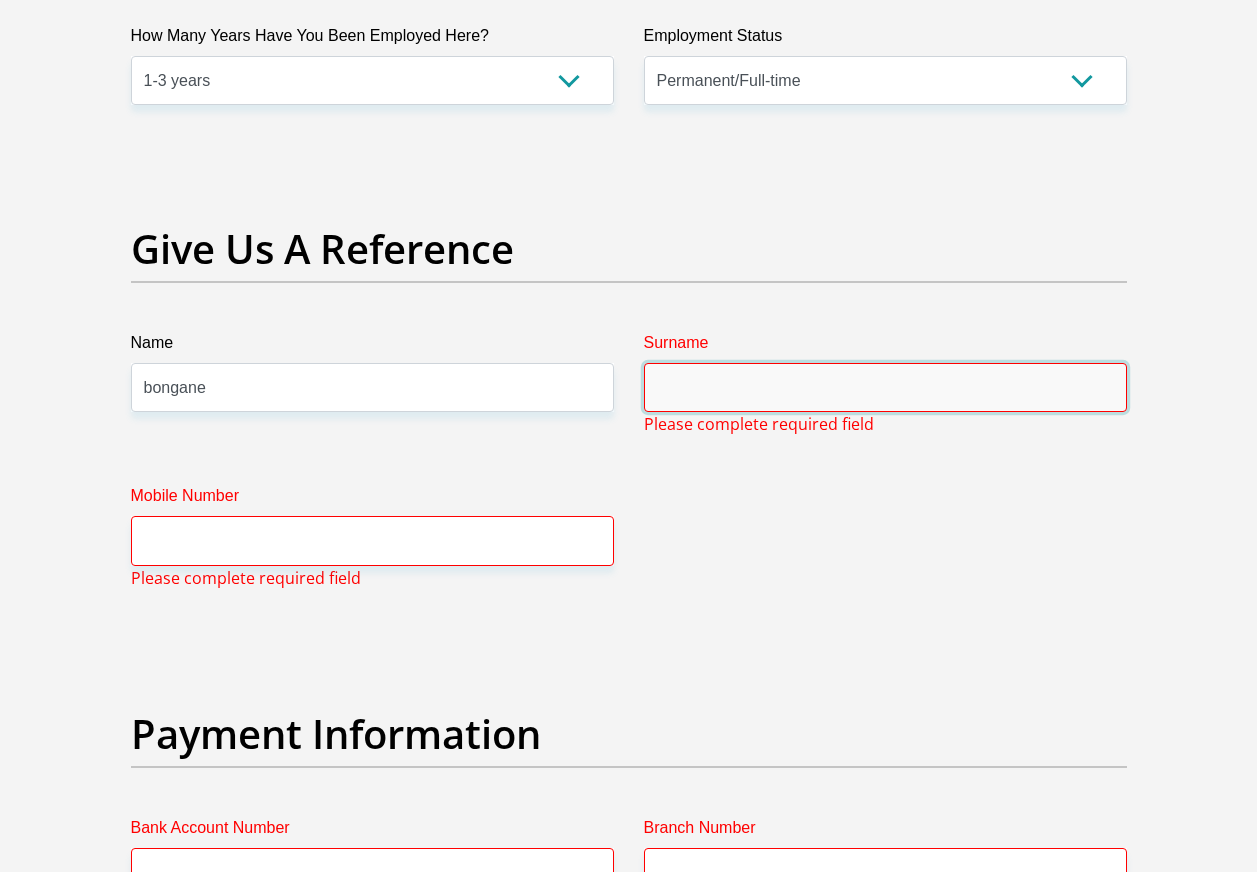 click on "Surname" at bounding box center (885, 387) 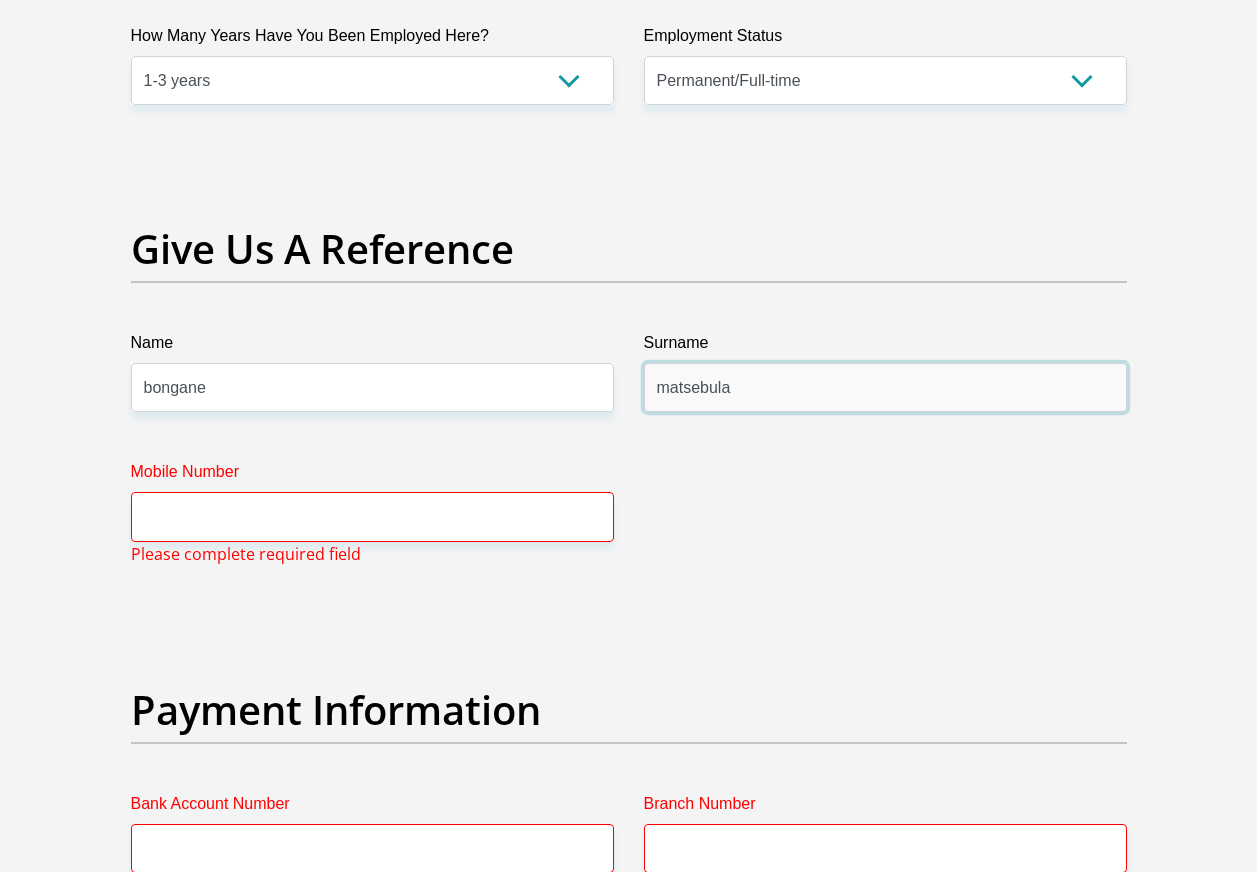 type on "matsebula" 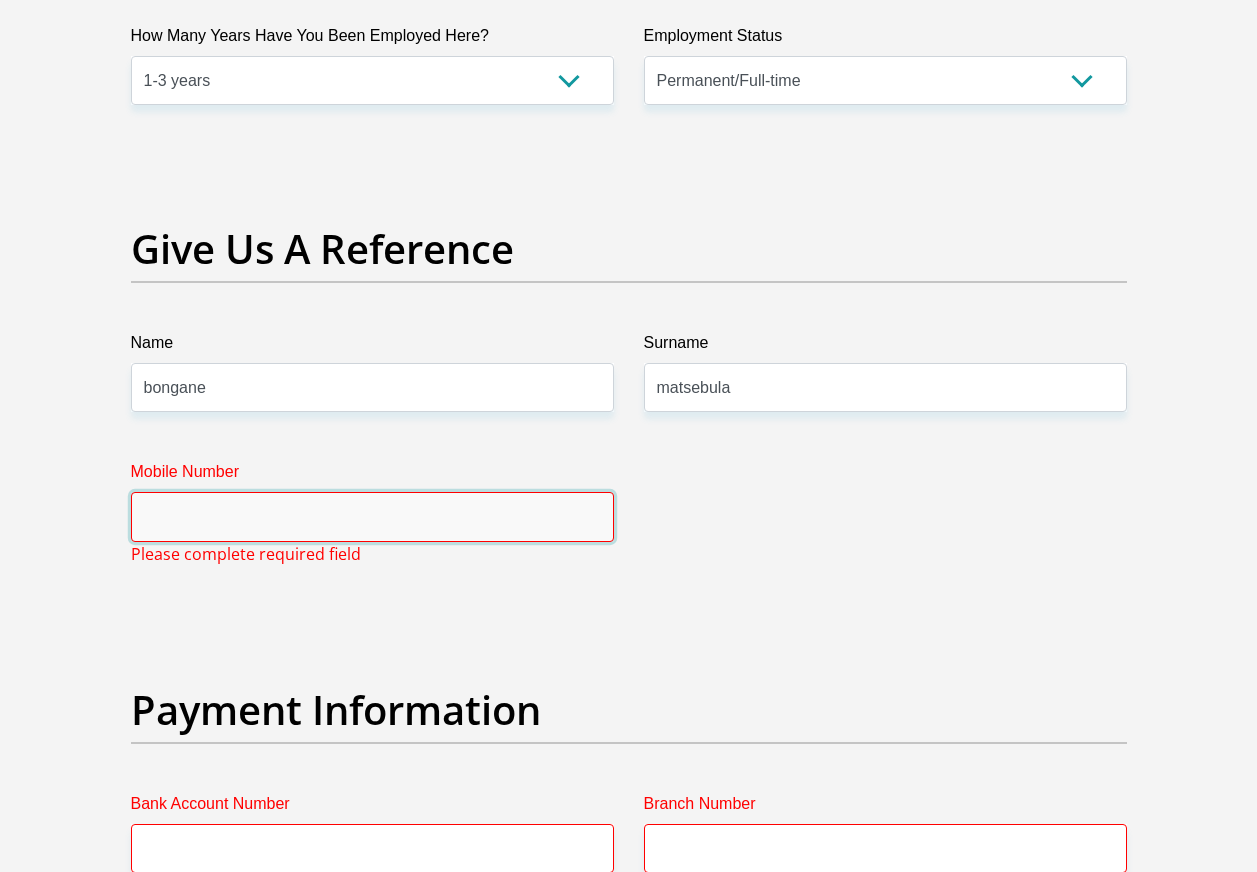 click on "Mobile Number" at bounding box center [372, 516] 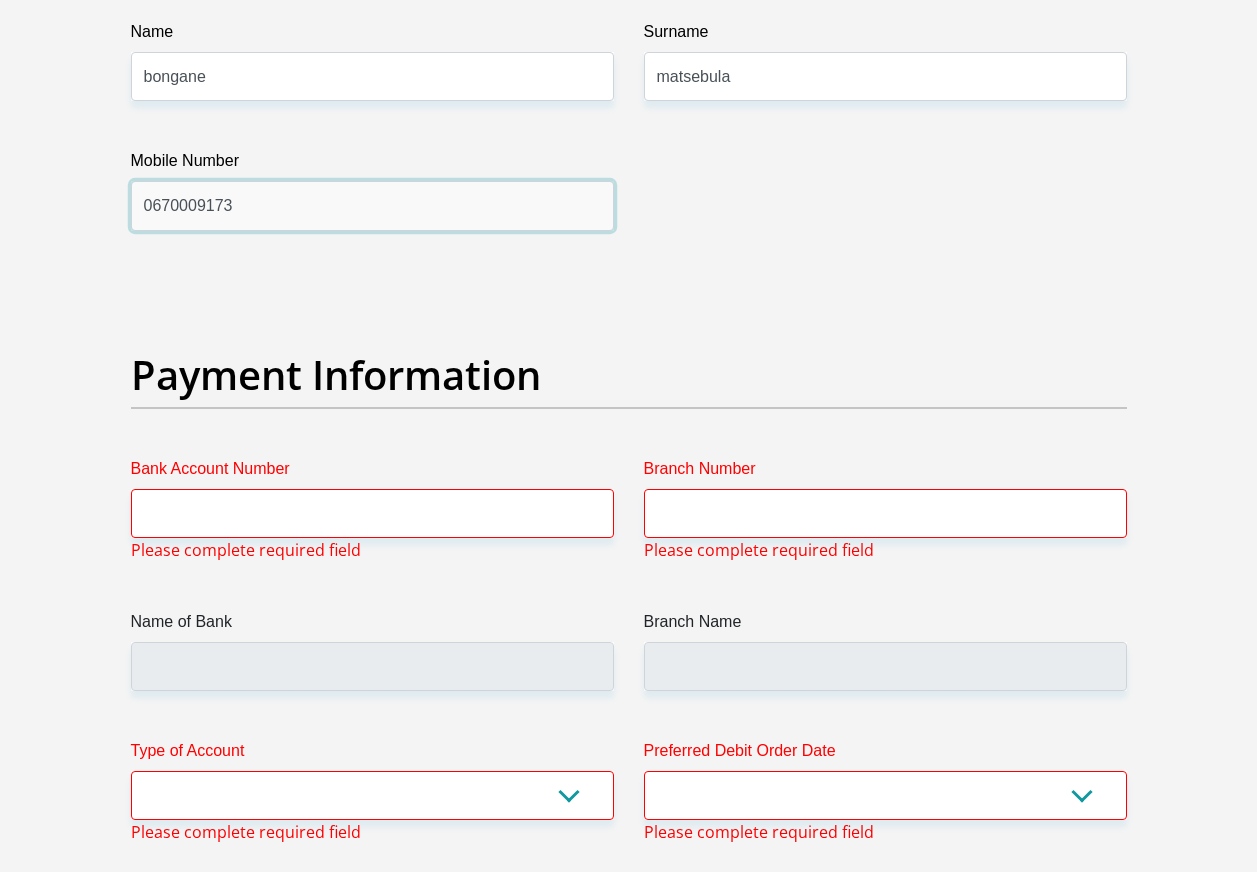 scroll, scrollTop: 4410, scrollLeft: 0, axis: vertical 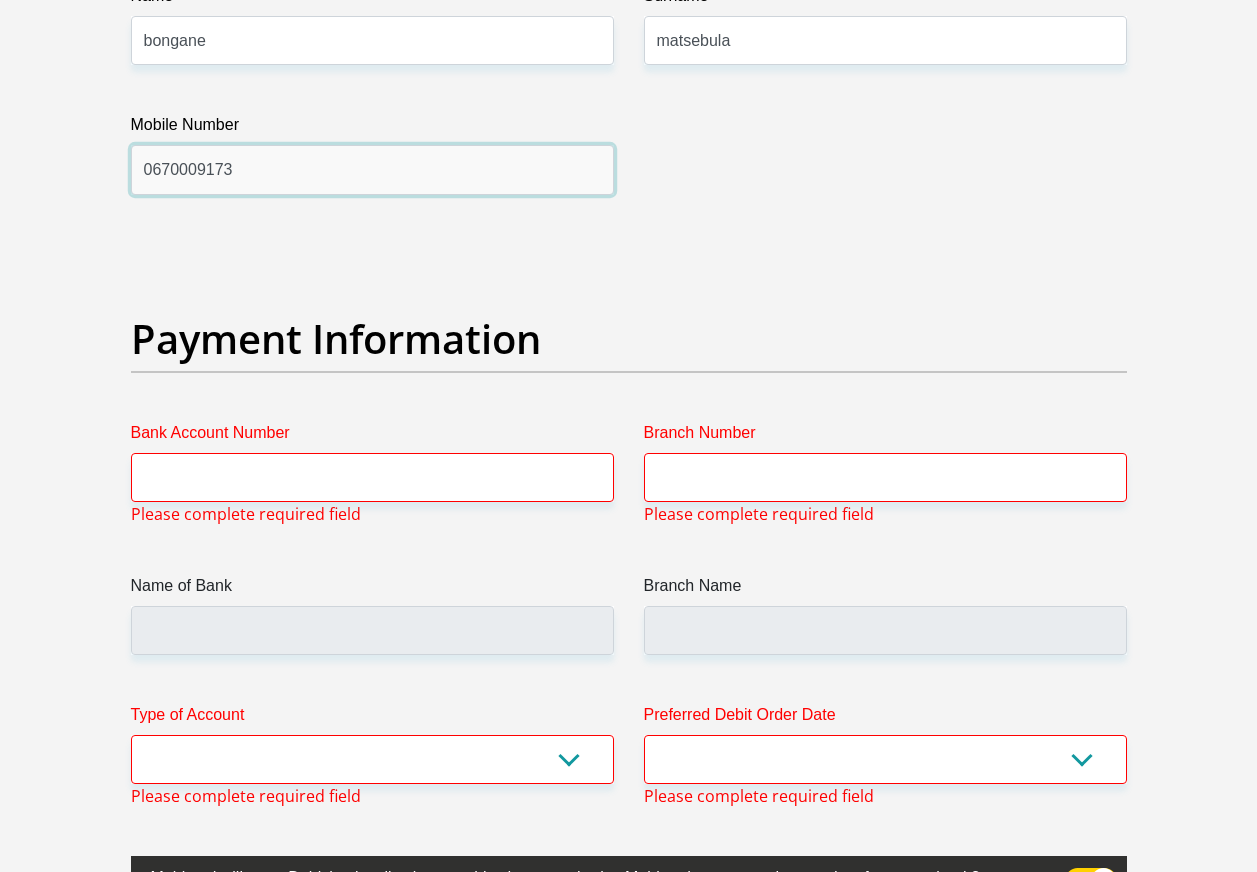 type on "0670009173" 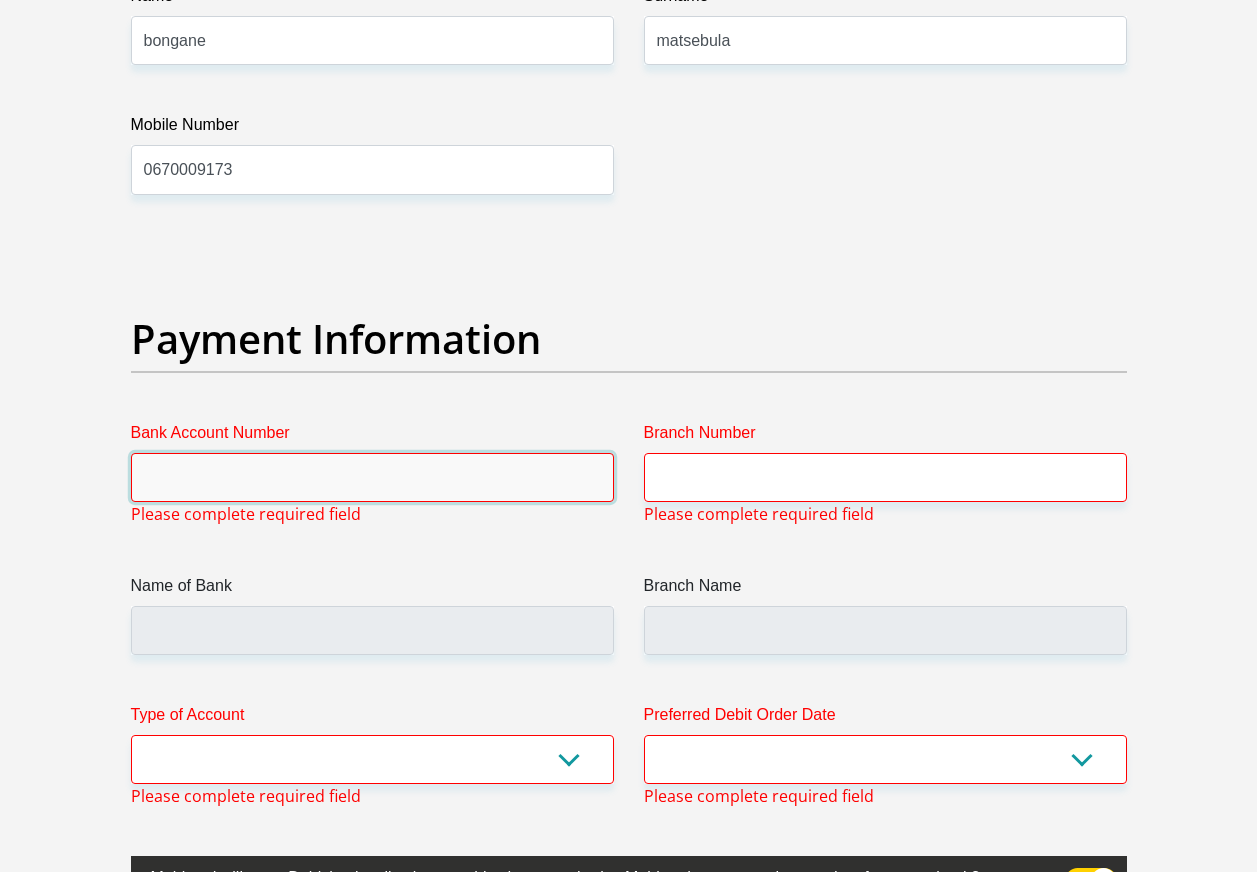 click on "Bank Account Number" at bounding box center [372, 477] 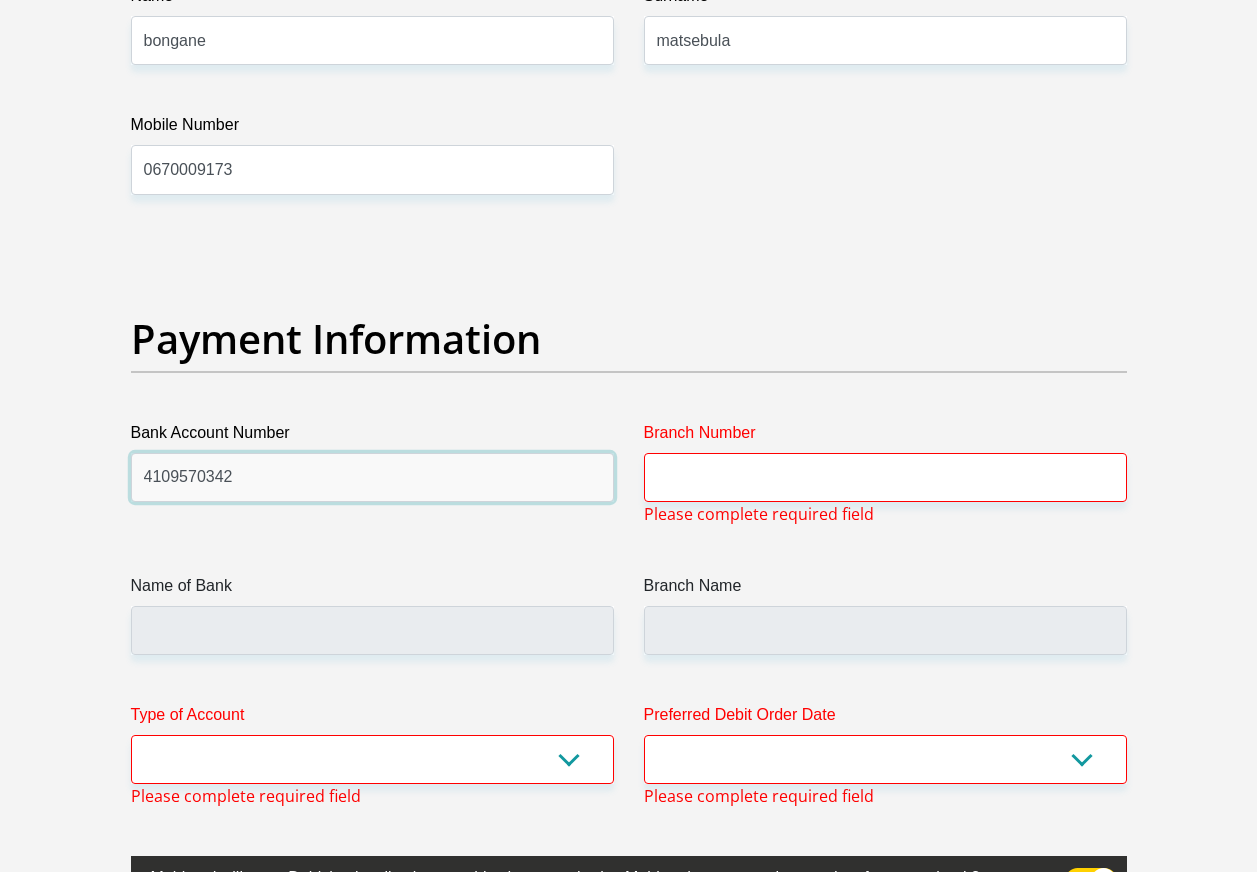 type on "4109570342" 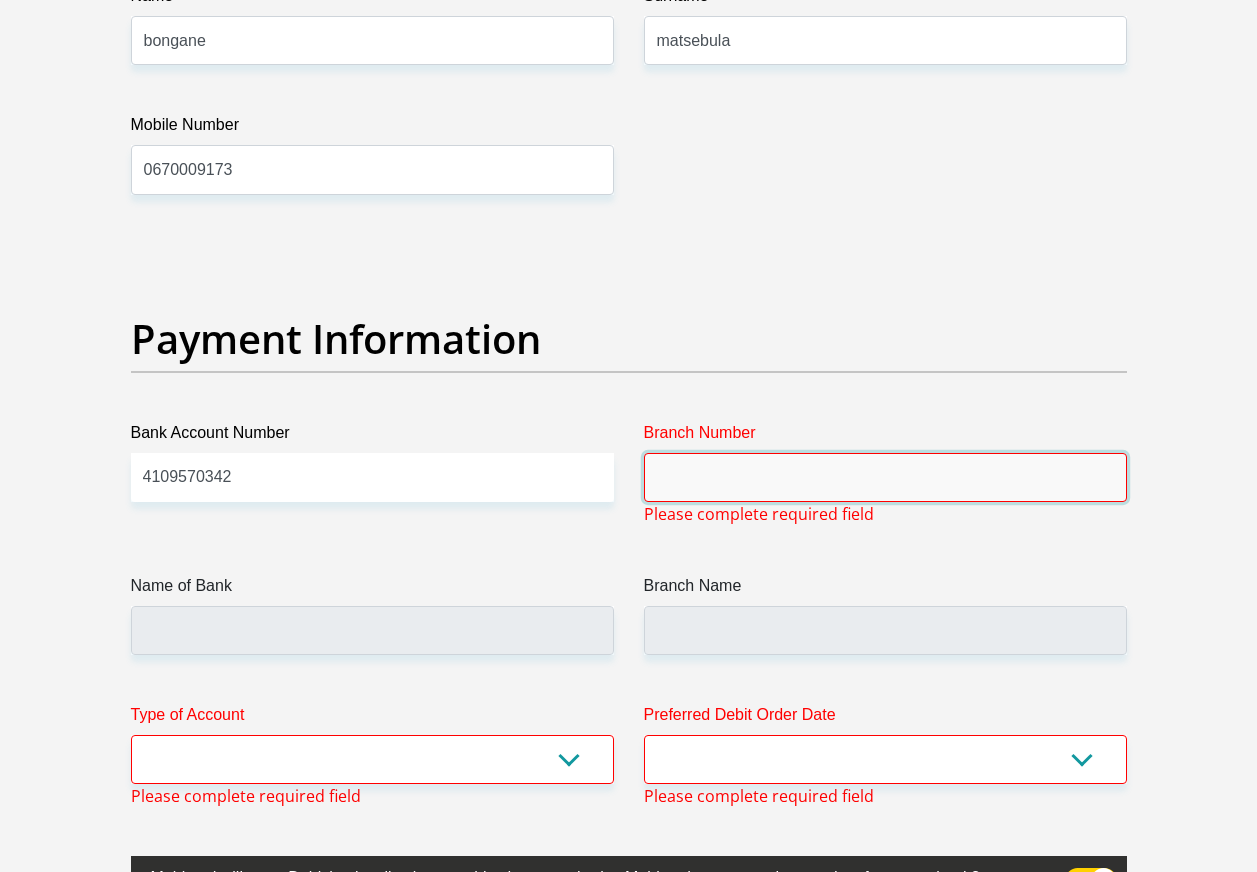 click on "Branch Number" at bounding box center (885, 477) 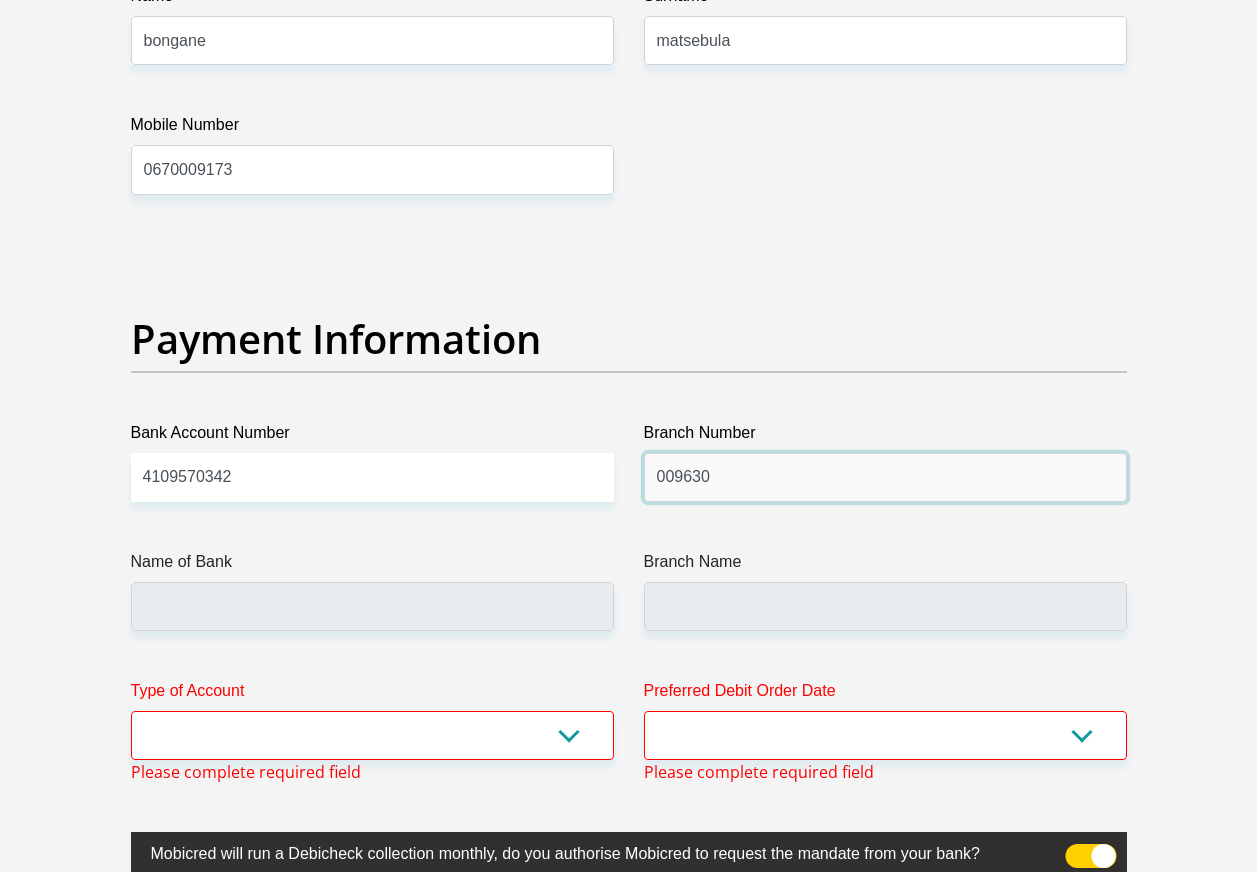 type on "009630" 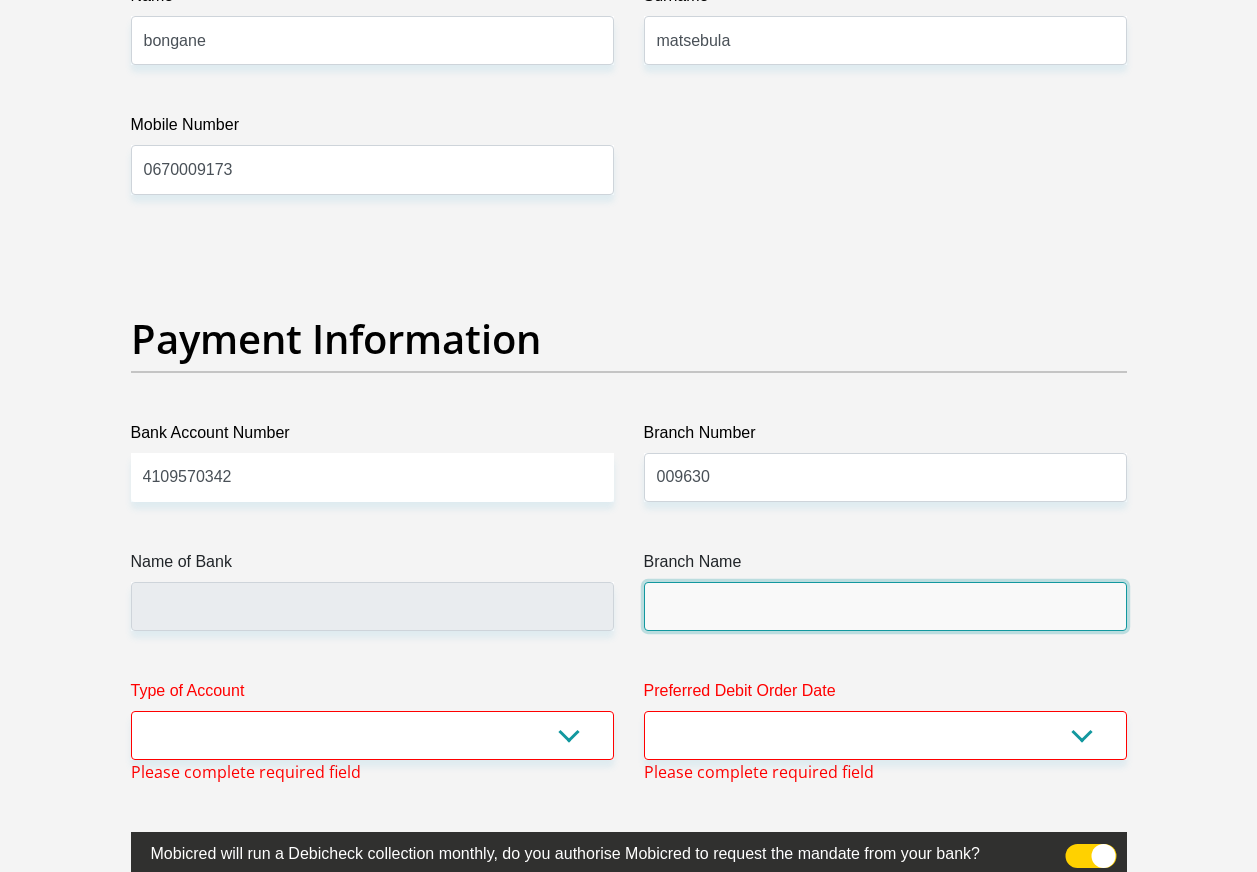 click on "Branch Name" at bounding box center (885, 606) 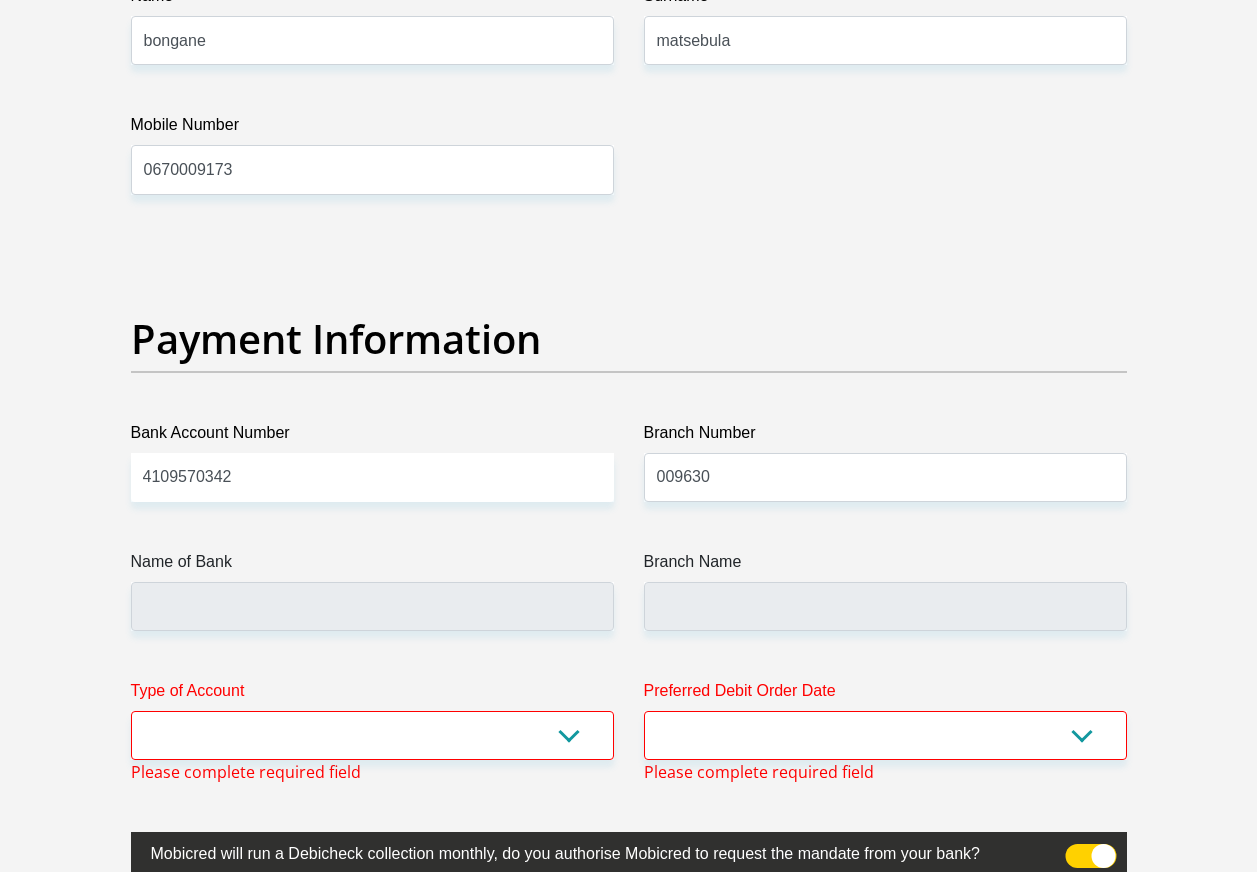 click on "Name of Bank" at bounding box center [372, 566] 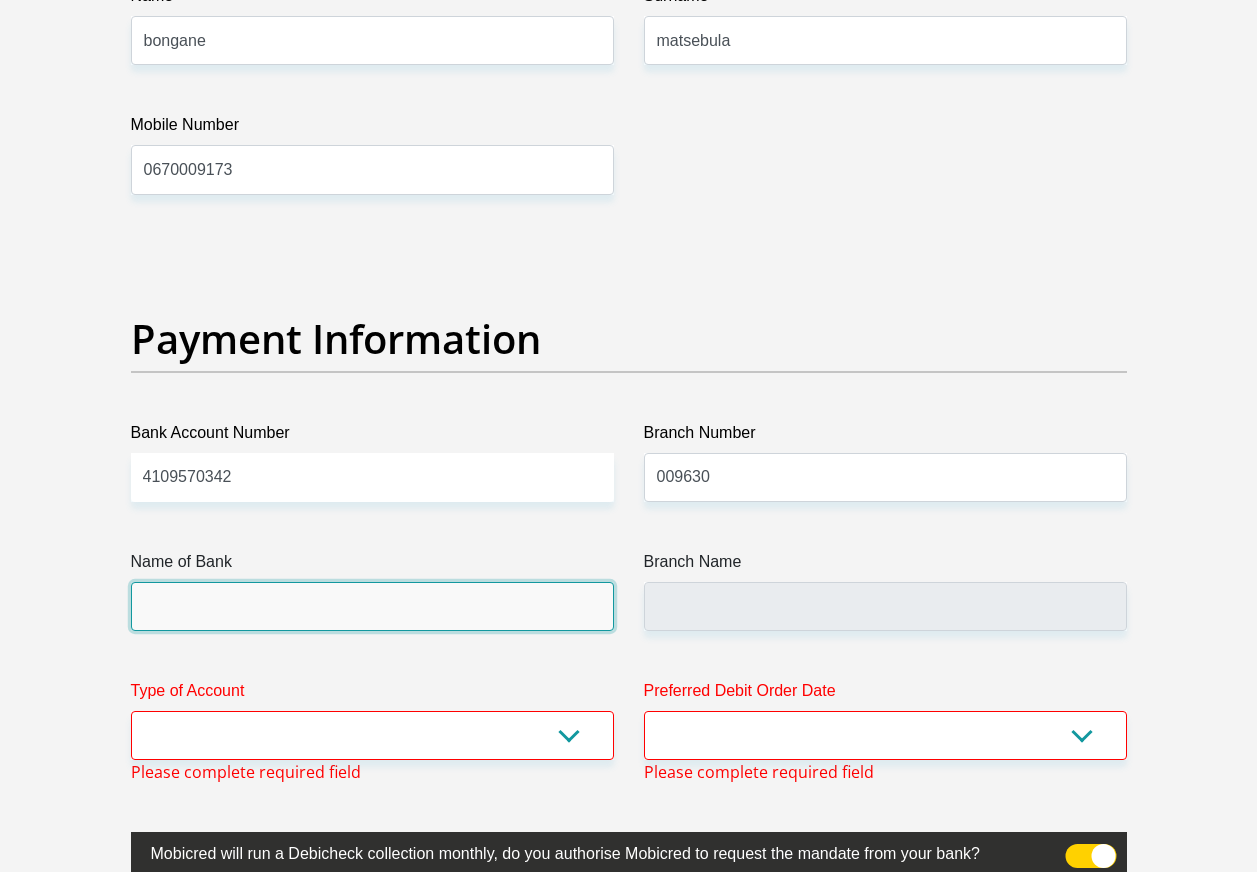 click on "Name of Bank" at bounding box center (372, 606) 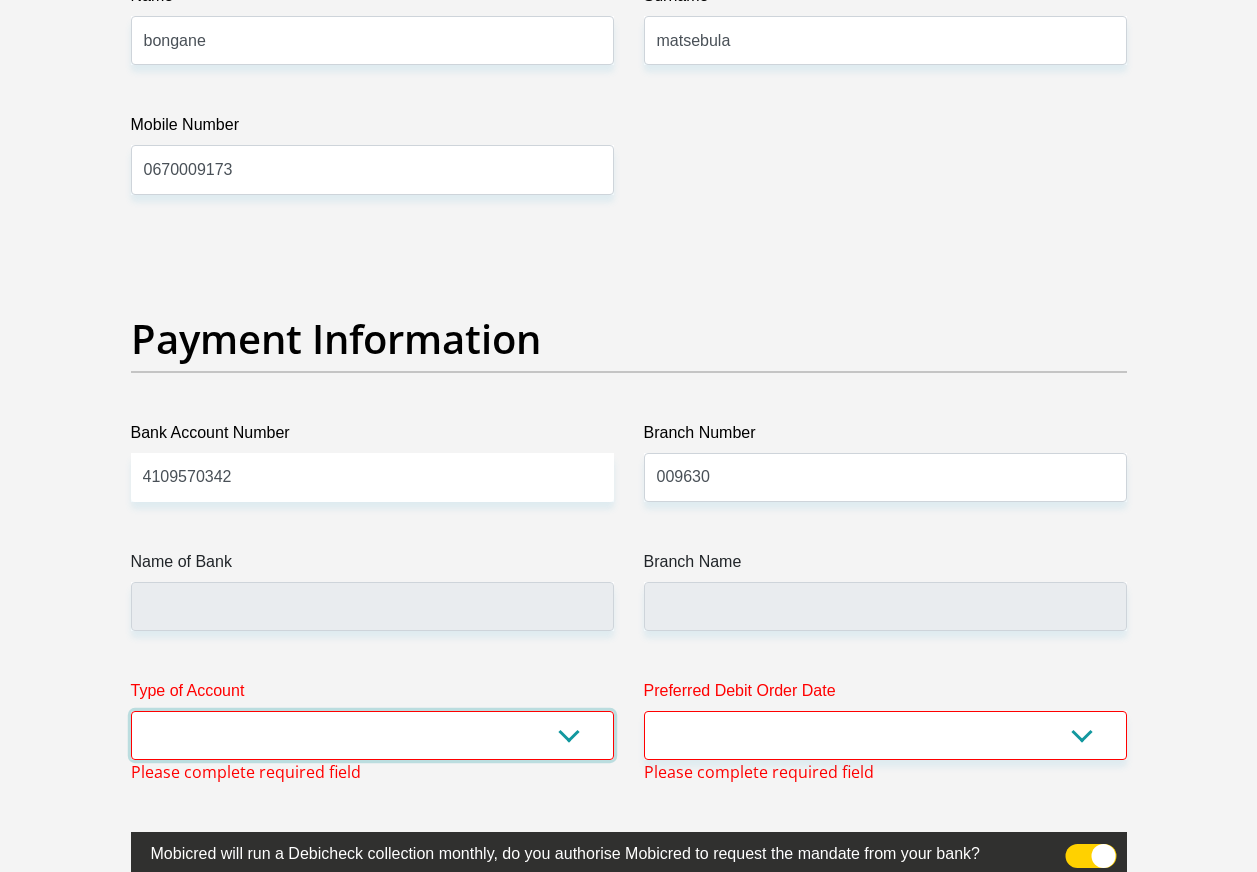 click on "Cheque
Savings" at bounding box center (372, 735) 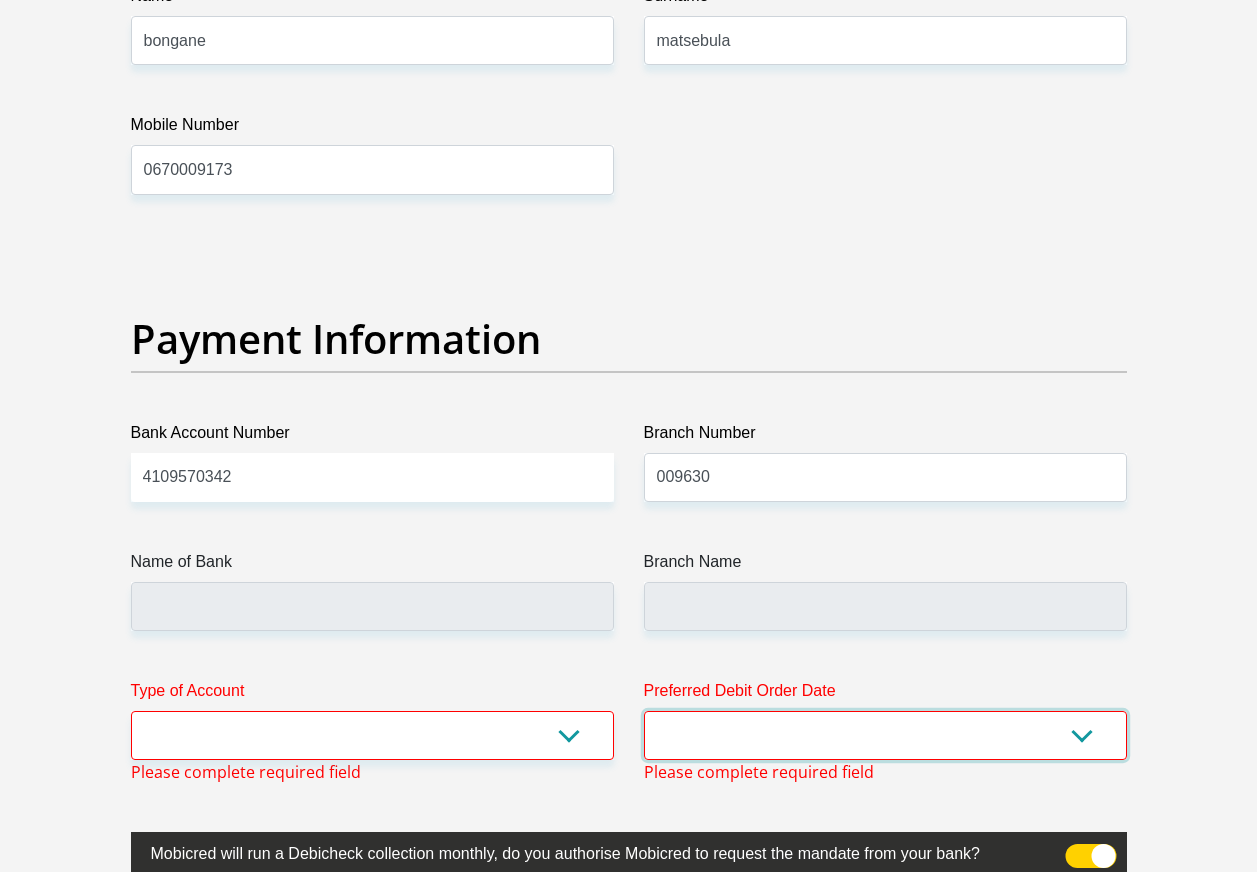 click on "1st
2nd
3rd
4th
5th
7th
18th
19th
20th
21st
22nd
23rd
24th
25th
26th
27th
28th
29th
30th" at bounding box center (885, 735) 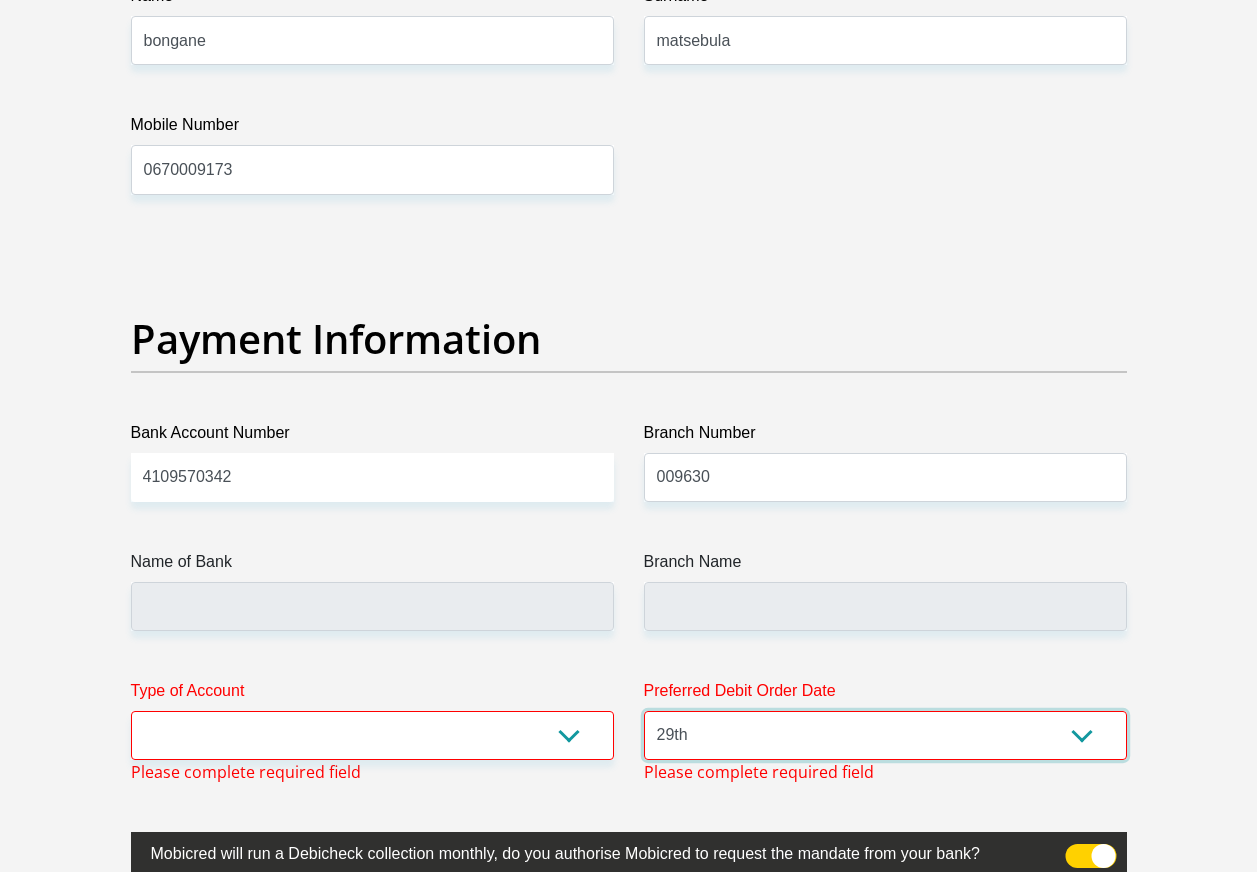 click on "1st
2nd
3rd
4th
5th
7th
18th
19th
20th
21st
22nd
23rd
24th
25th
26th
27th
28th
29th
30th" at bounding box center [885, 735] 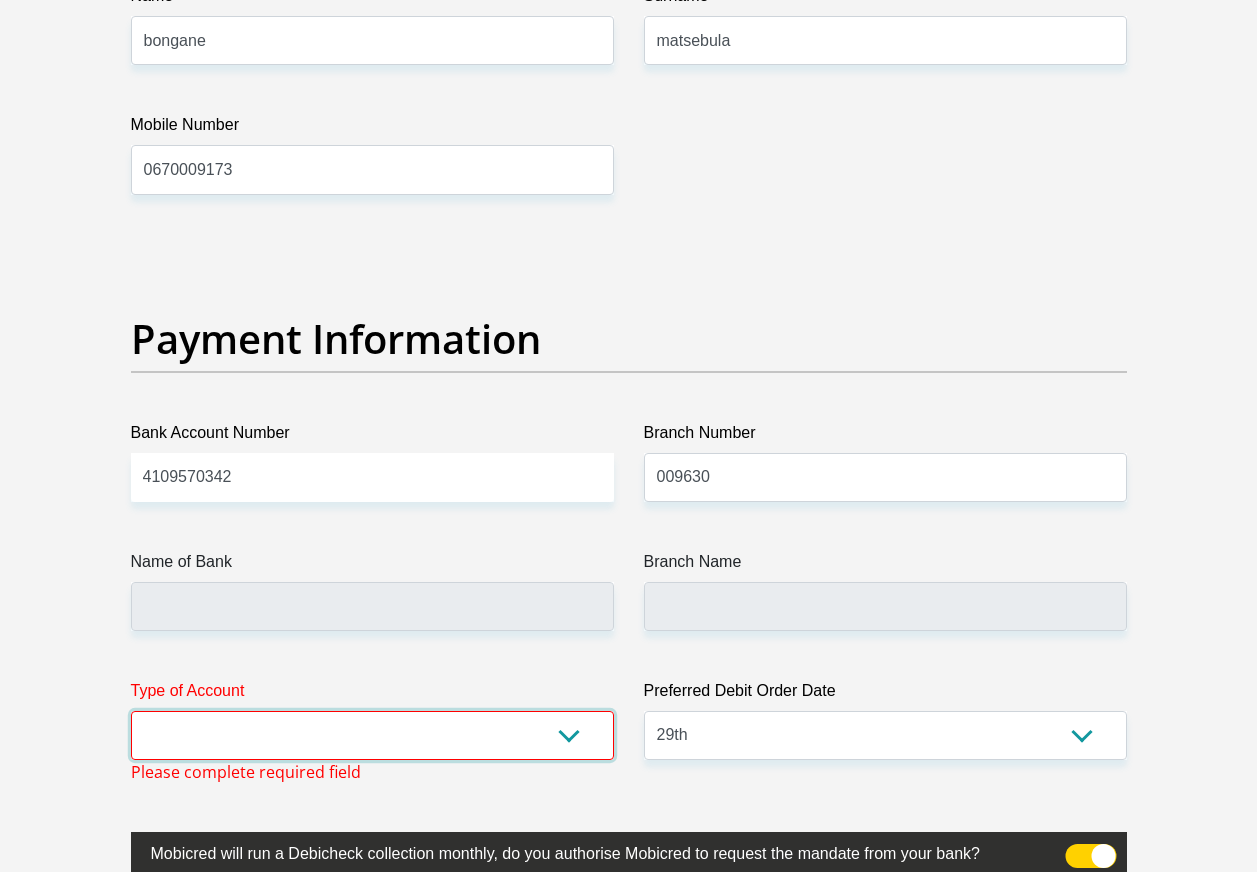 click on "Cheque
Savings" at bounding box center (372, 735) 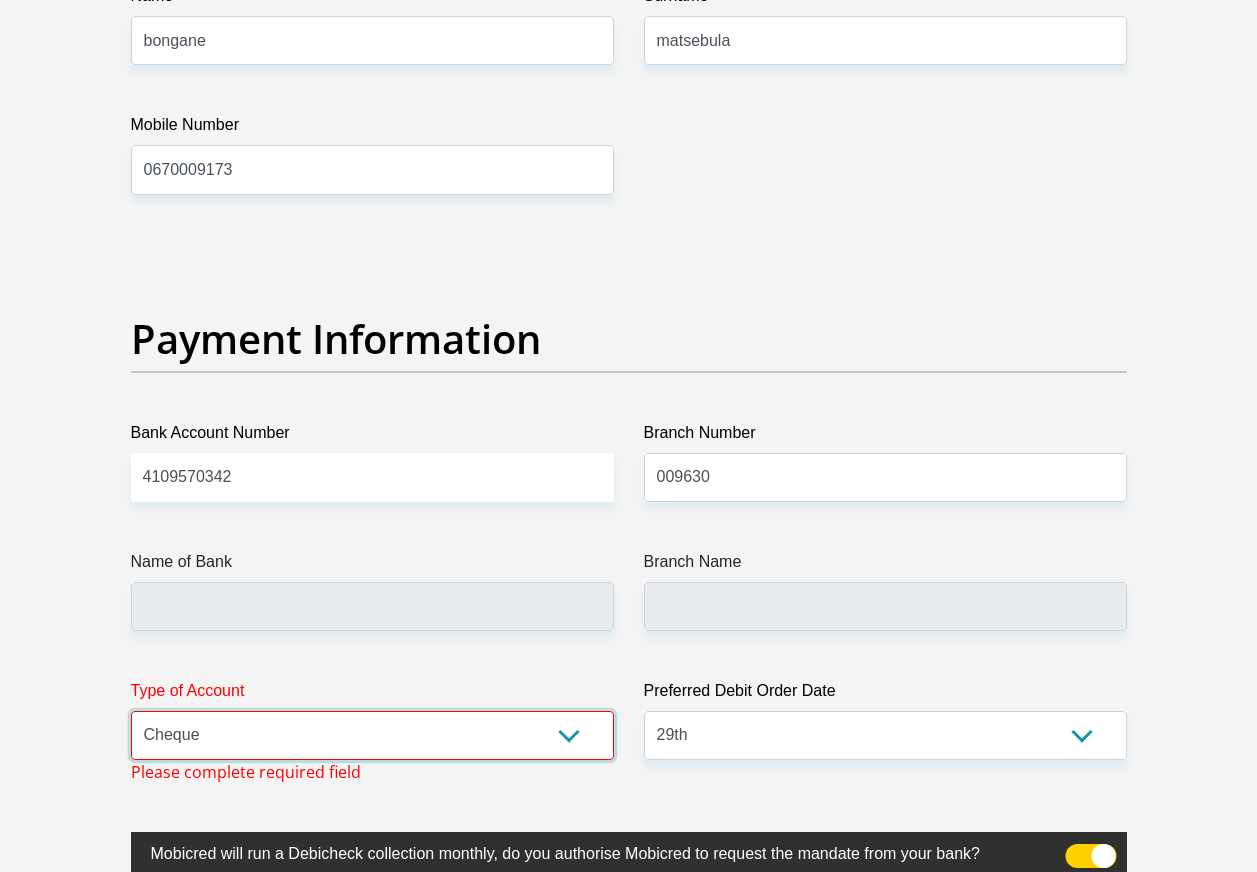 click on "Cheque
Savings" at bounding box center (372, 735) 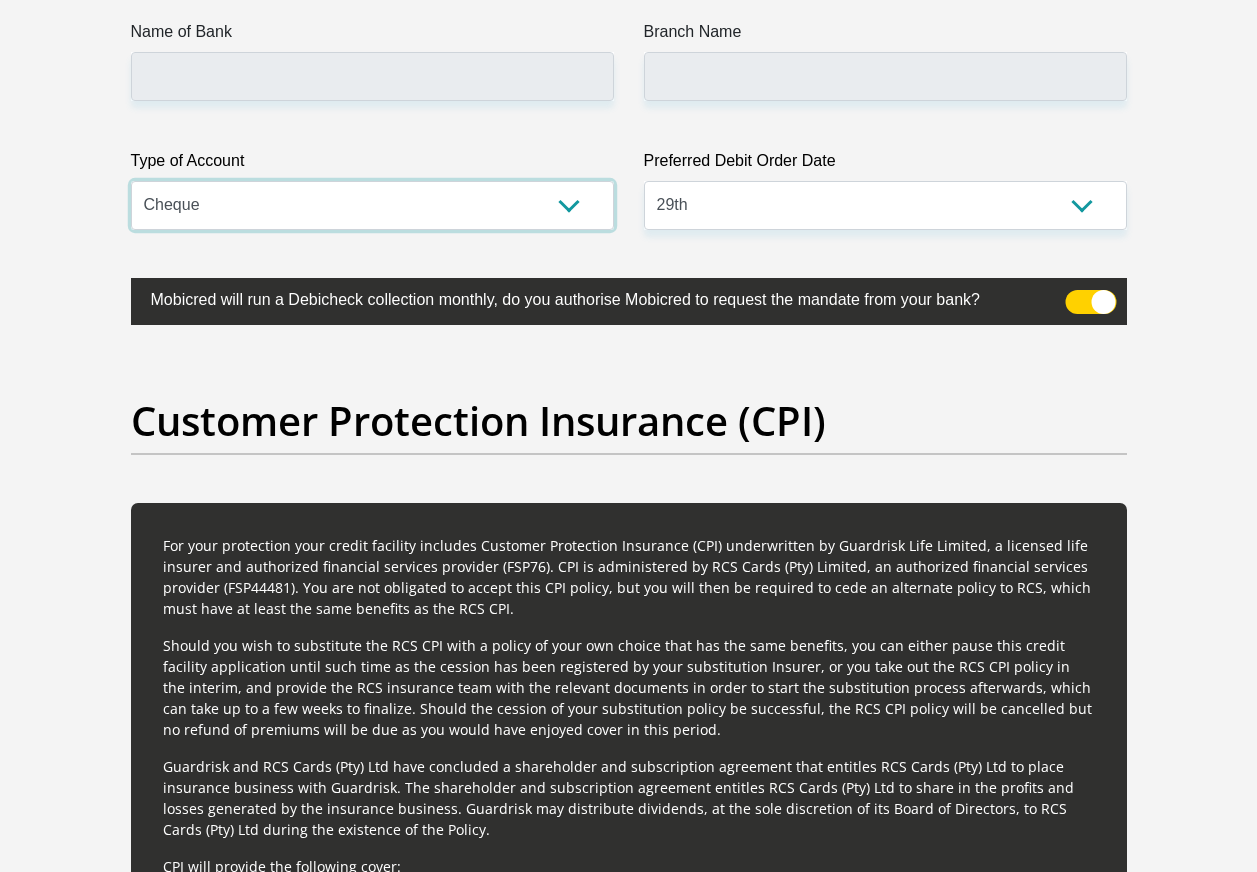 scroll, scrollTop: 4931, scrollLeft: 0, axis: vertical 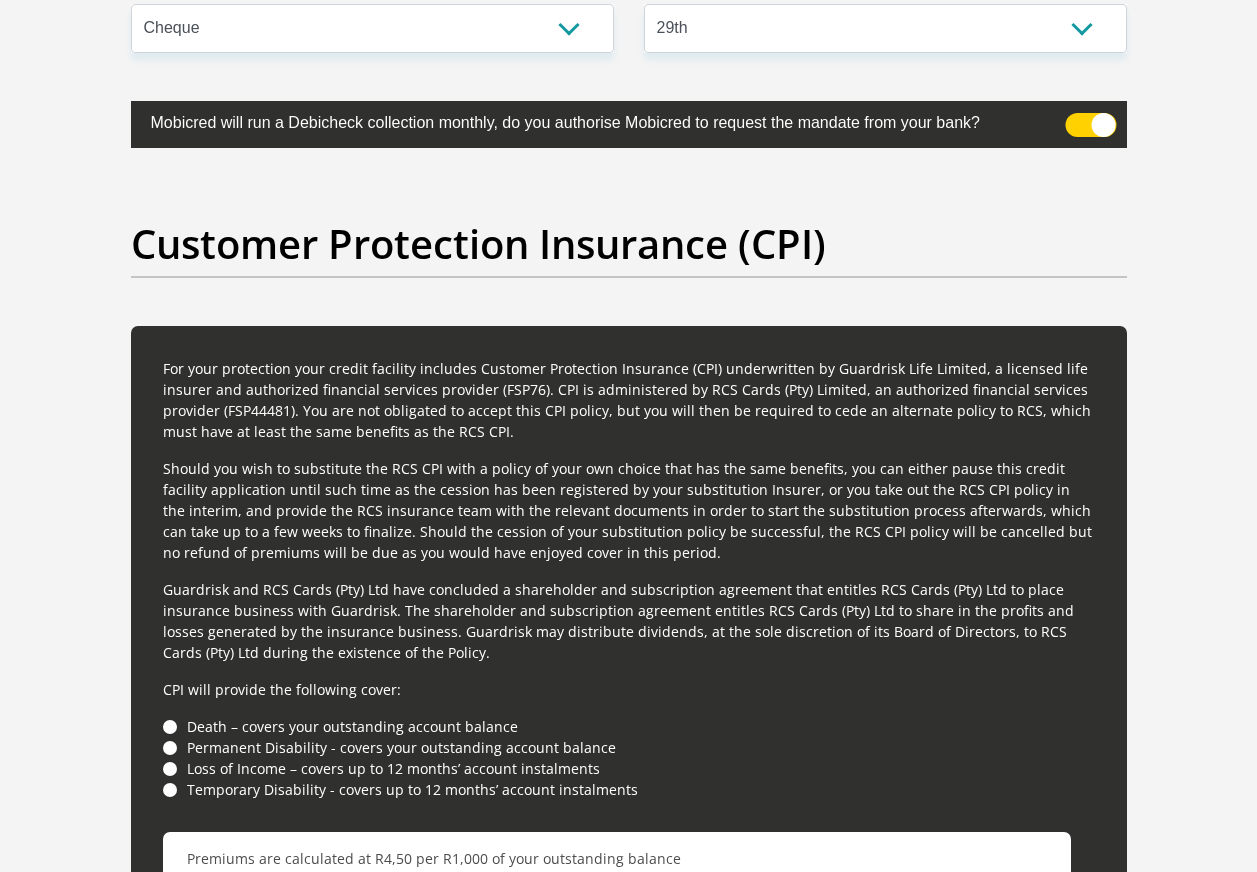 drag, startPoint x: 1253, startPoint y: 690, endPoint x: 1264, endPoint y: 694, distance: 11.7046995 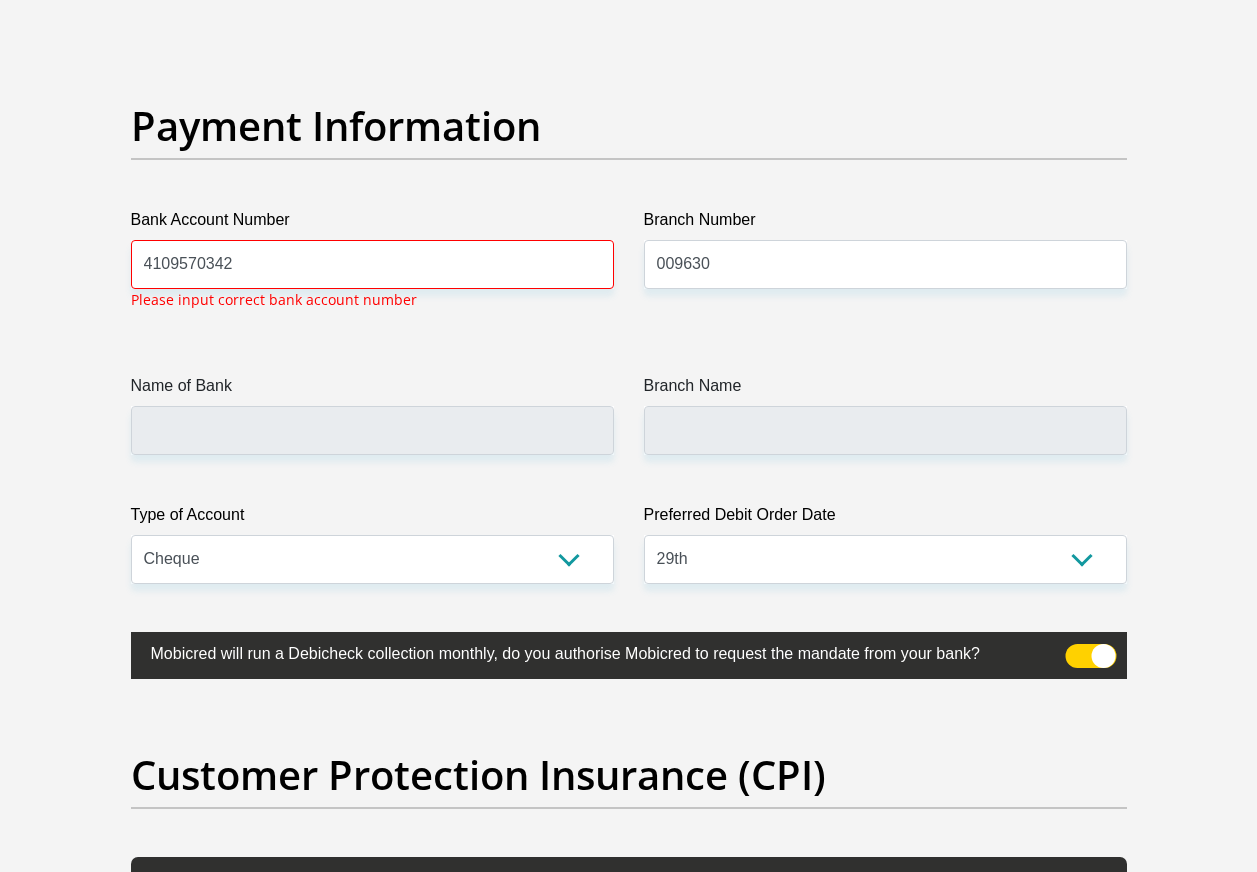 scroll, scrollTop: 4612, scrollLeft: 0, axis: vertical 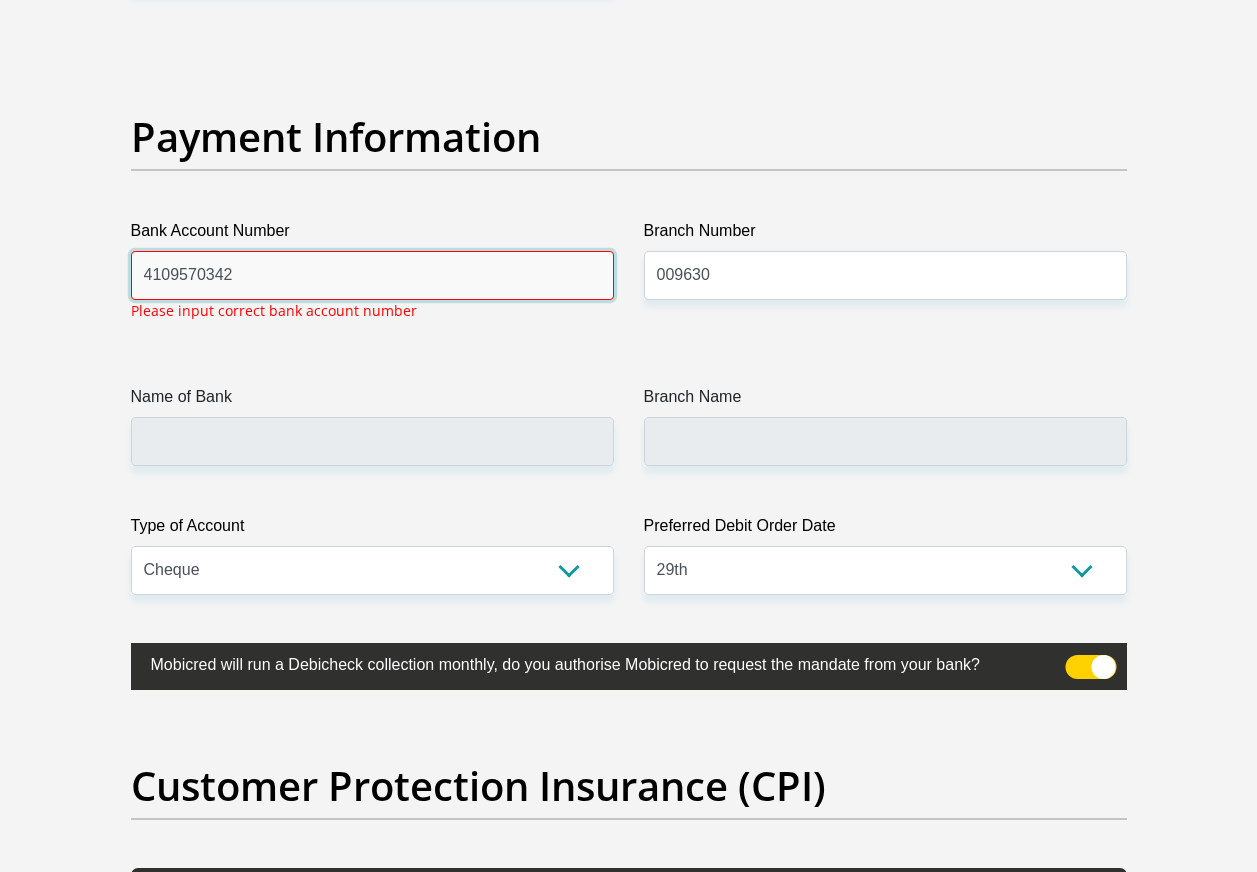 click on "4109570342" at bounding box center [372, 275] 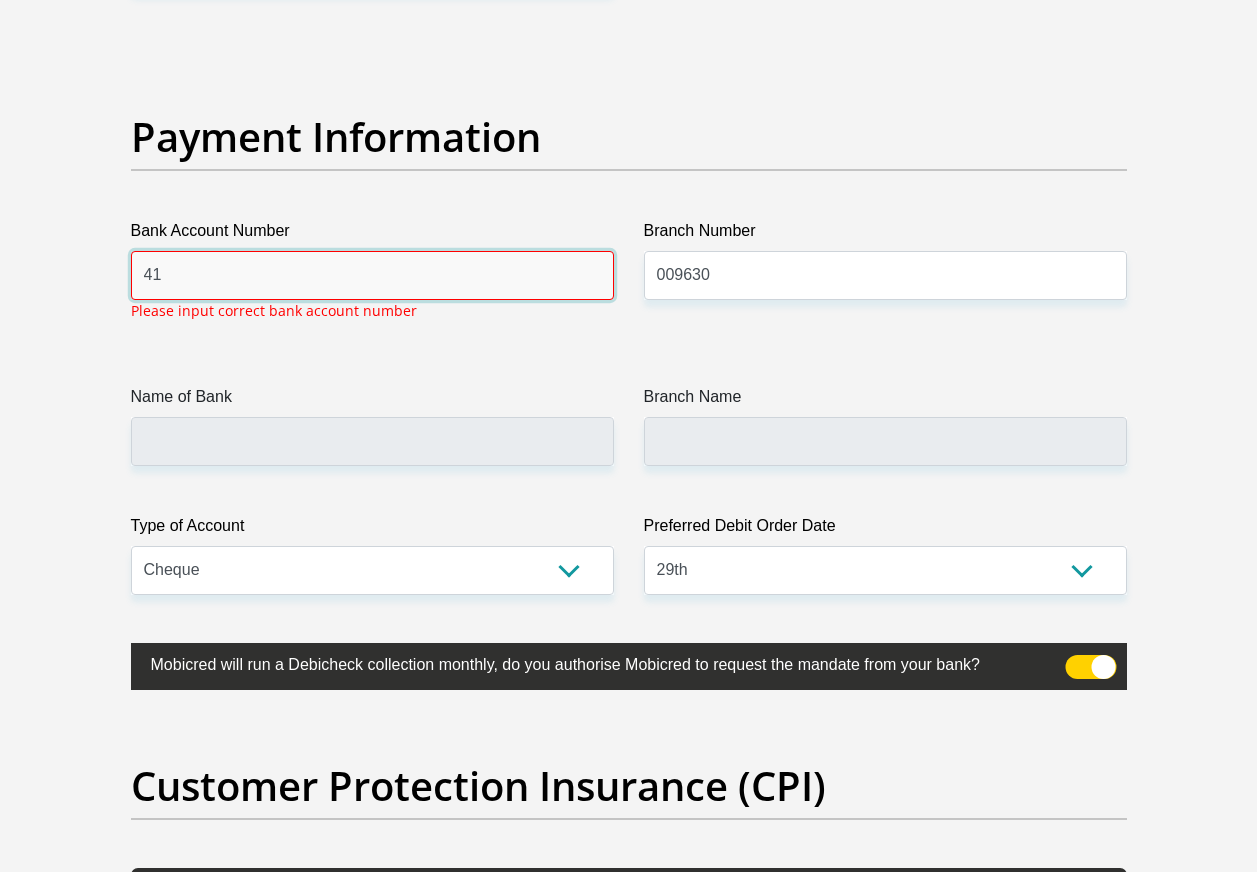 type on "4" 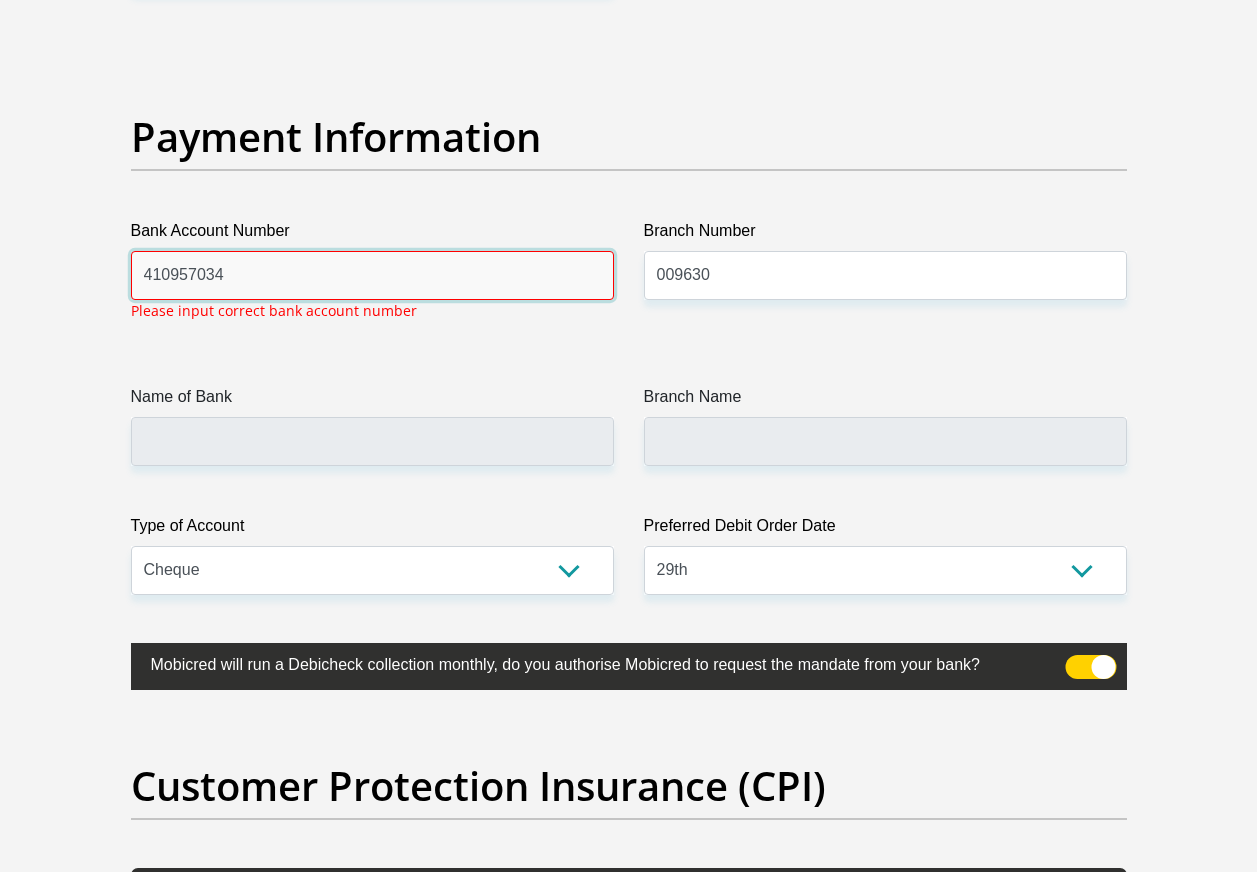 type on "4109570342" 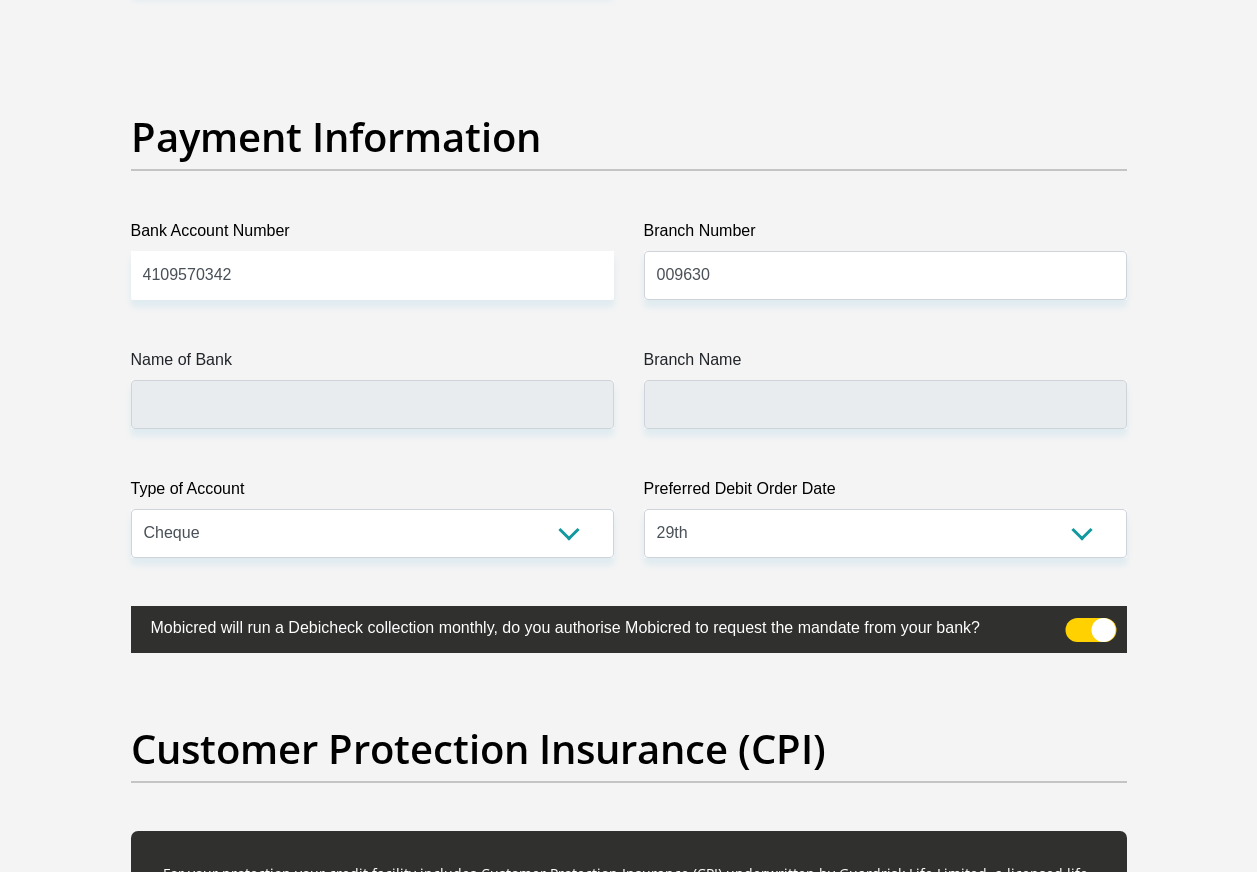 click on "Title
Mr
Ms
Mrs
Dr
Other
First Name
mpendulo
Surname
mohaule
ID Number
0507181026083
Please input valid ID number
Race
Black
Coloured
Indian
White
Other
Contact Number
0722444224
Please input valid contact number
Nationality
South Africa
Afghanistan
Aland Islands  Albania  Algeria" at bounding box center [629, -947] 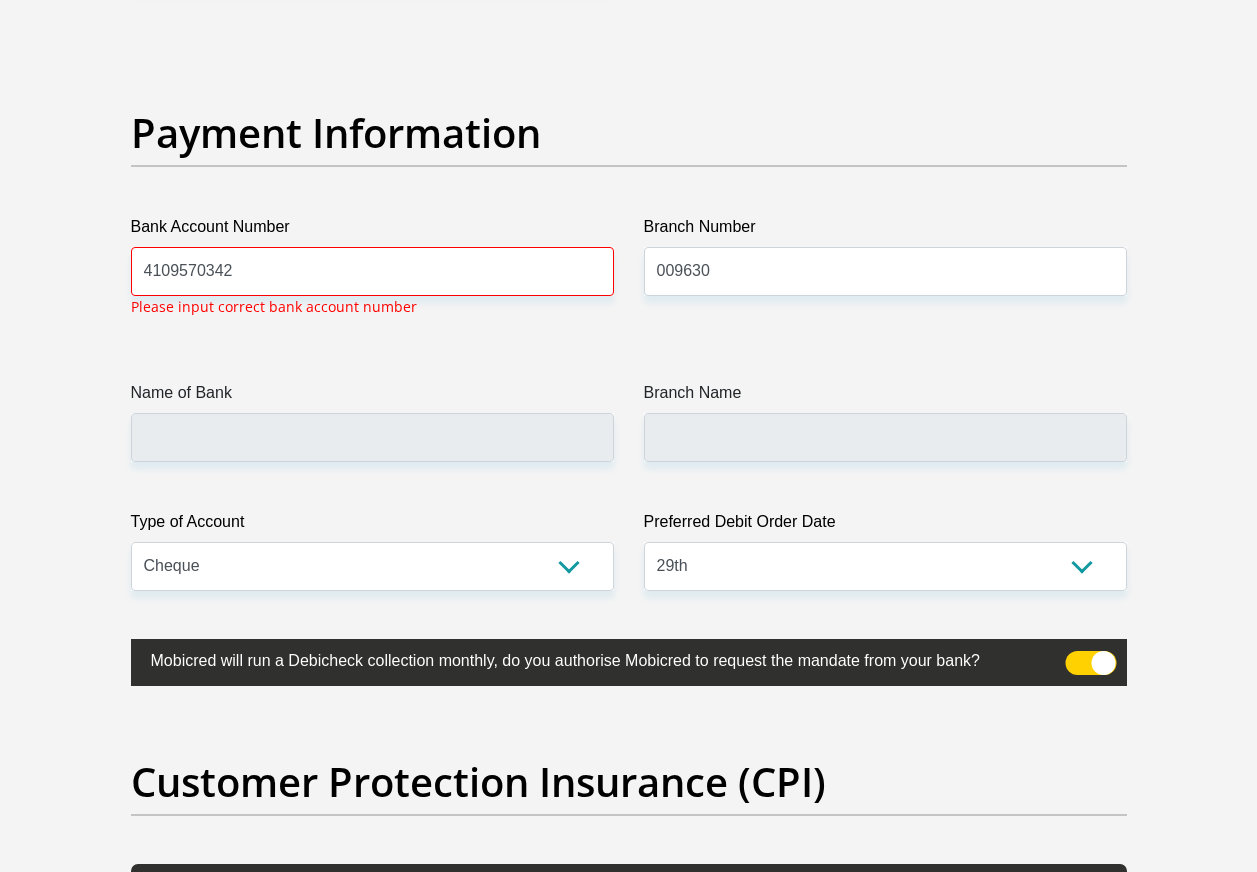 scroll, scrollTop: 4612, scrollLeft: 0, axis: vertical 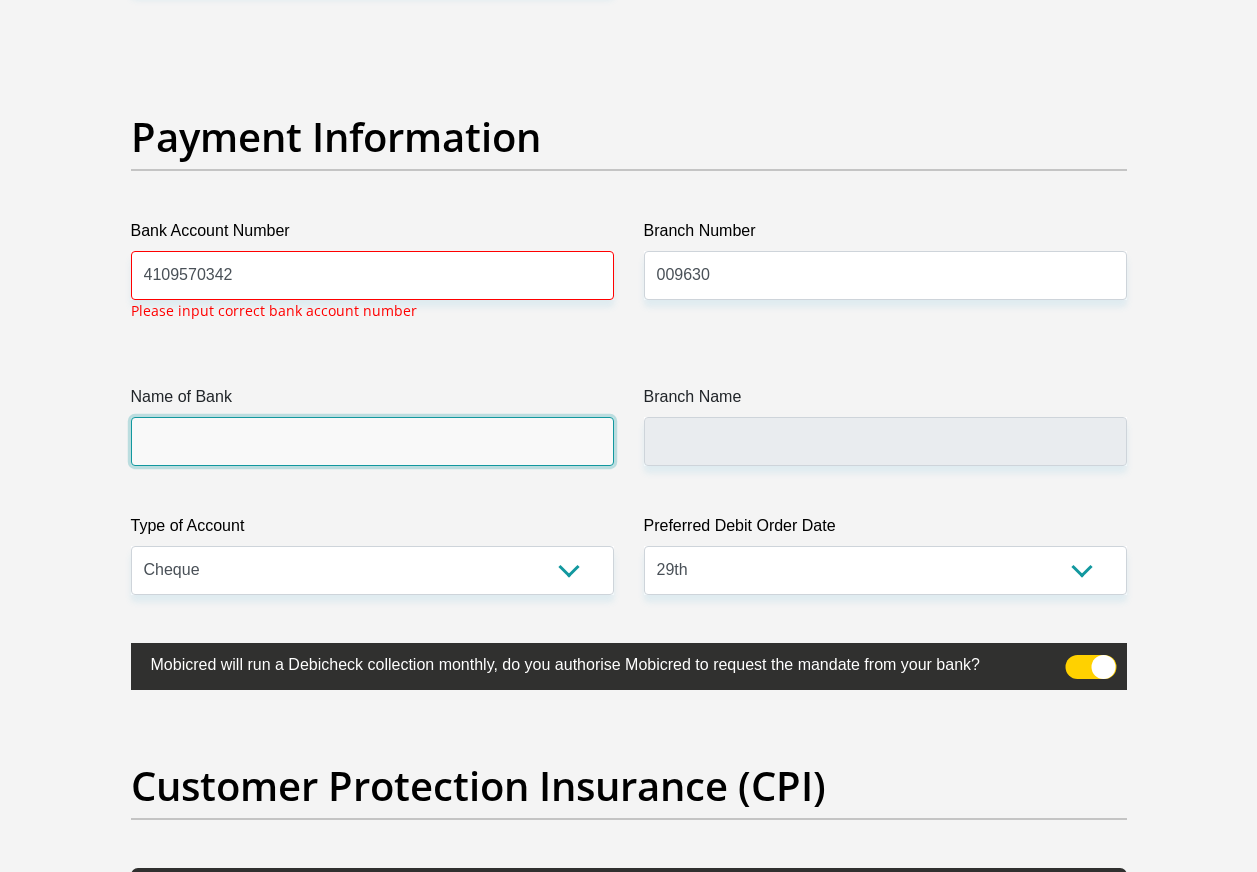 click on "Name of Bank" at bounding box center (372, 441) 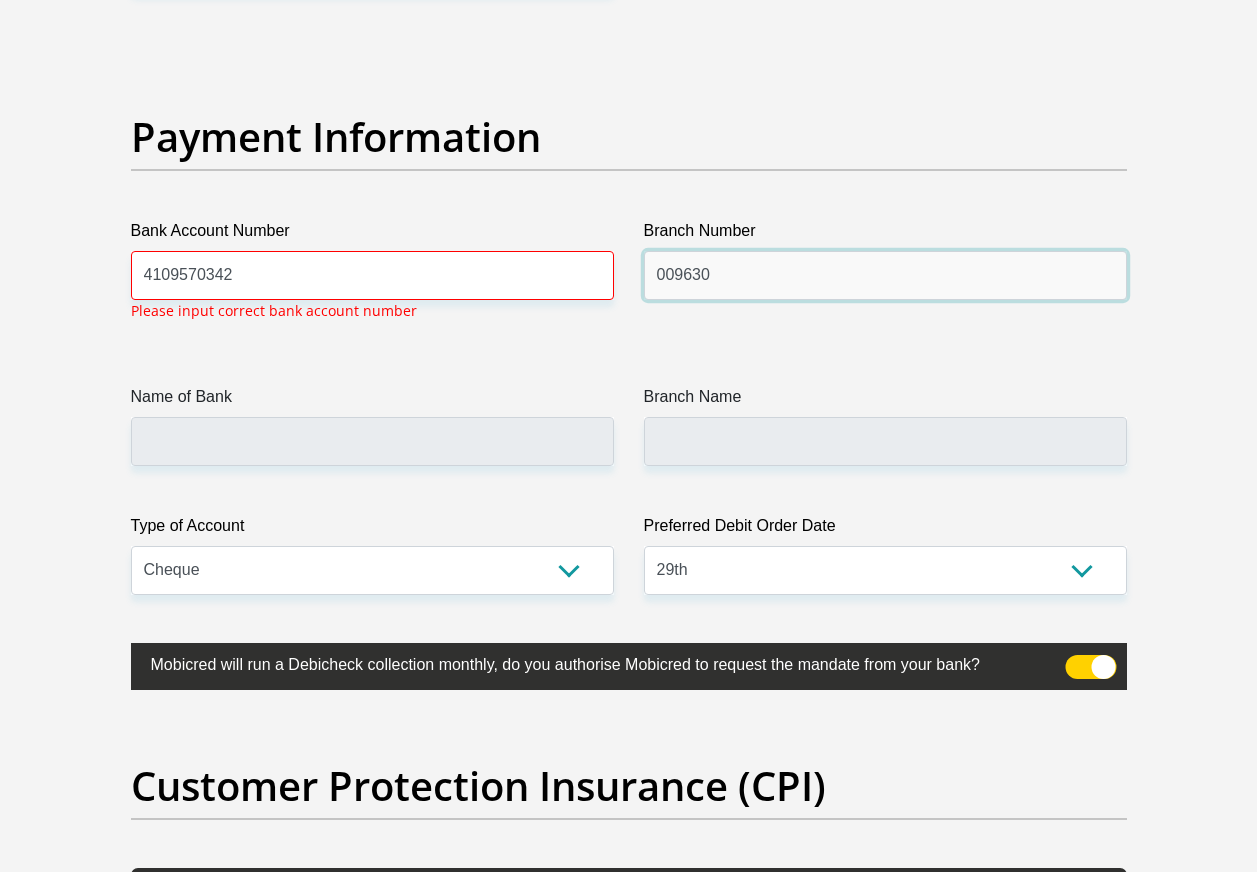 click on "009630" at bounding box center [885, 275] 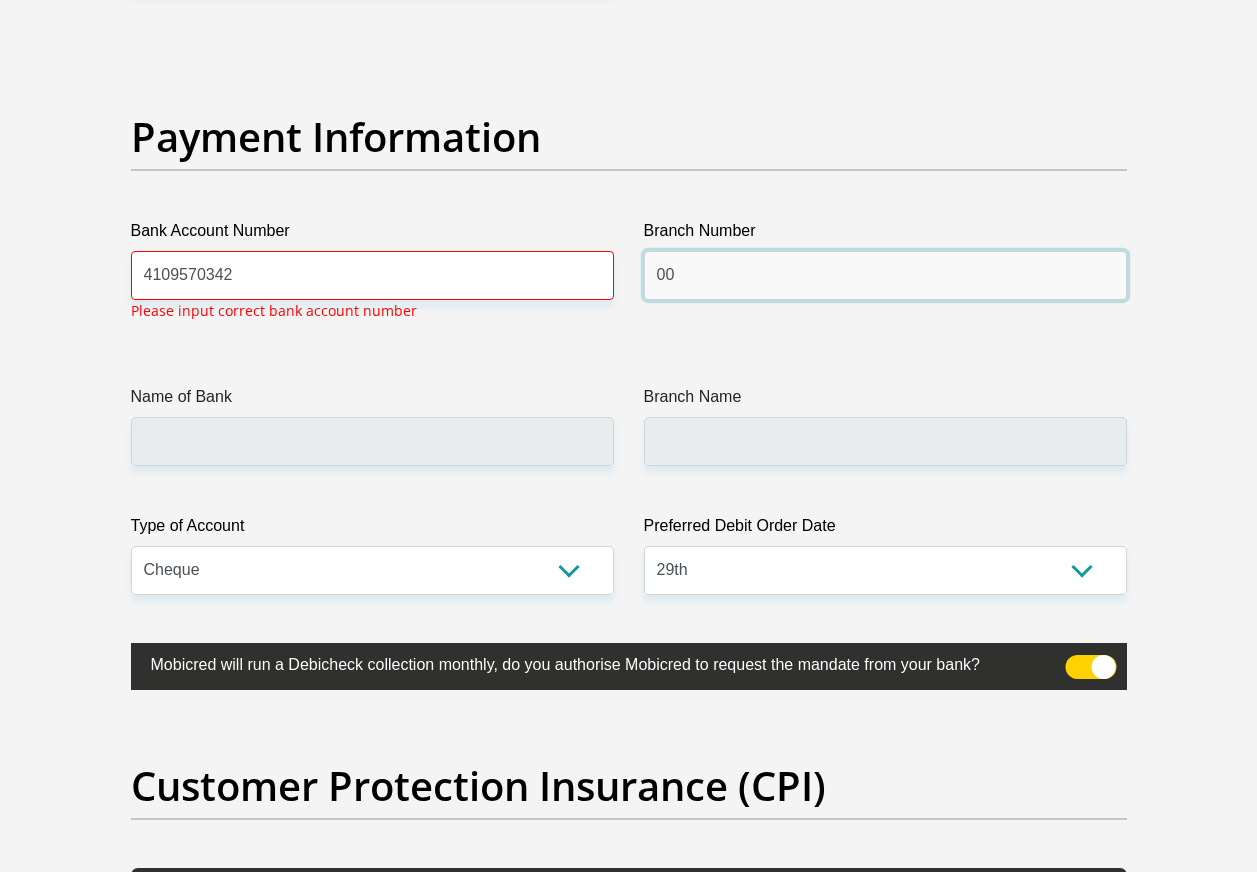 type on "0" 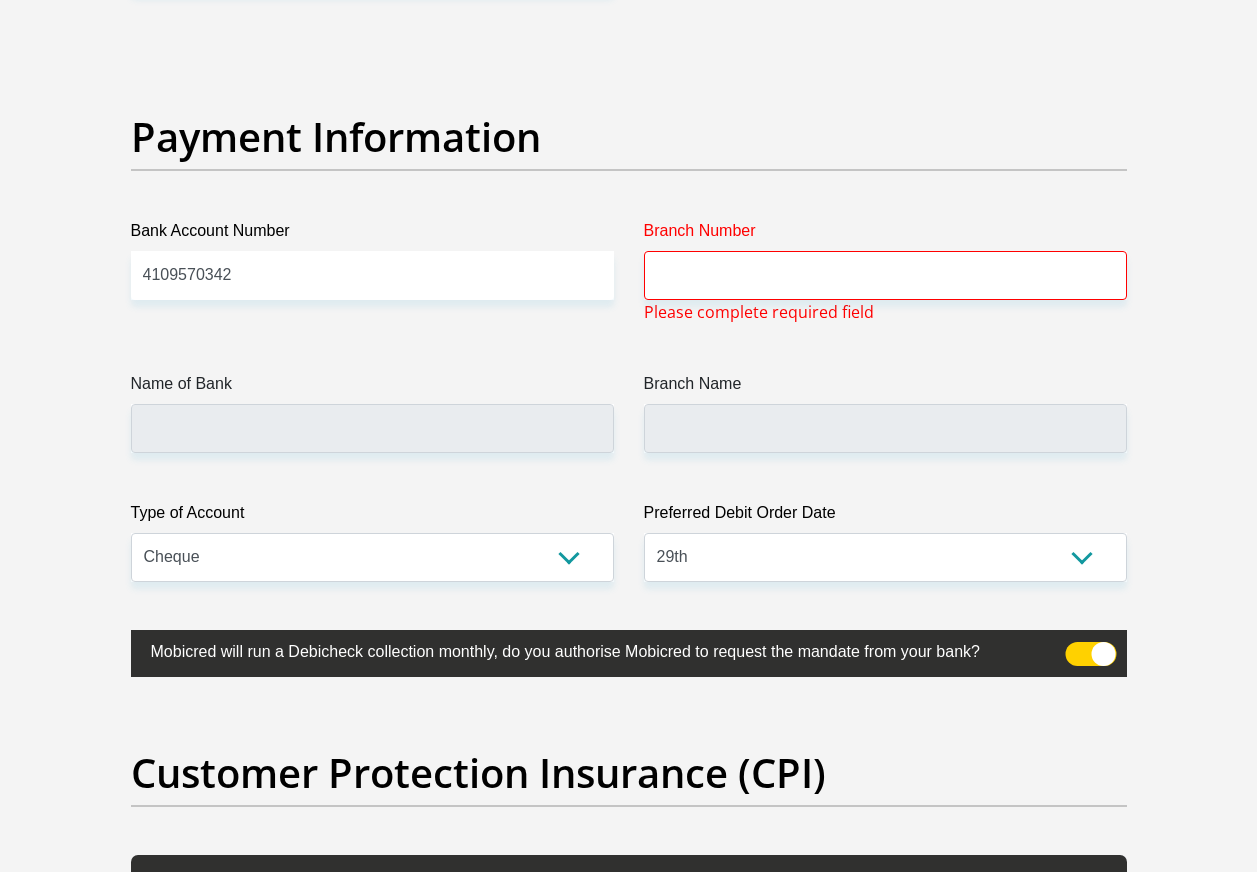 click on "Title
Mr
Ms
Mrs
Dr
Other
First Name
mpendulo
Surname
mohaule
ID Number
0507181026083
Please input valid ID number
Race
Black
Coloured
Indian
White
Other
Contact Number
0722444224
Please input valid contact number
Nationality
South Africa
Afghanistan
Aland Islands  Albania  Algeria" at bounding box center [629, -935] 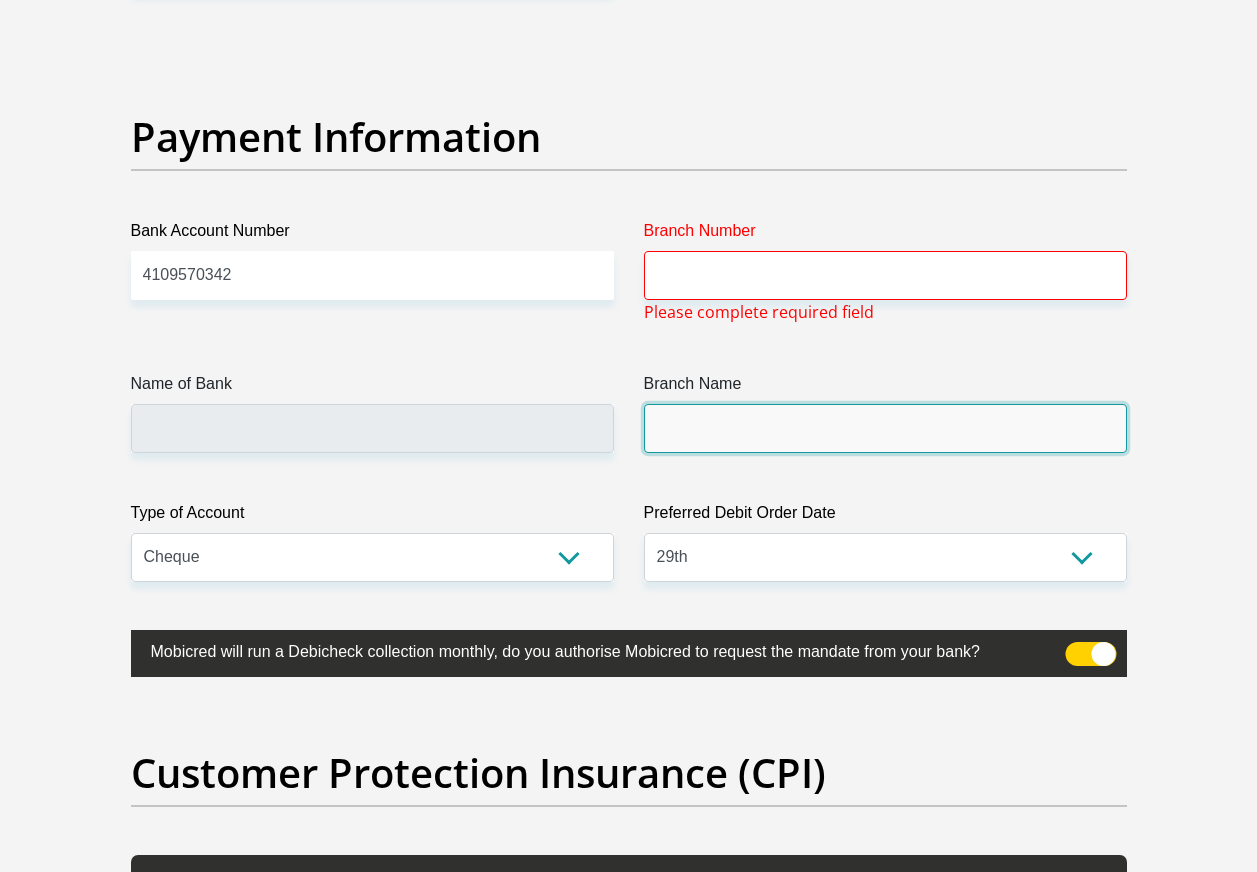 click on "Branch Name" at bounding box center [885, 428] 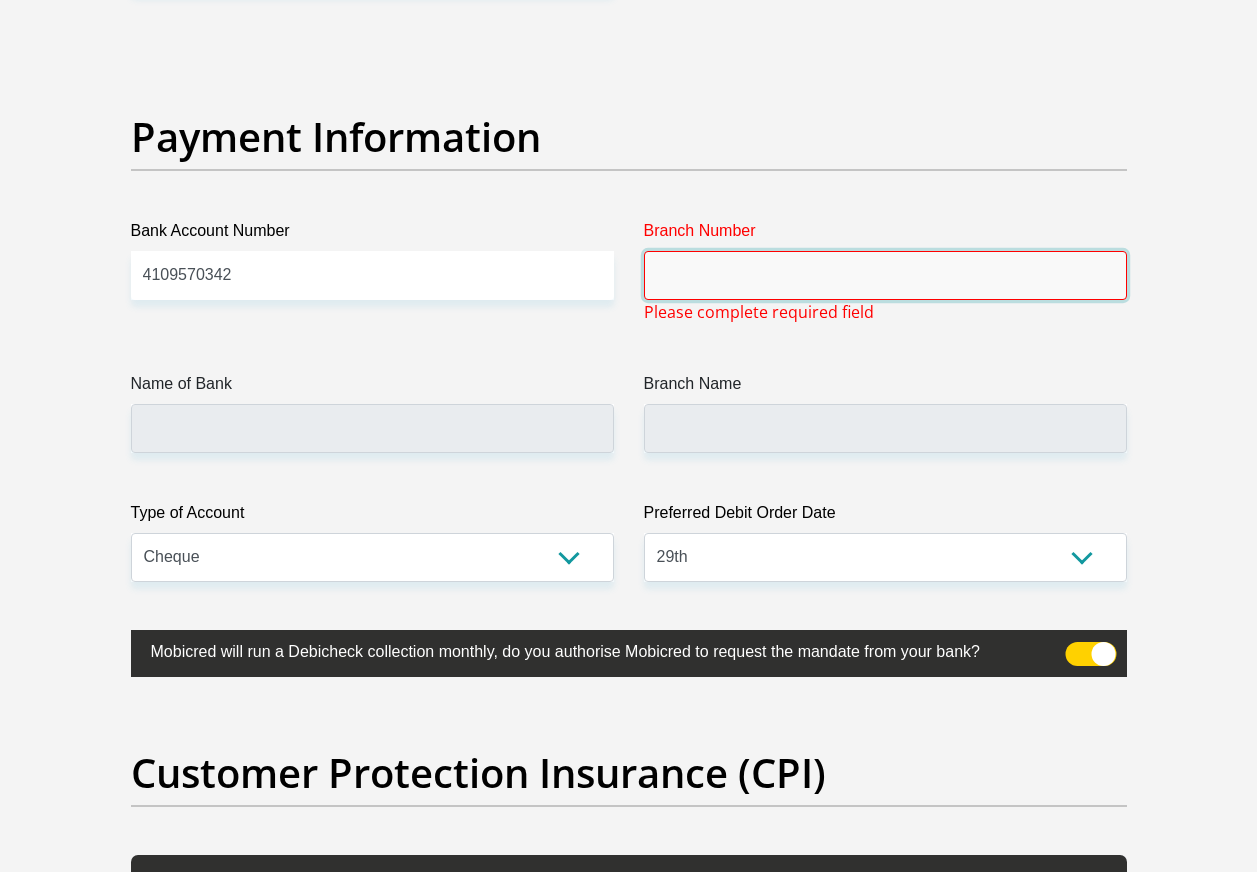 click on "Branch Number" at bounding box center (885, 275) 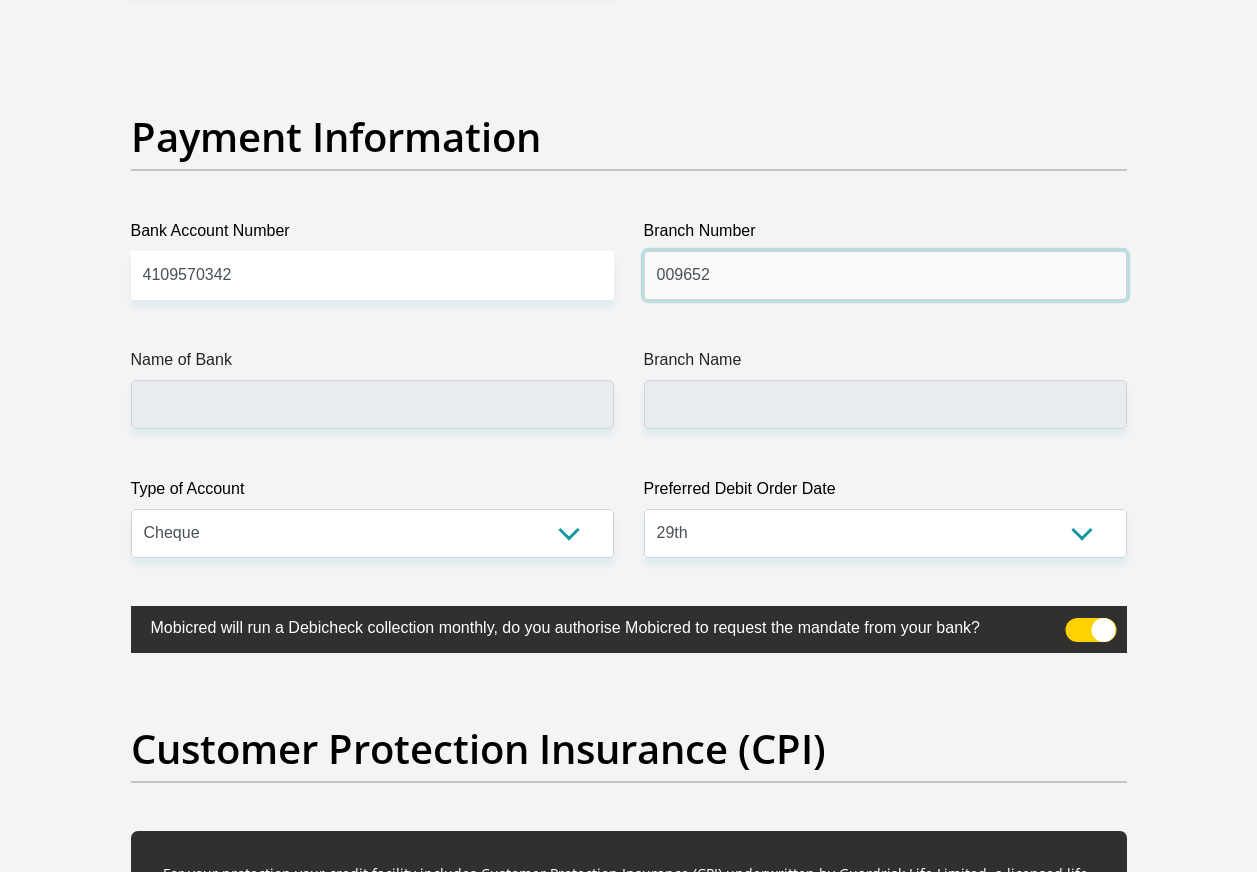 click on "009652" at bounding box center [885, 275] 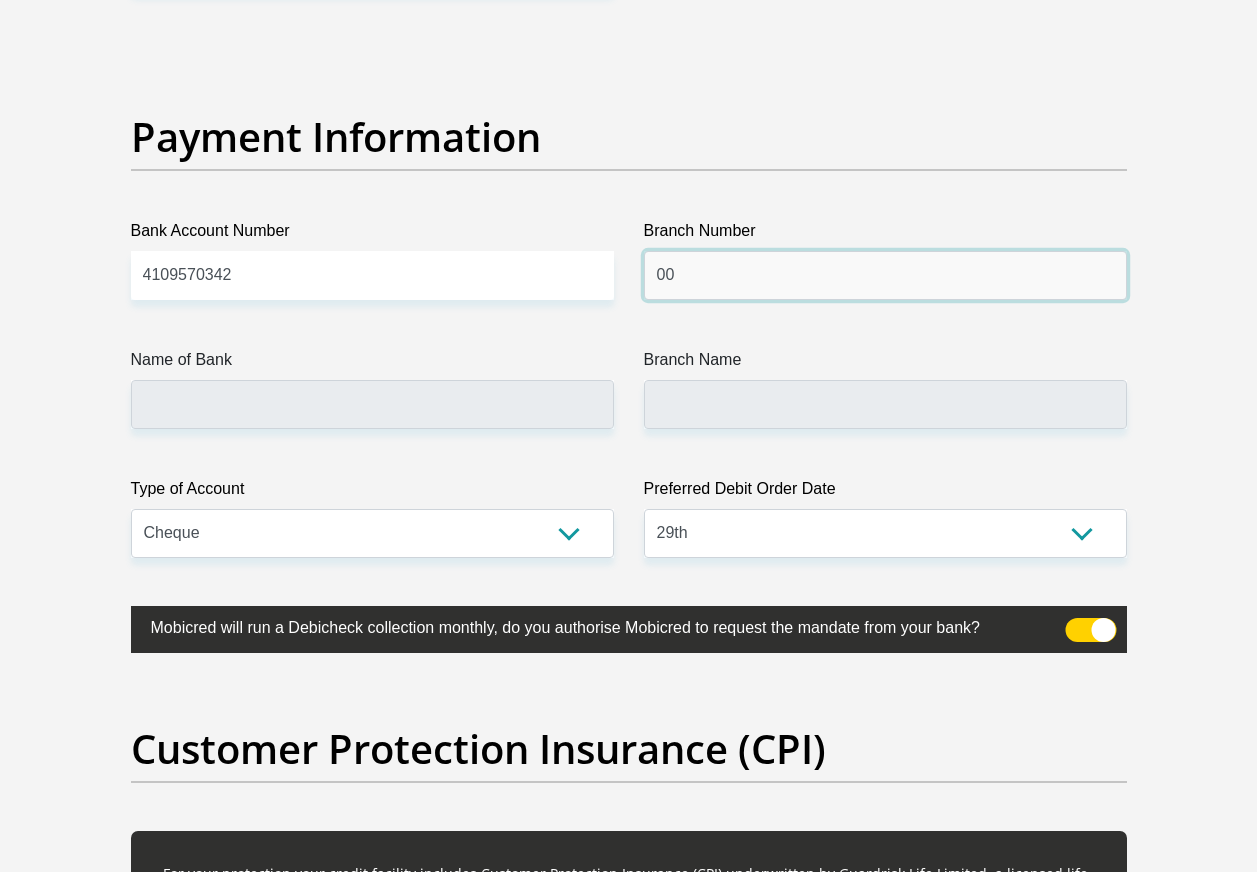 type on "0" 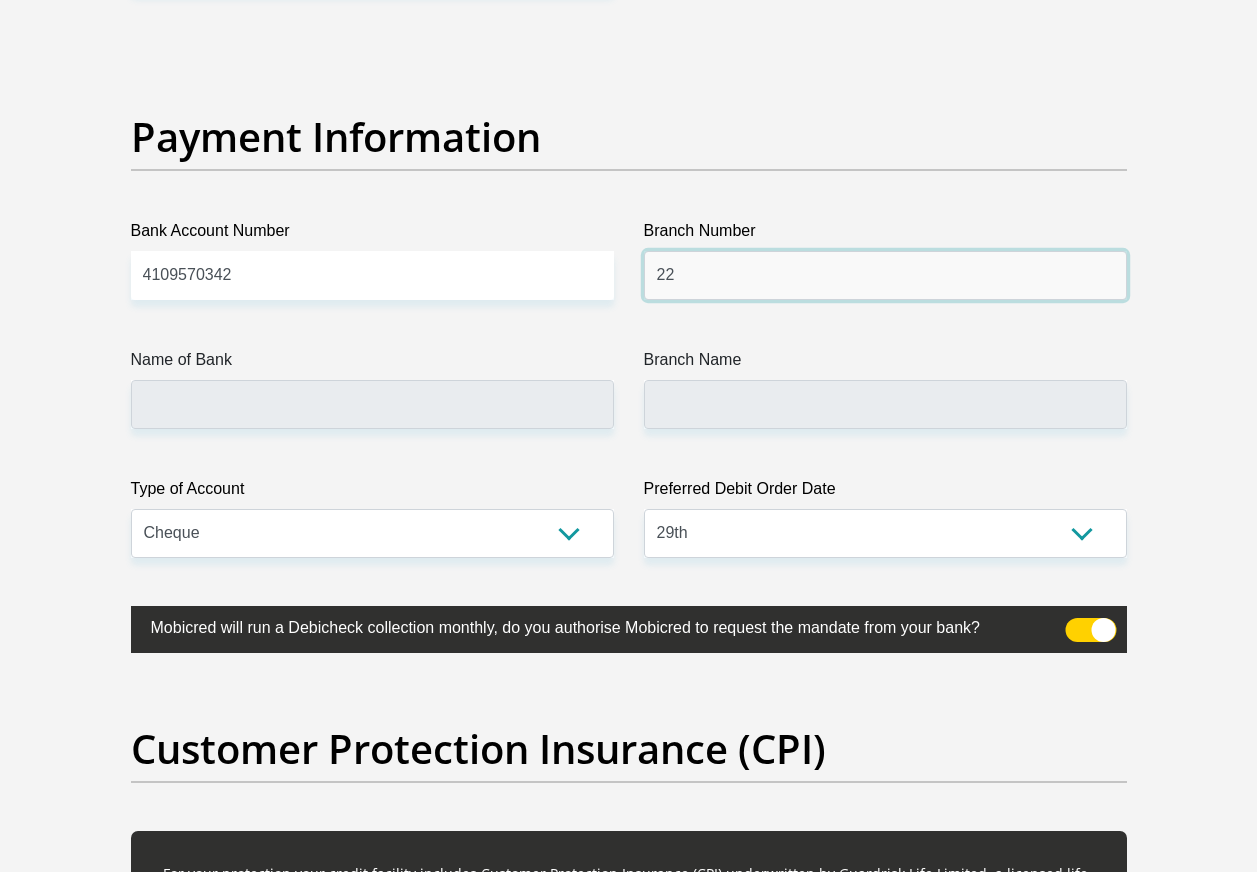 type on "2" 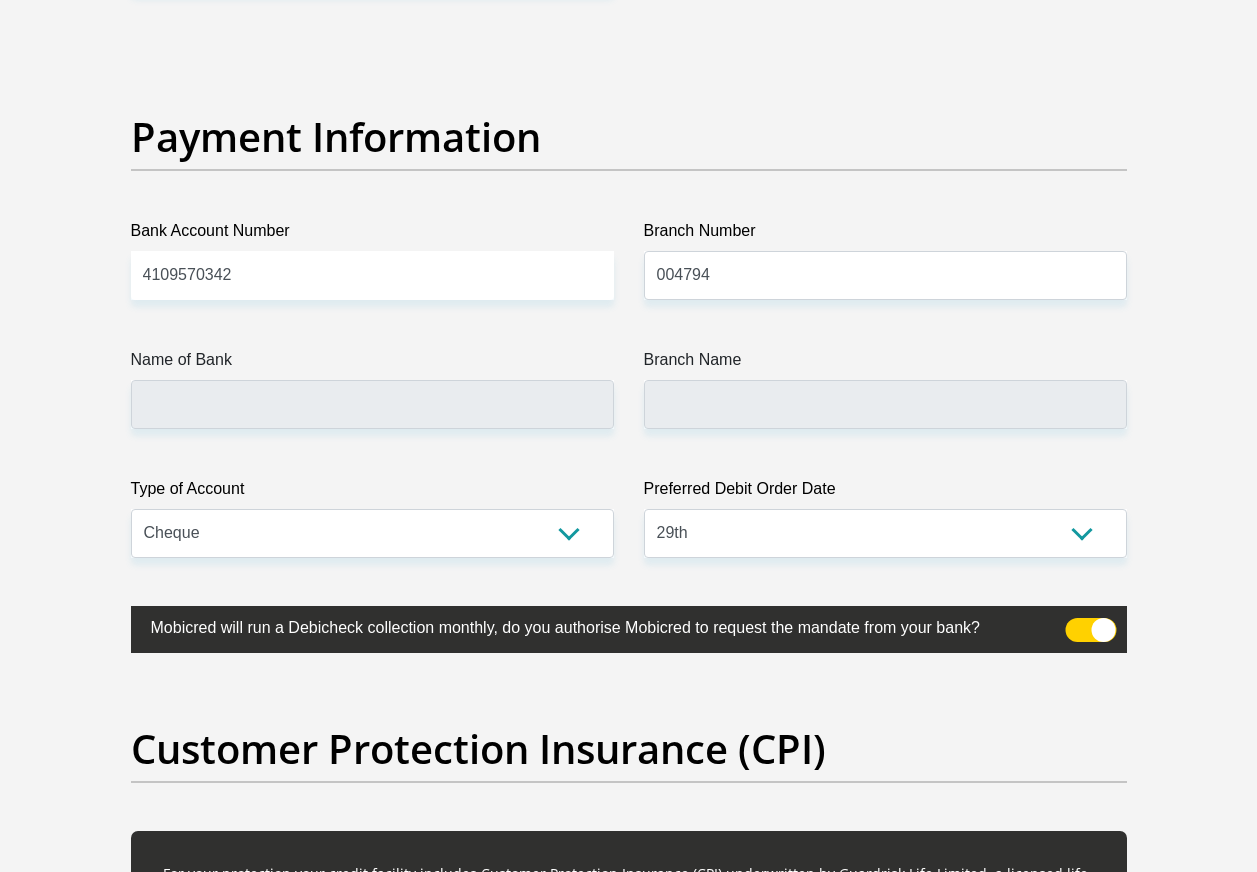 click on "Branch Name" at bounding box center [885, 388] 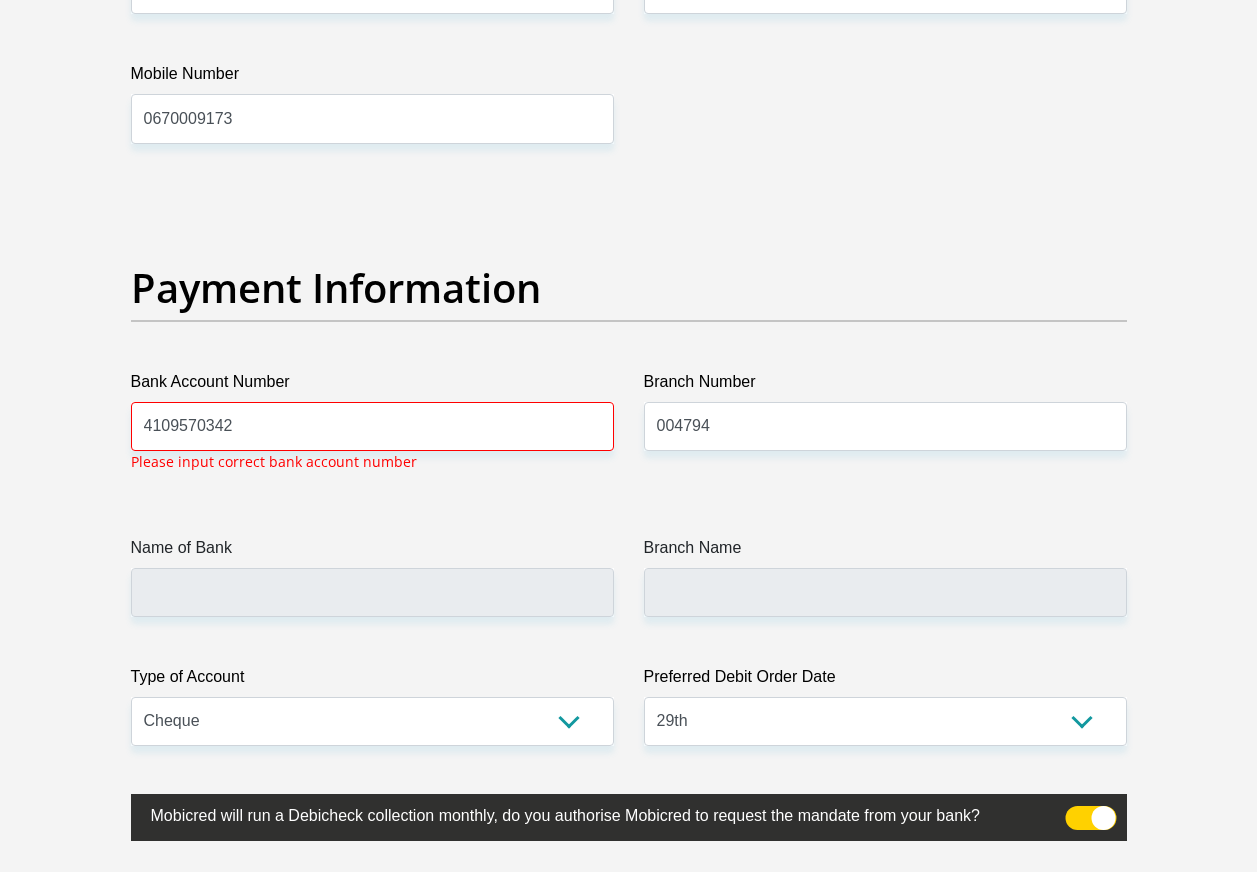 scroll, scrollTop: 4452, scrollLeft: 0, axis: vertical 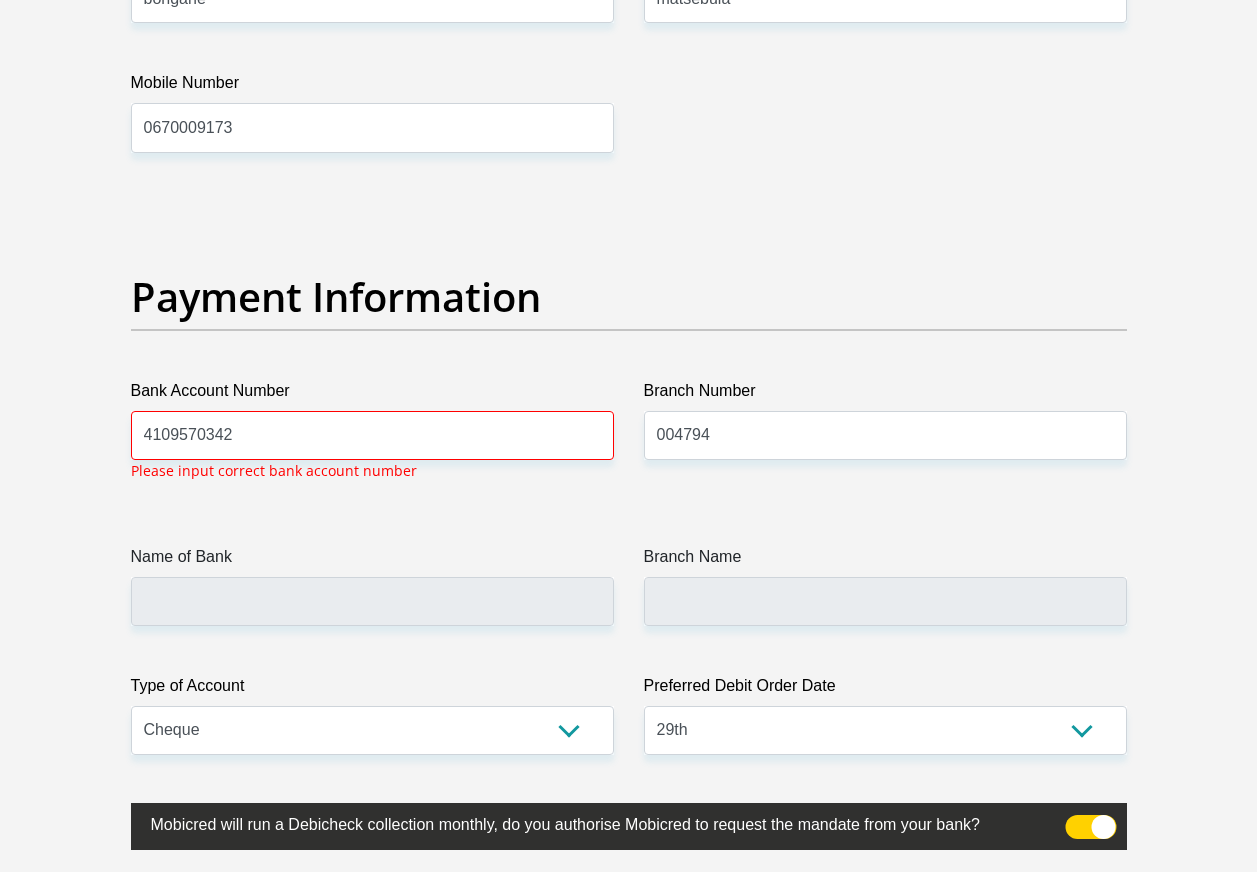 click on "Branch Number
004794" at bounding box center [885, 438] 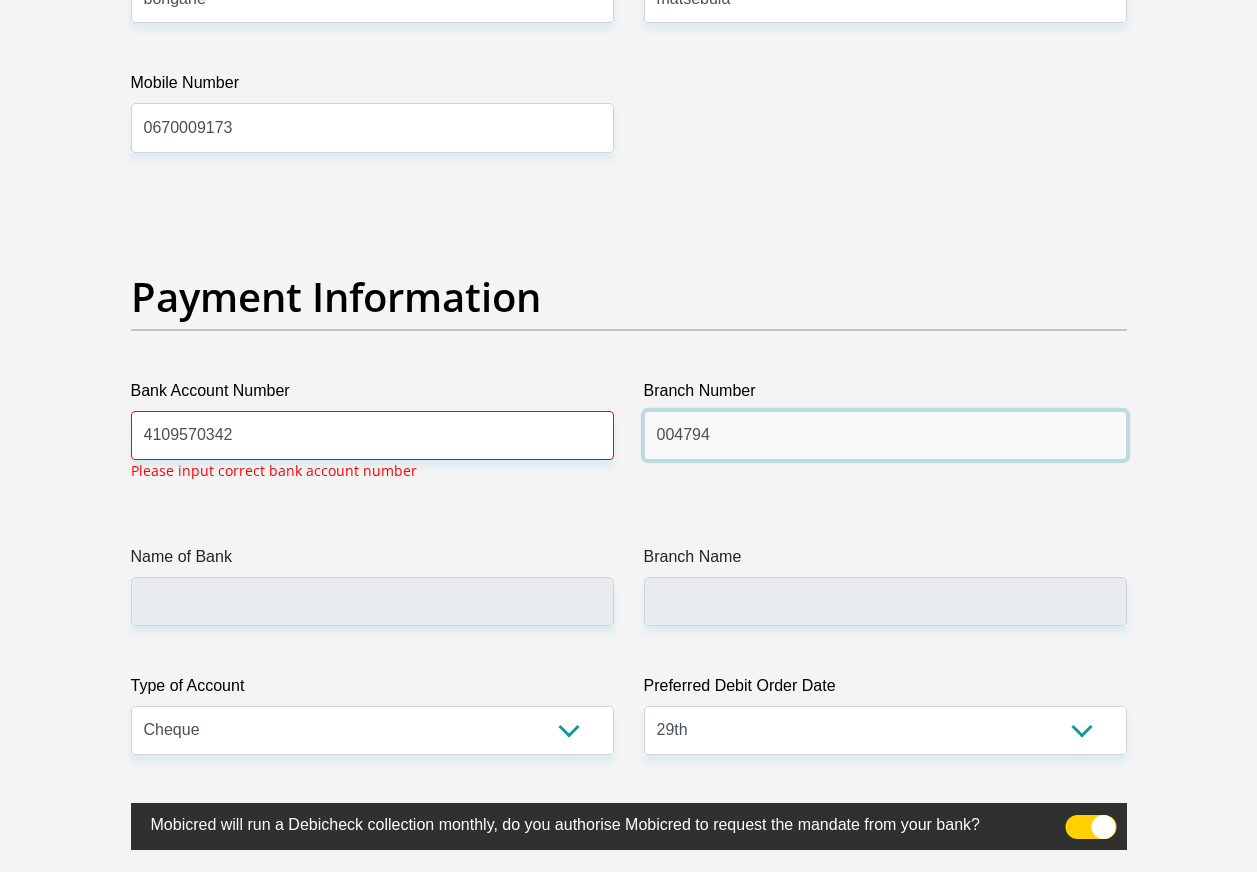 click on "004794" at bounding box center [885, 435] 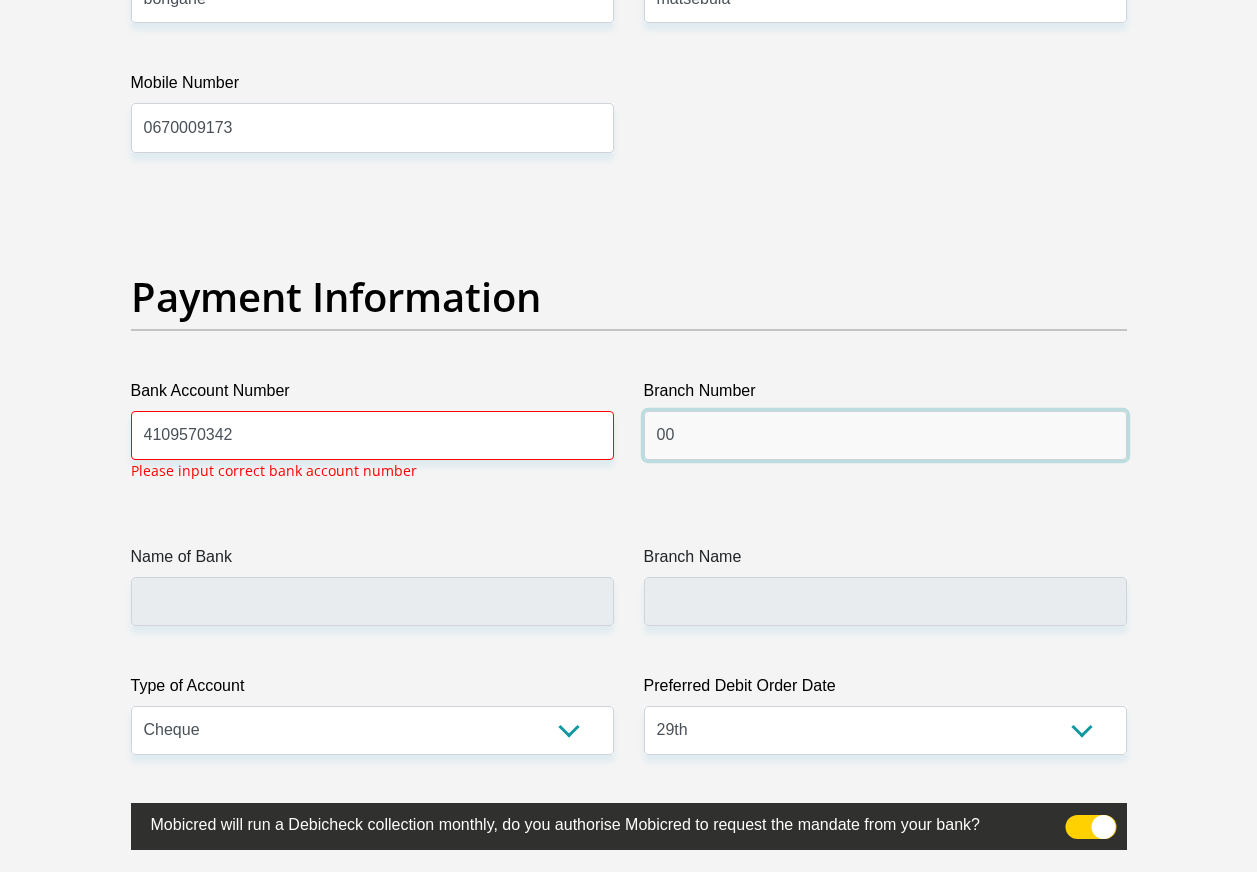 type on "0" 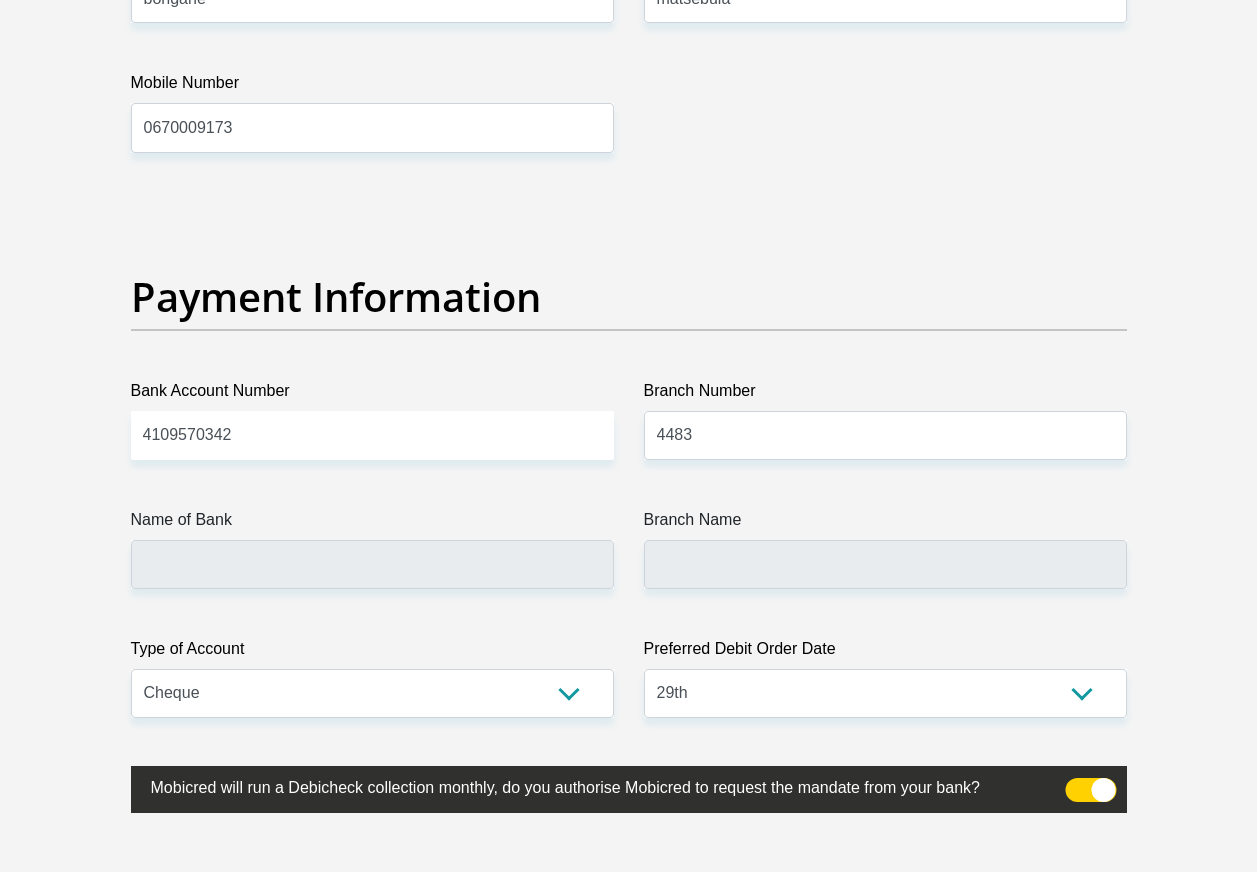 click on "Title
Mr
Ms
Mrs
Dr
Other
First Name
mpendulo
Surname
mohaule
ID Number
0507181026083
Please input valid ID number
Race
Black
Coloured
Indian
White
Other
Contact Number
0722444224
Please input valid contact number
Nationality
South Africa
Afghanistan
Aland Islands  Albania  Algeria" at bounding box center (629, -787) 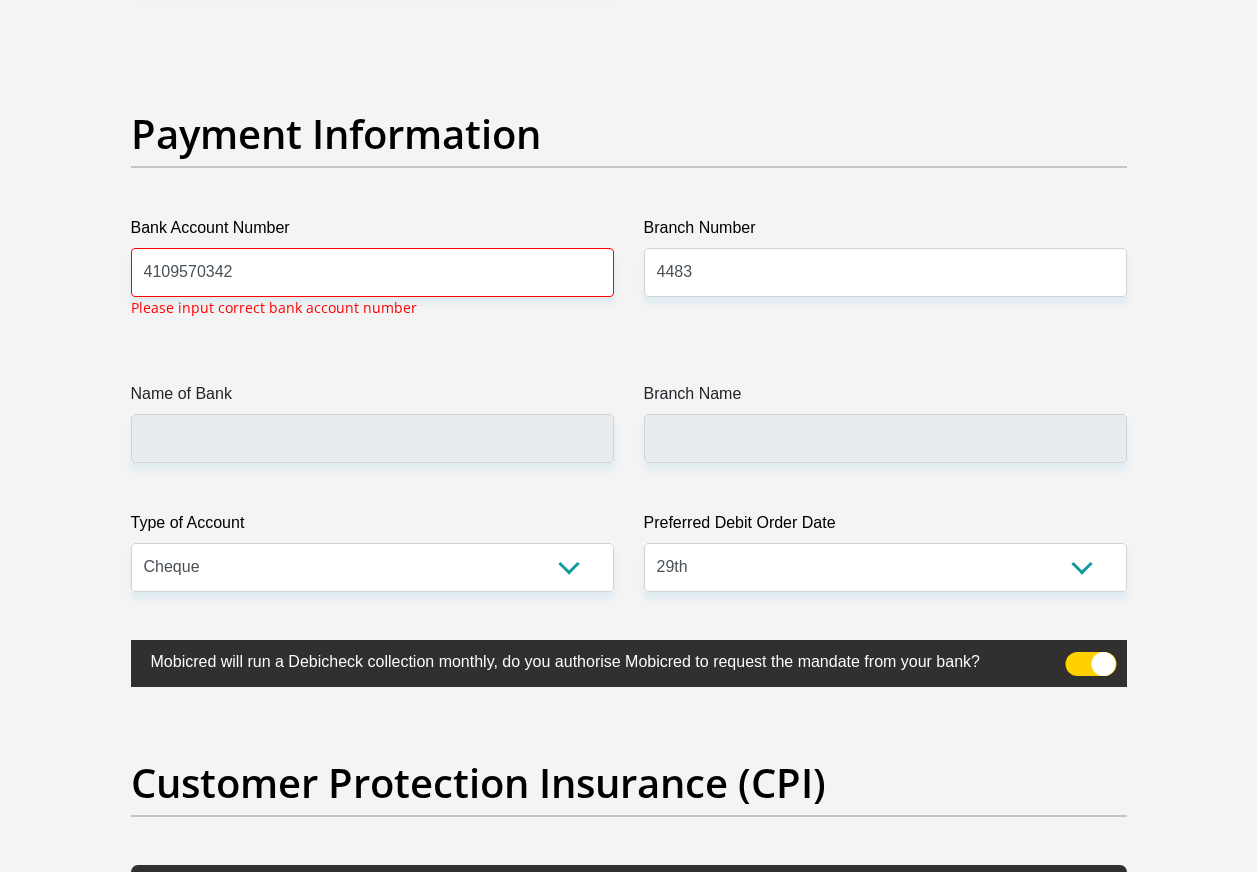 scroll, scrollTop: 4612, scrollLeft: 0, axis: vertical 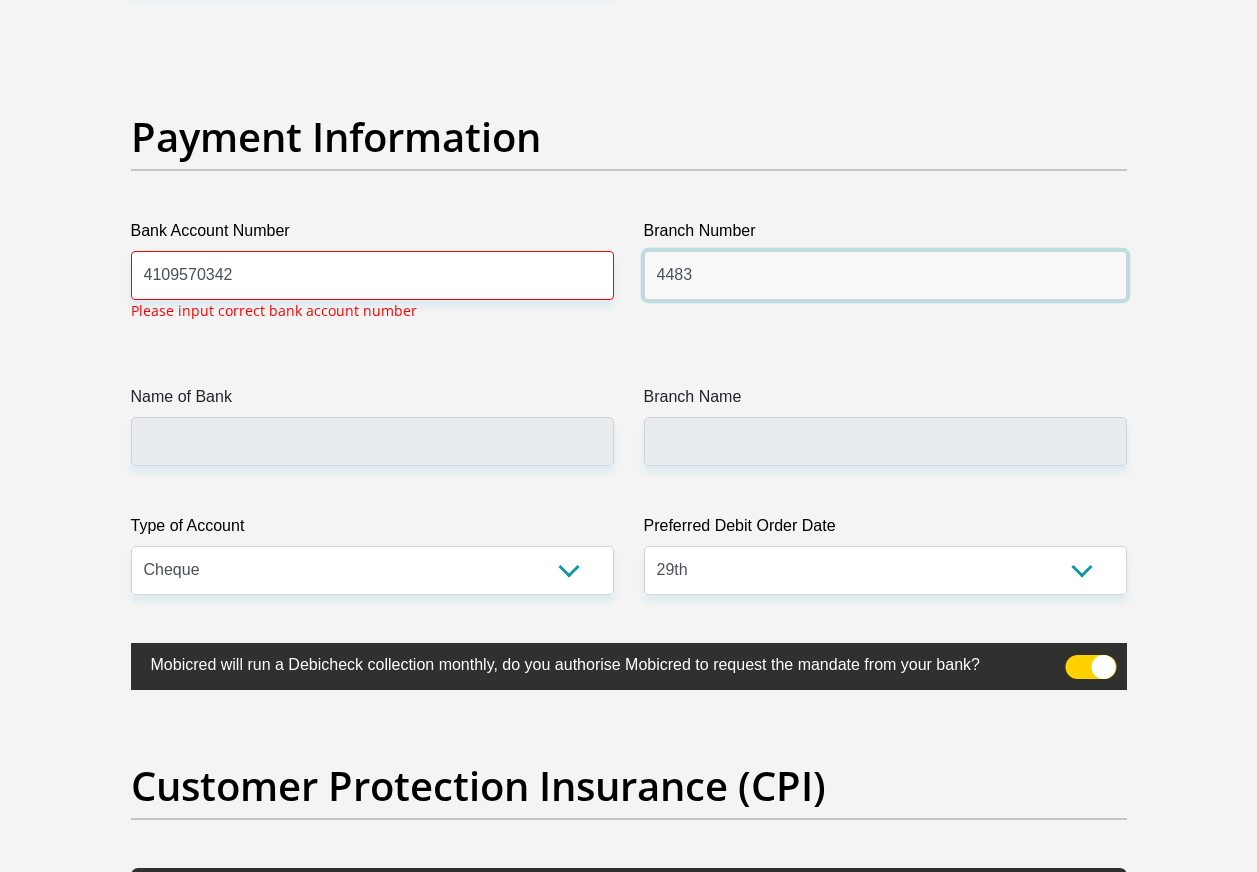click on "4483" at bounding box center [885, 275] 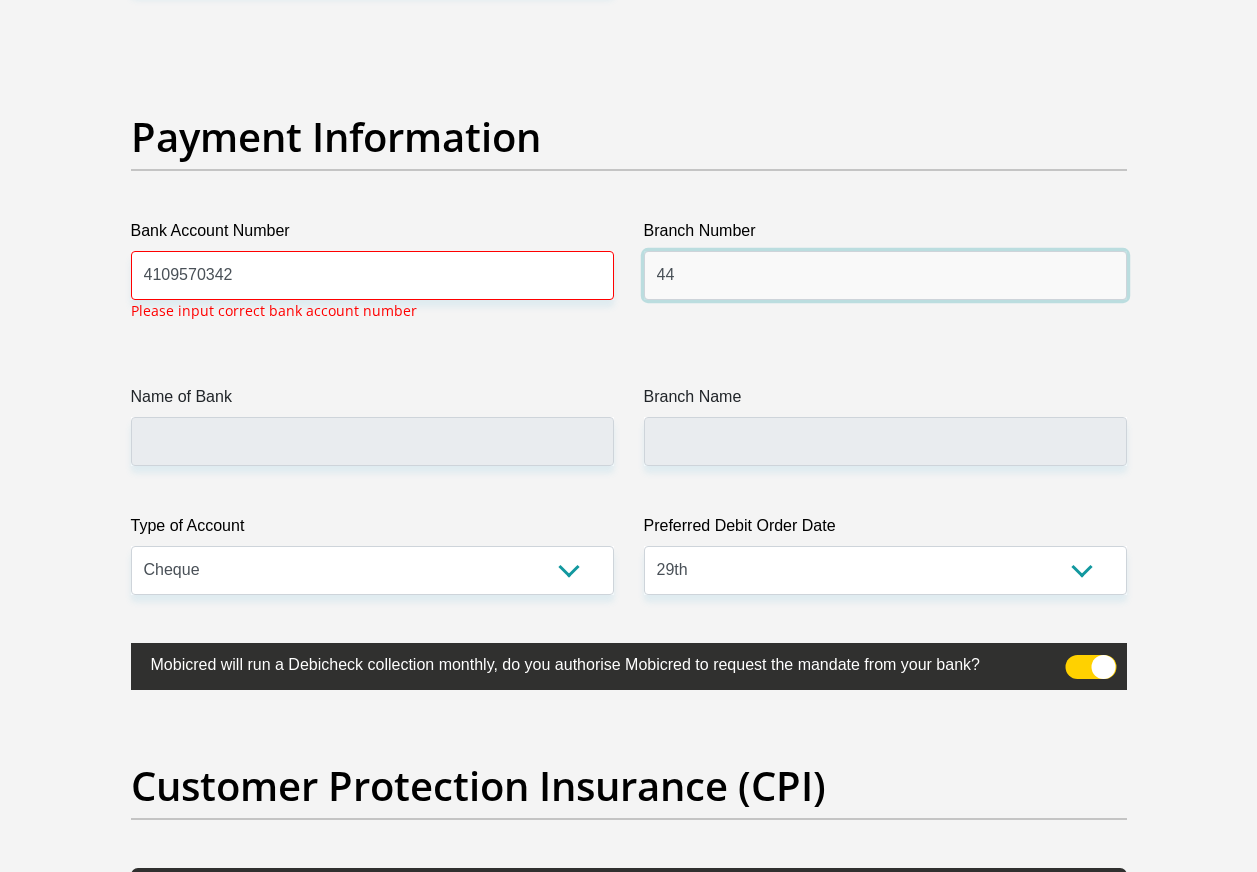 type on "4" 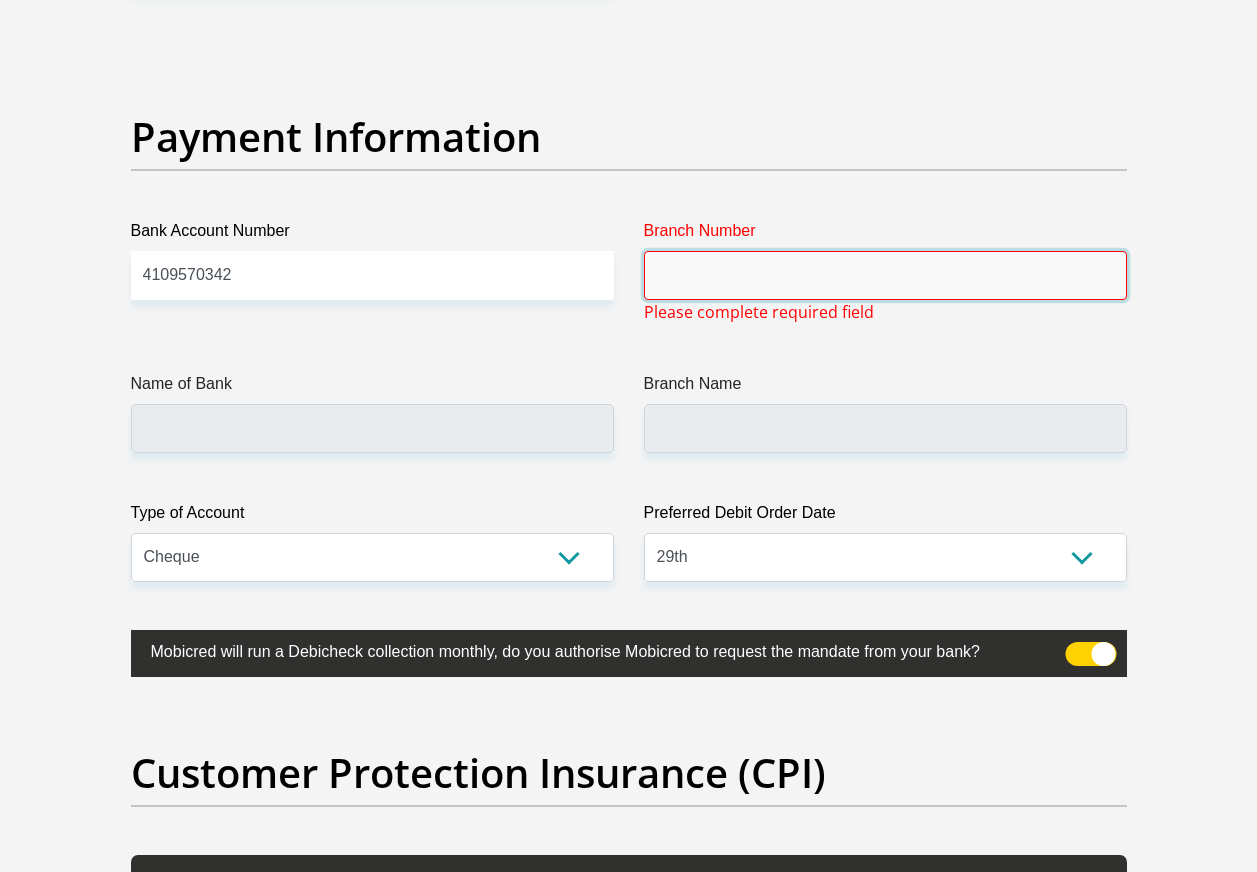 click on "Branch Number" at bounding box center [885, 275] 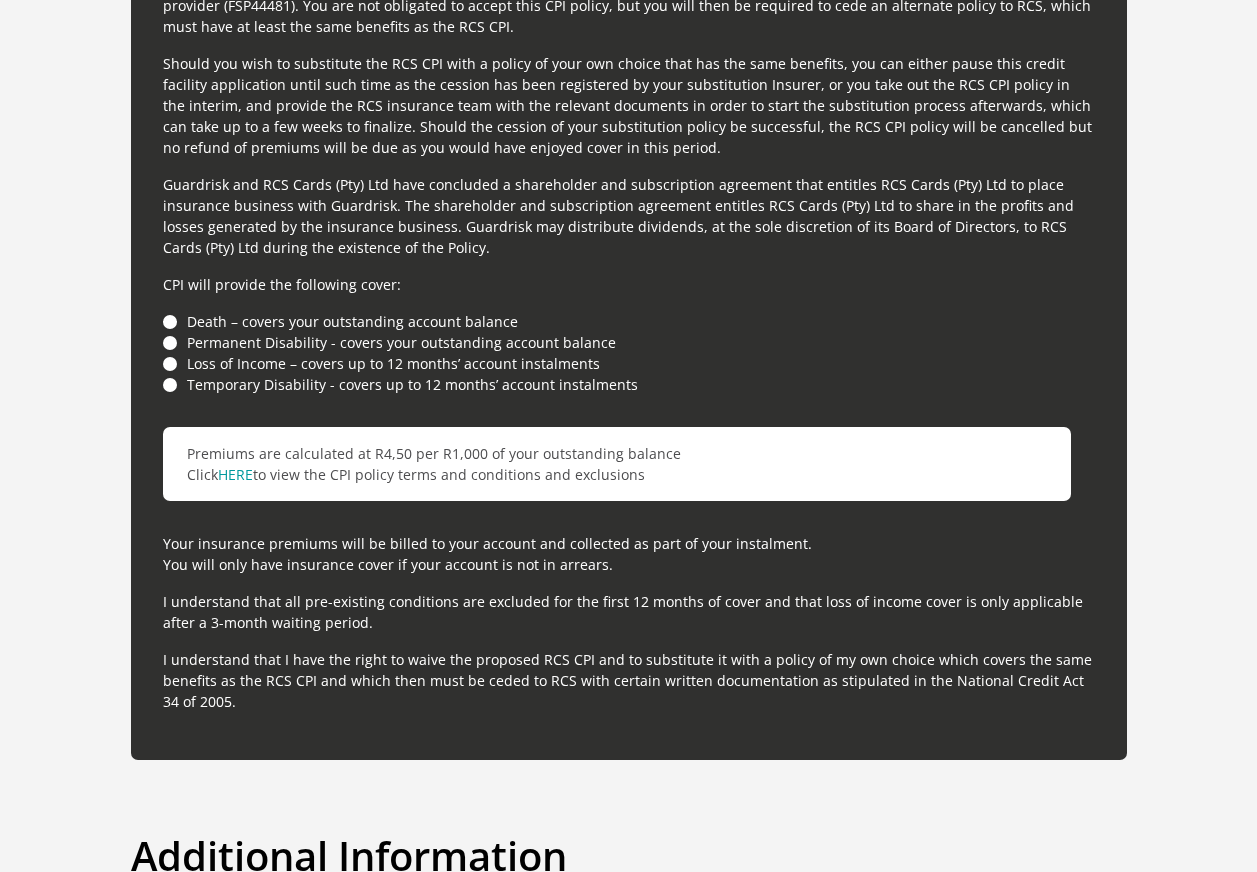 scroll, scrollTop: 5584, scrollLeft: 0, axis: vertical 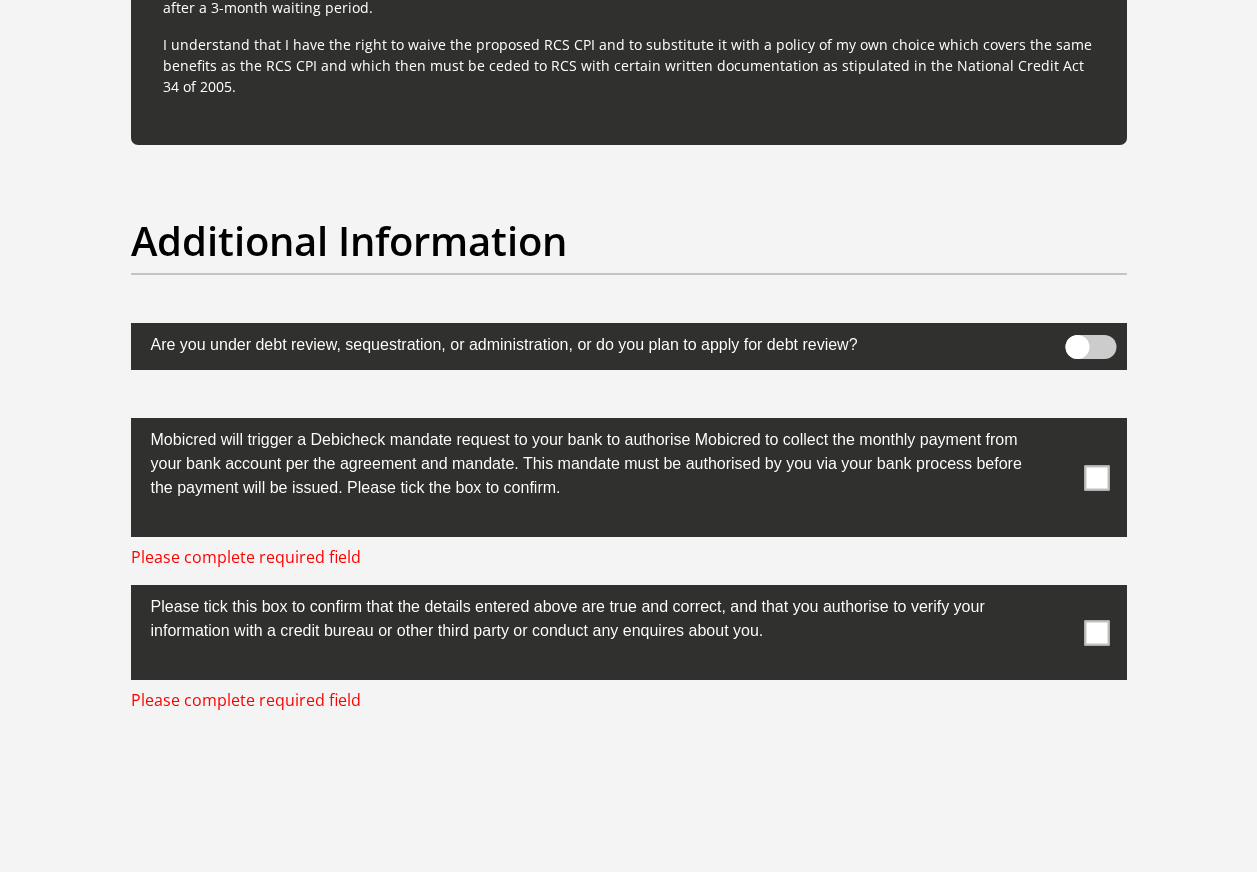 type on "632005" 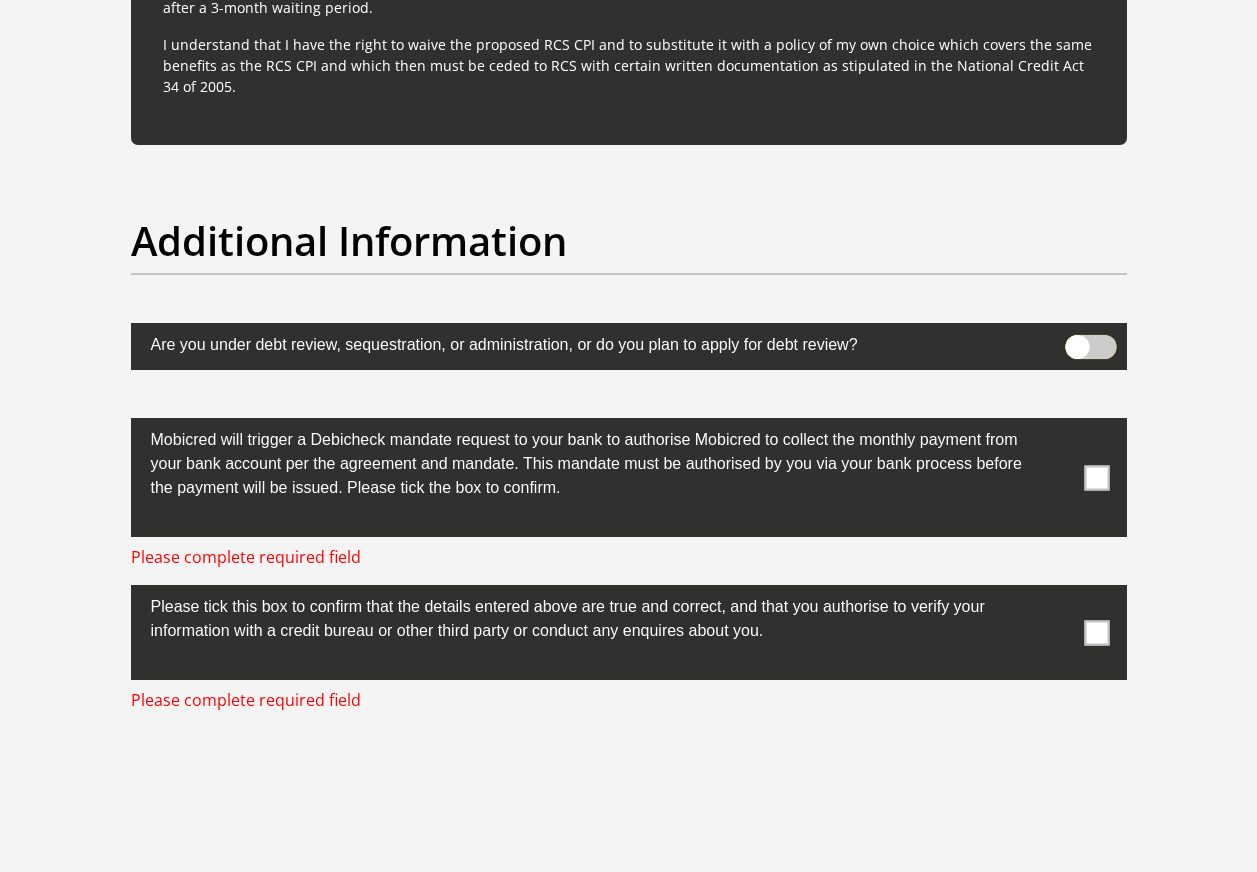 click at bounding box center [1077, 340] 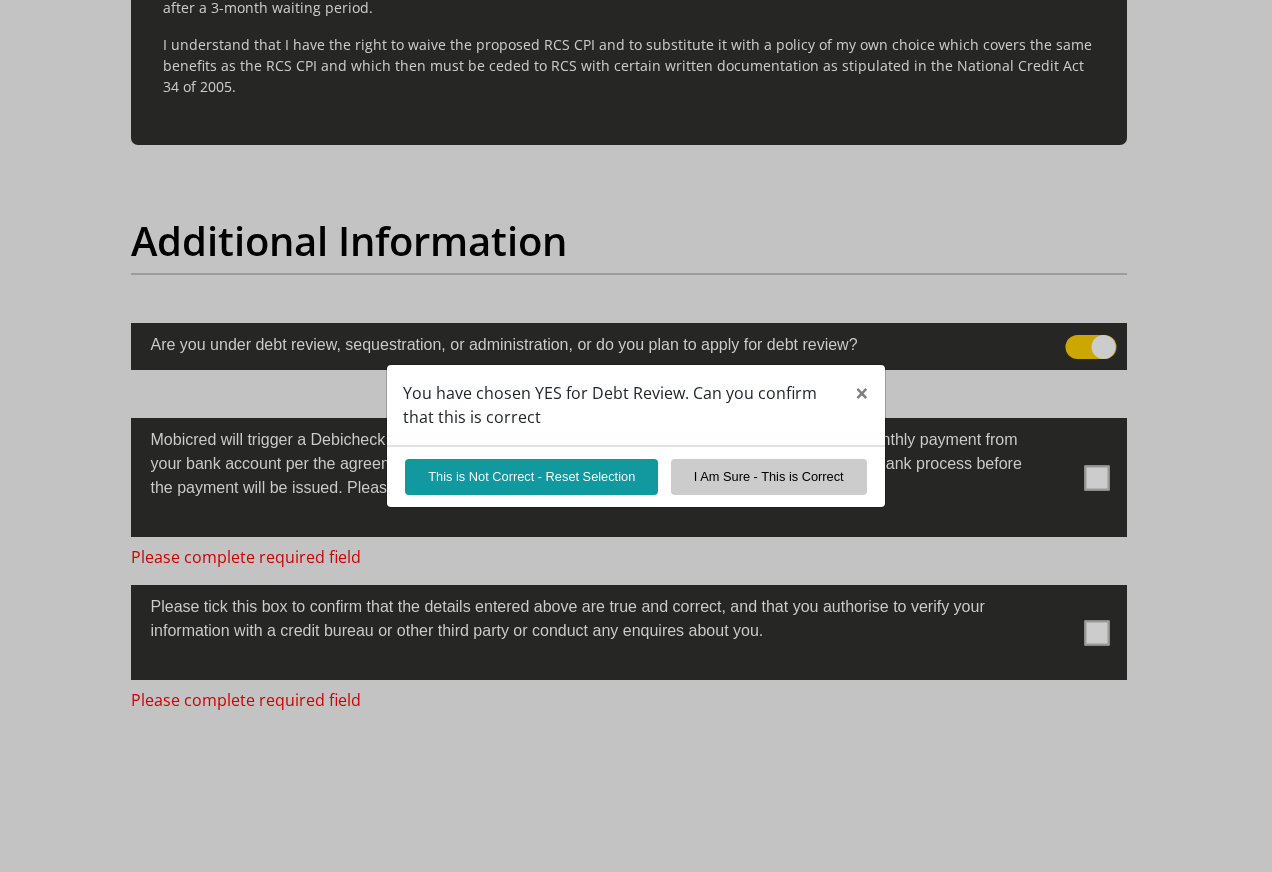 type on "ABSA BANK" 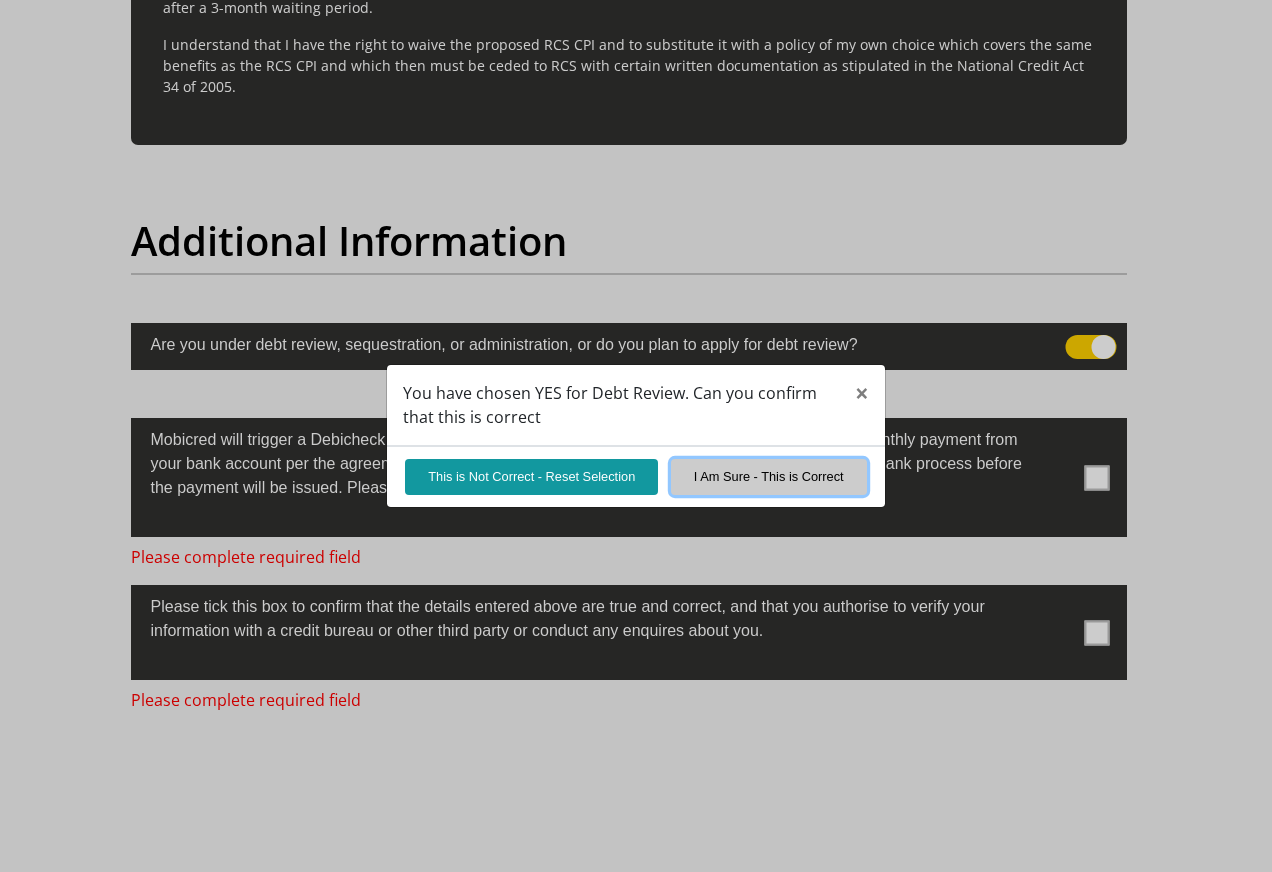click on "I Am Sure - This is Correct" at bounding box center (769, 476) 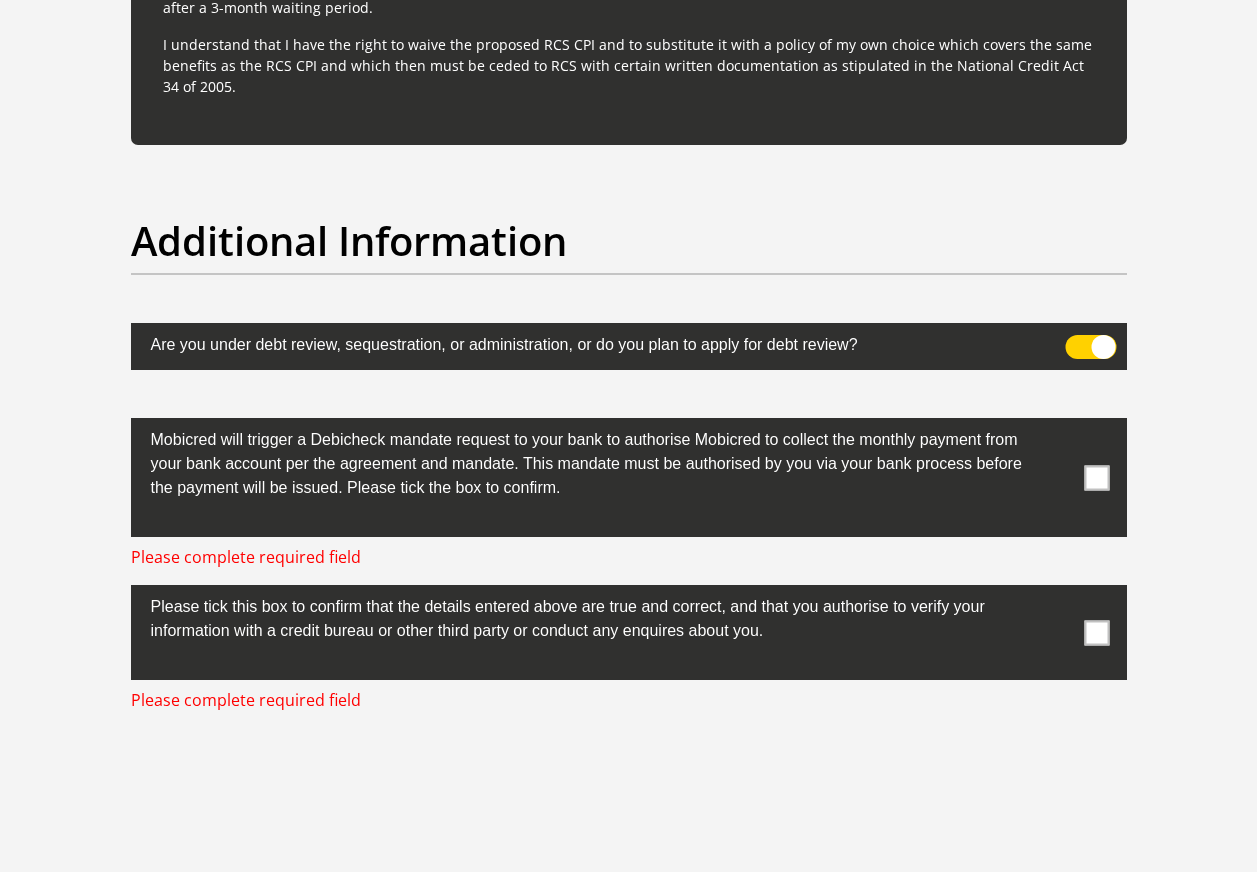 click at bounding box center (1096, 477) 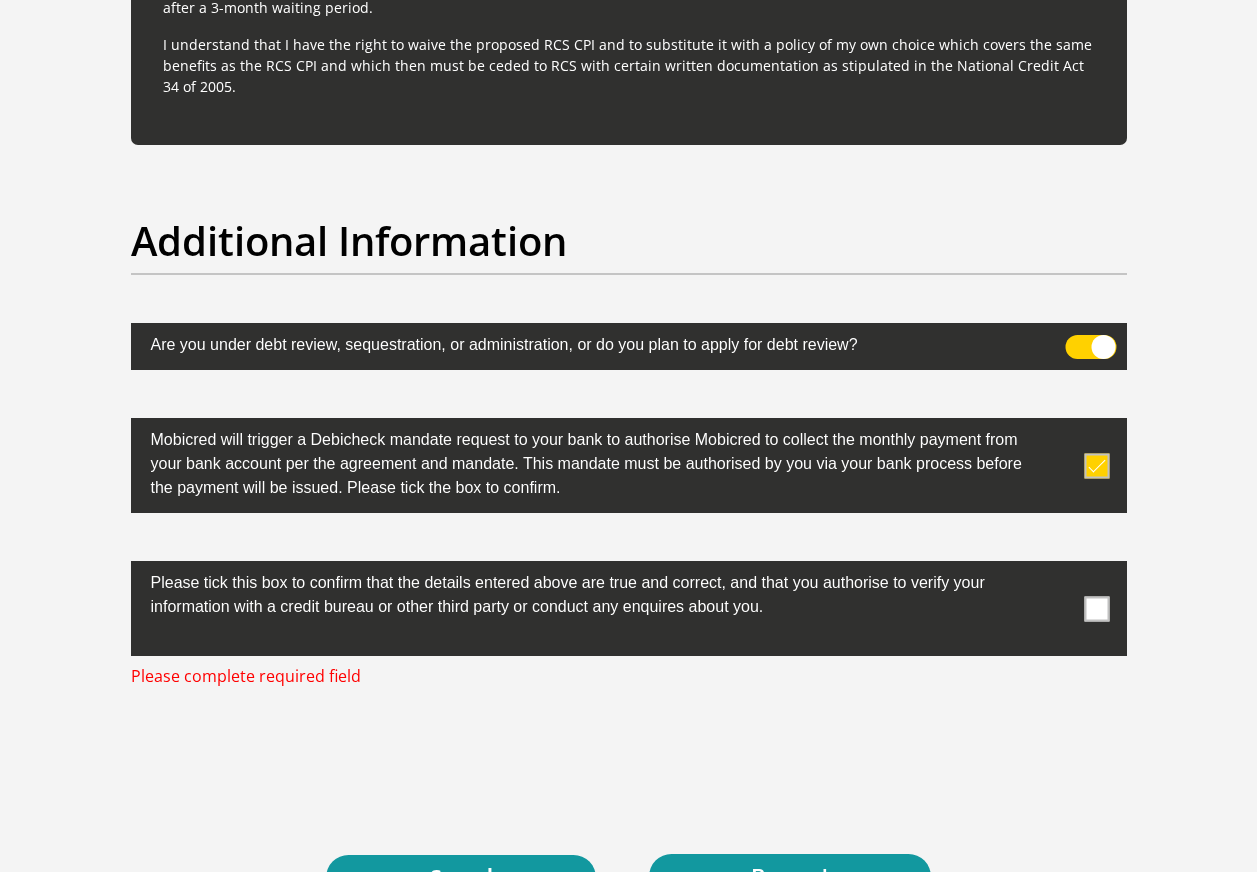 click at bounding box center [1096, 608] 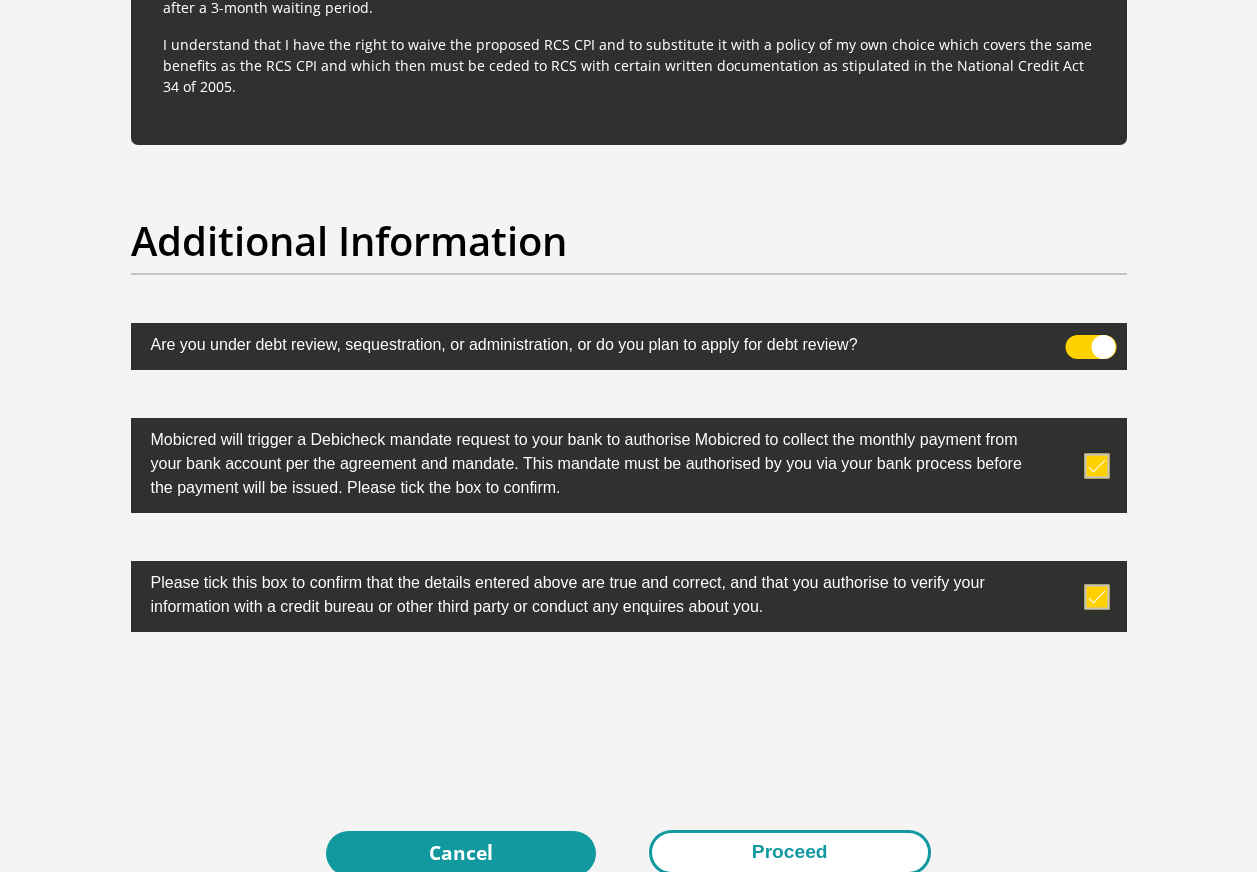 click on "Proceed" at bounding box center [790, 852] 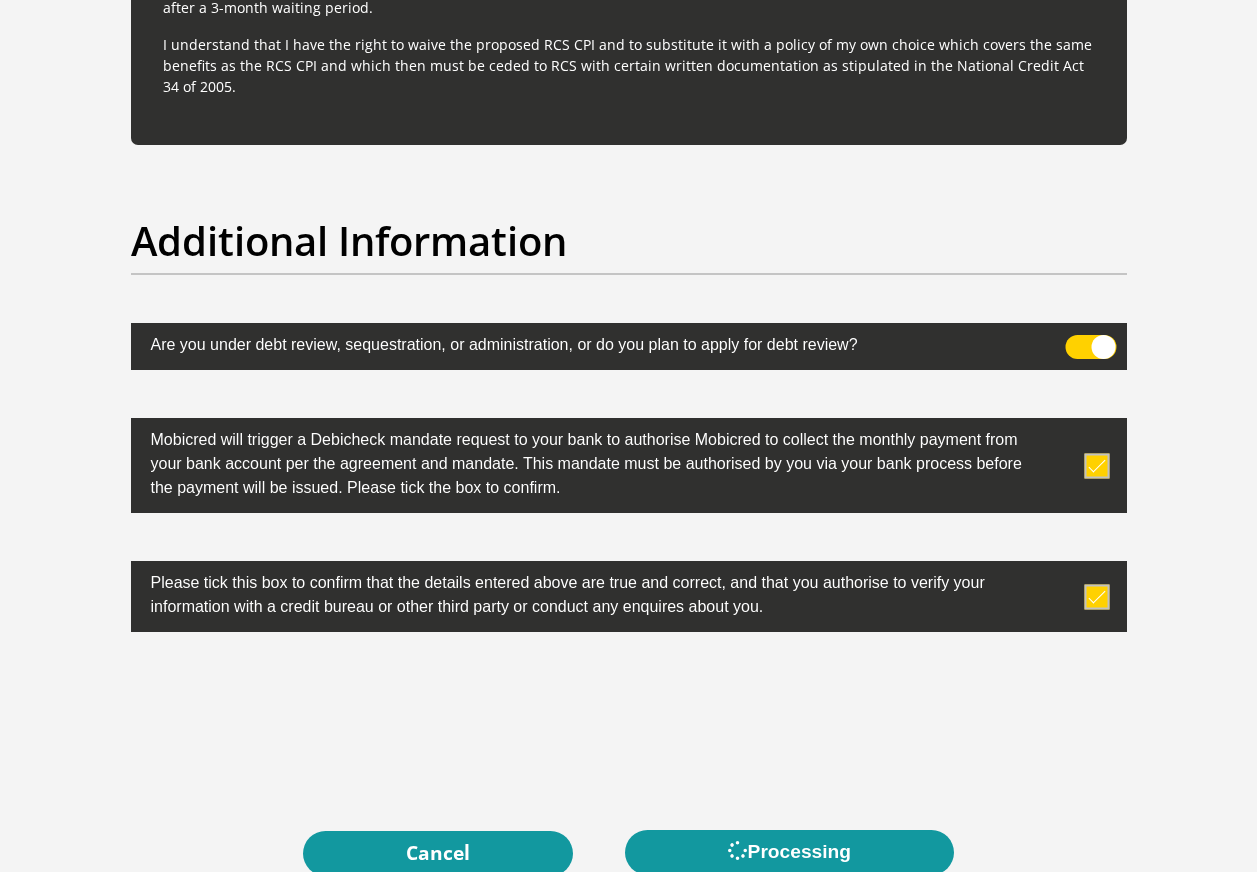 scroll, scrollTop: 0, scrollLeft: 0, axis: both 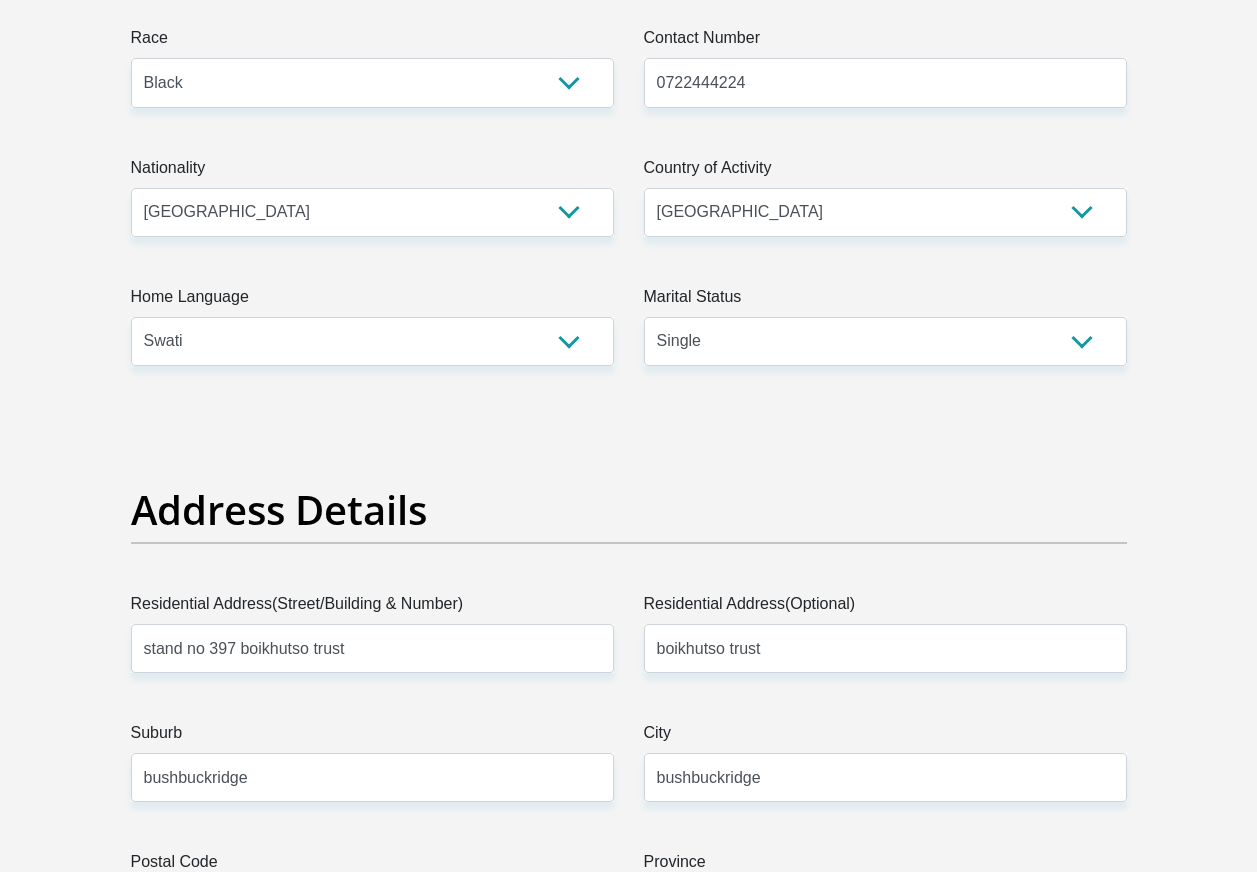 drag, startPoint x: 1245, startPoint y: 196, endPoint x: 1266, endPoint y: 197, distance: 21.023796 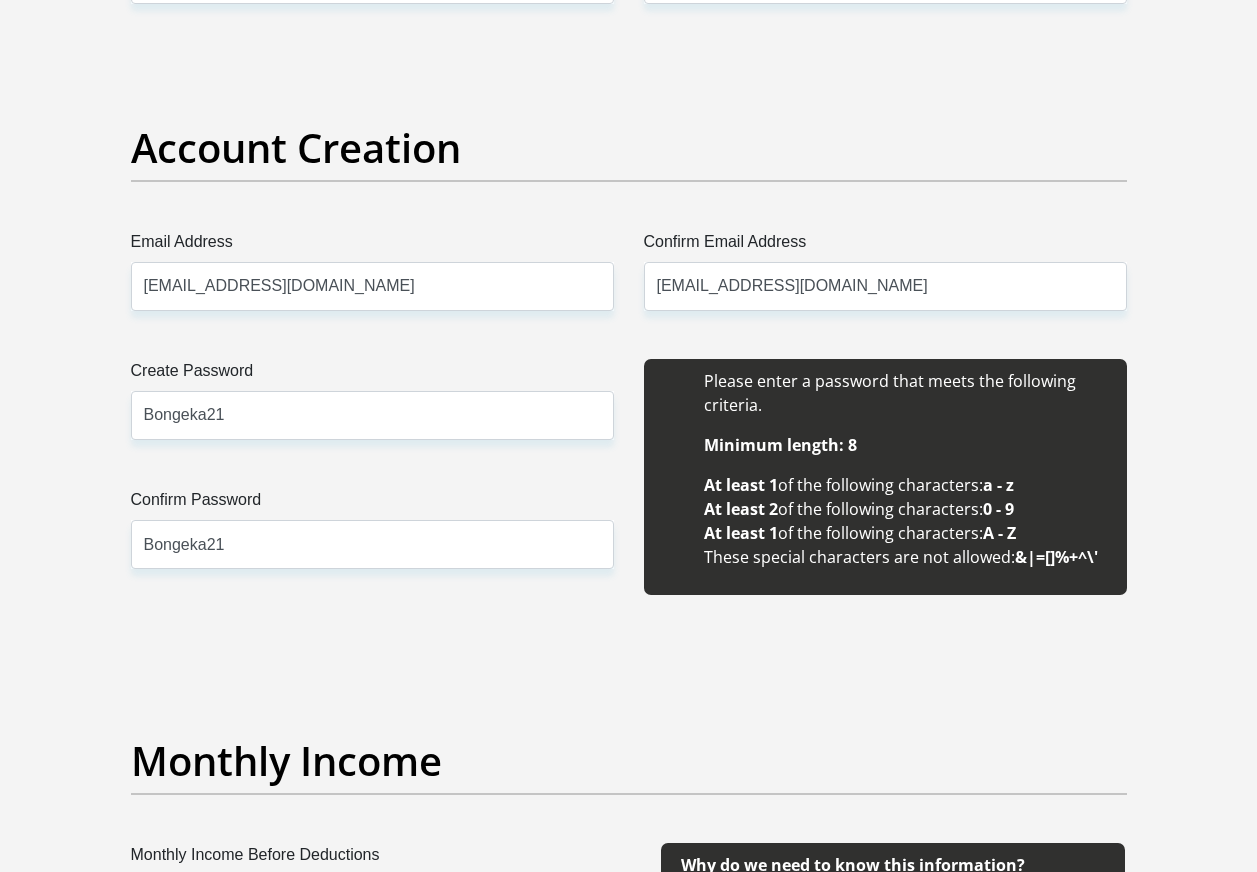 scroll, scrollTop: 1809, scrollLeft: 0, axis: vertical 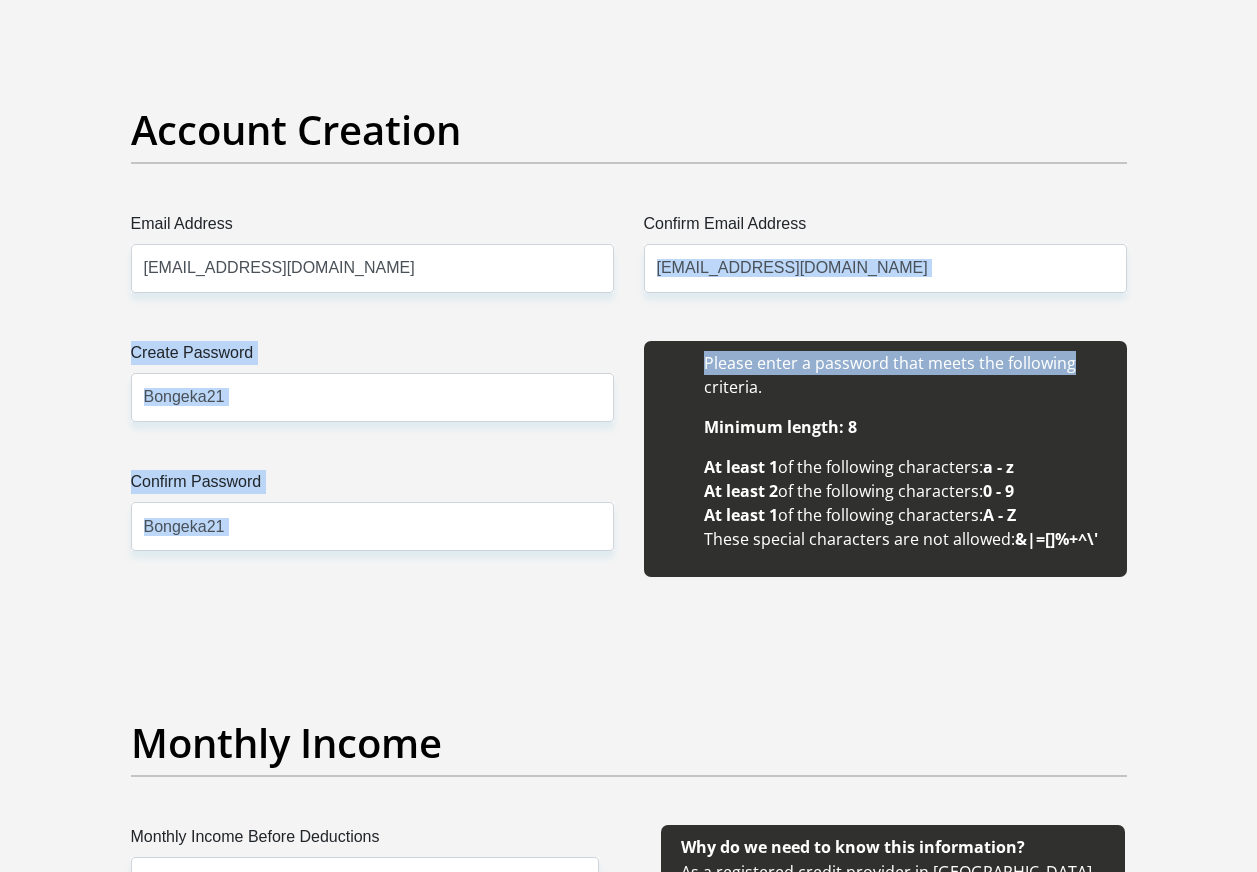 drag, startPoint x: 1250, startPoint y: 317, endPoint x: 1264, endPoint y: 314, distance: 14.3178215 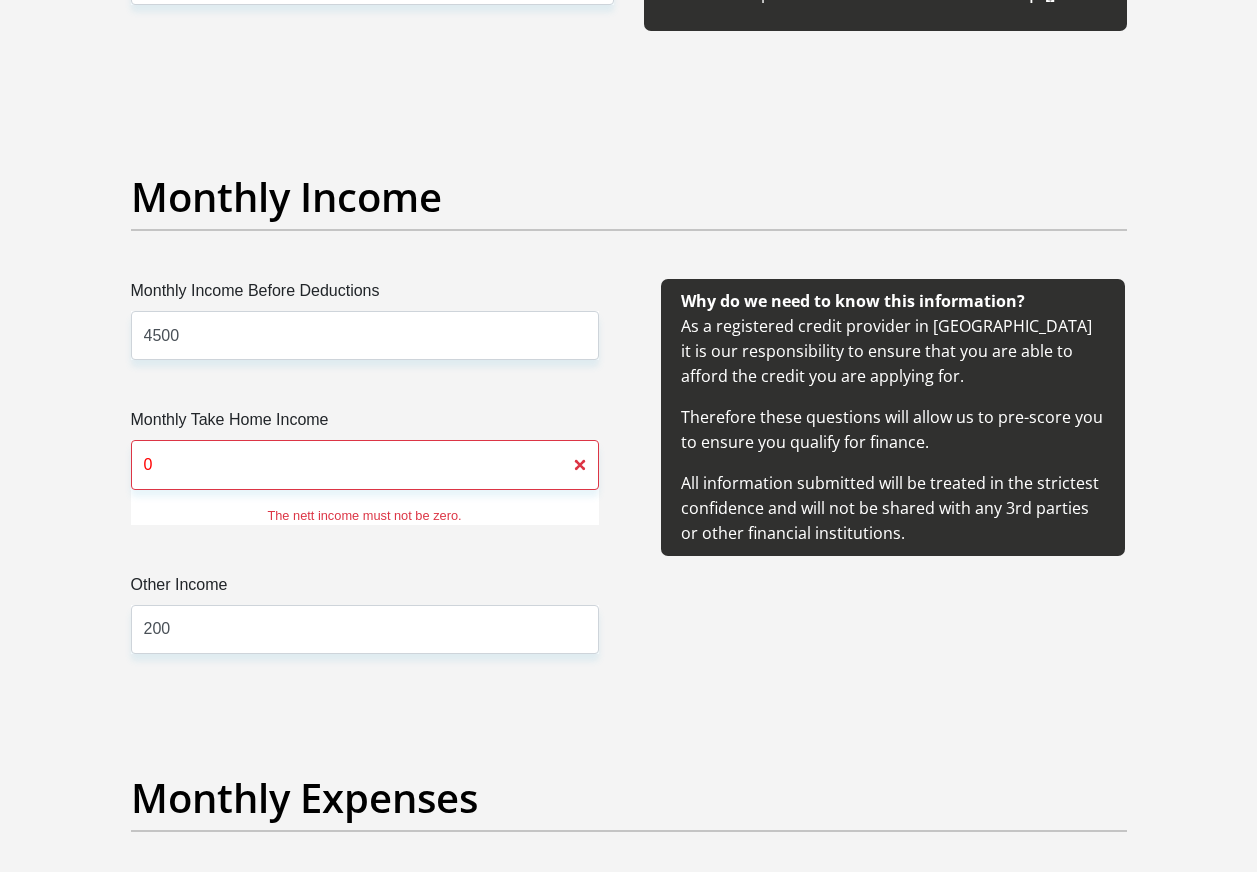 scroll, scrollTop: 2408, scrollLeft: 0, axis: vertical 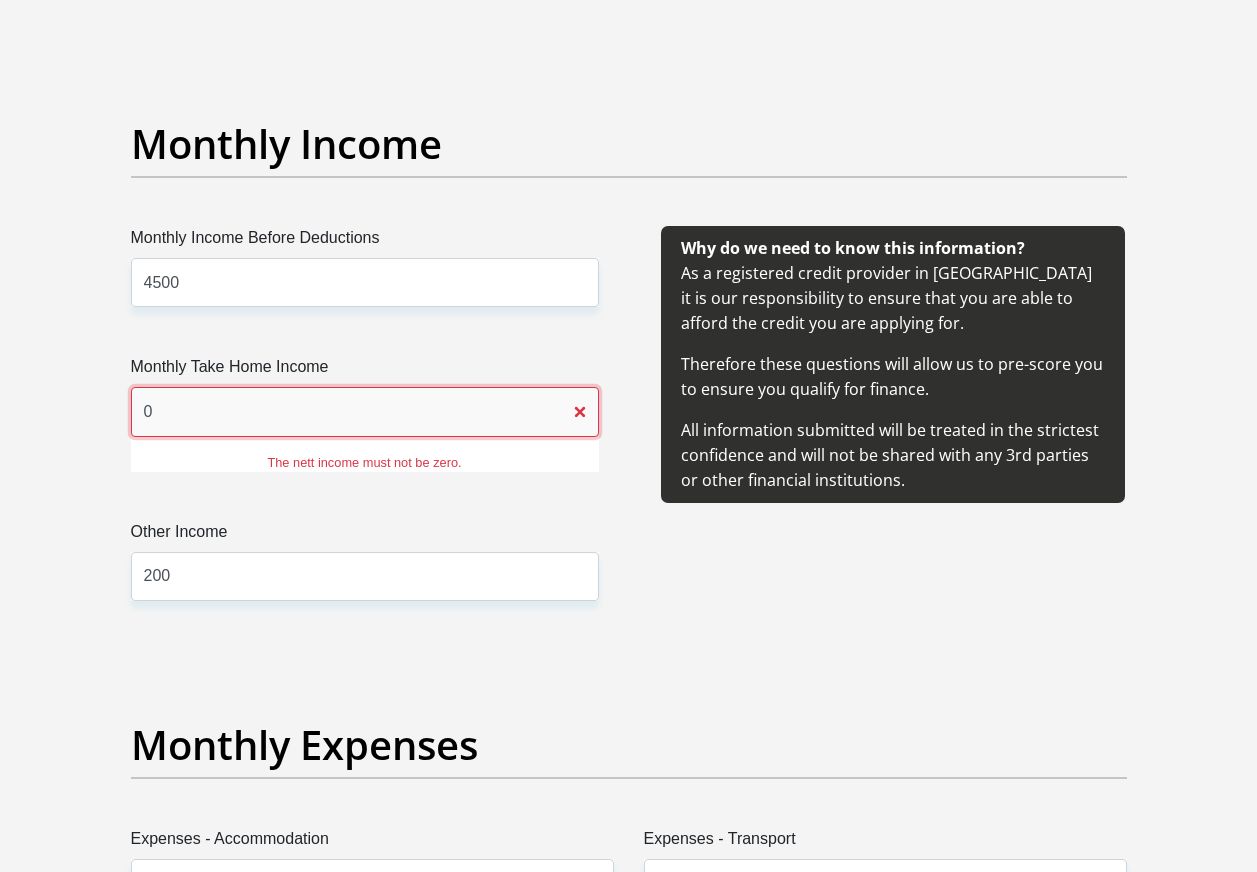 click on "0" at bounding box center (365, 411) 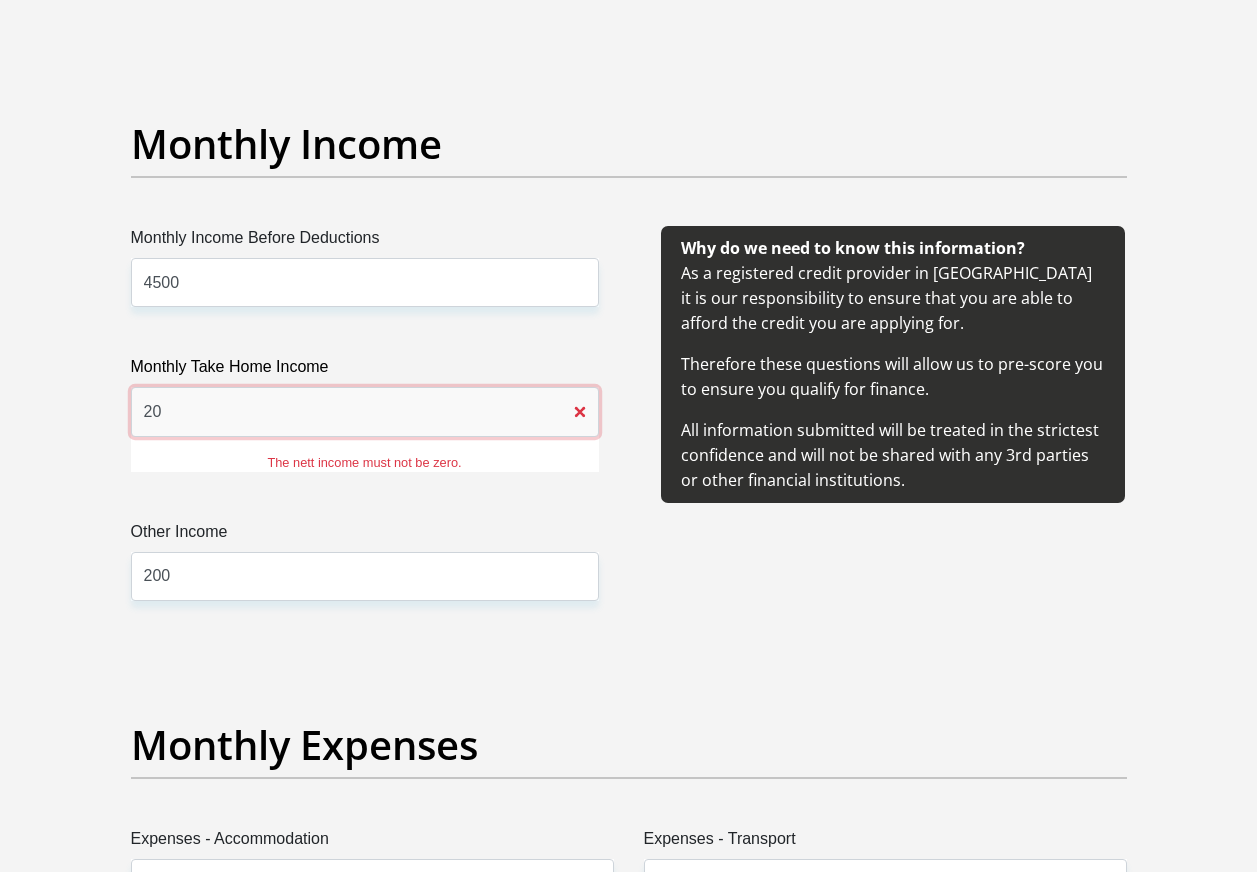 type on "2" 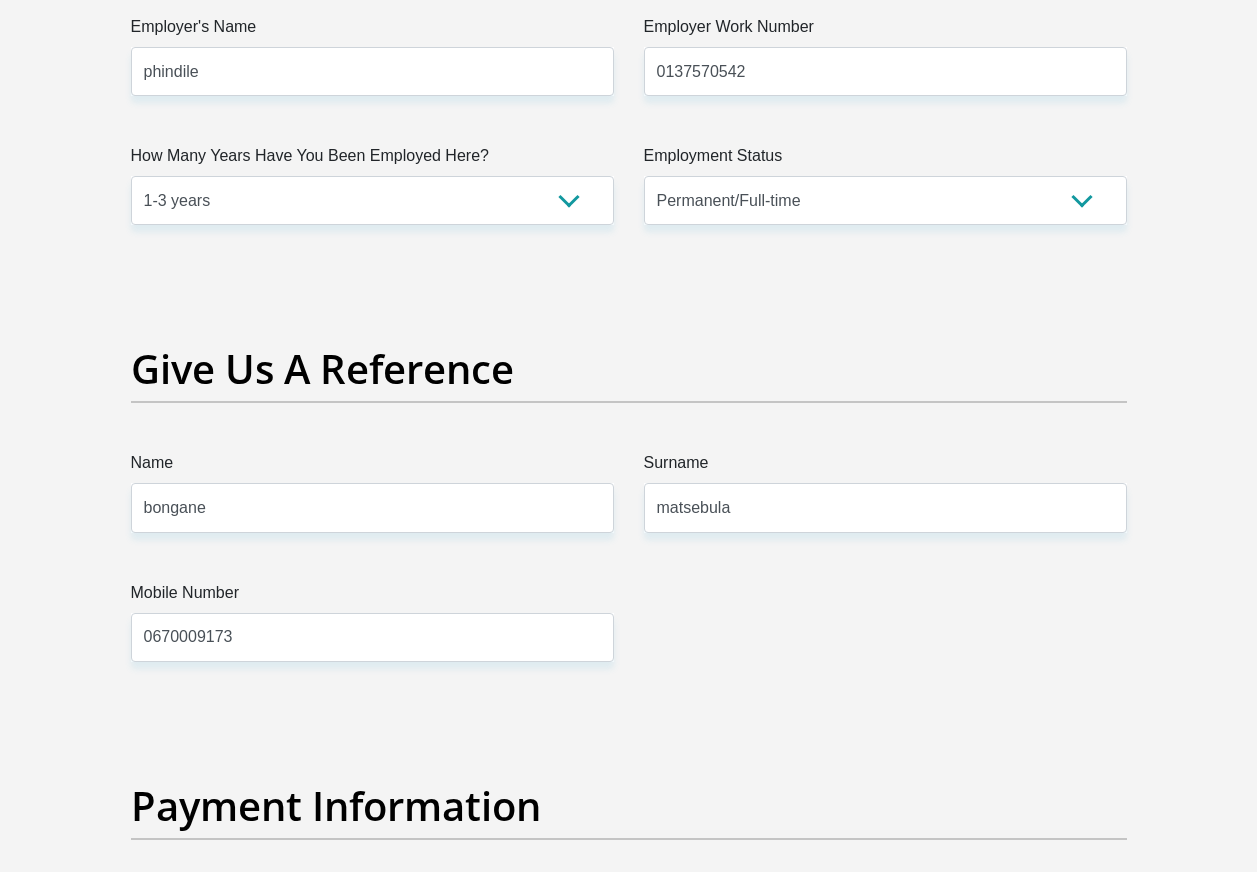 scroll, scrollTop: 4101, scrollLeft: 0, axis: vertical 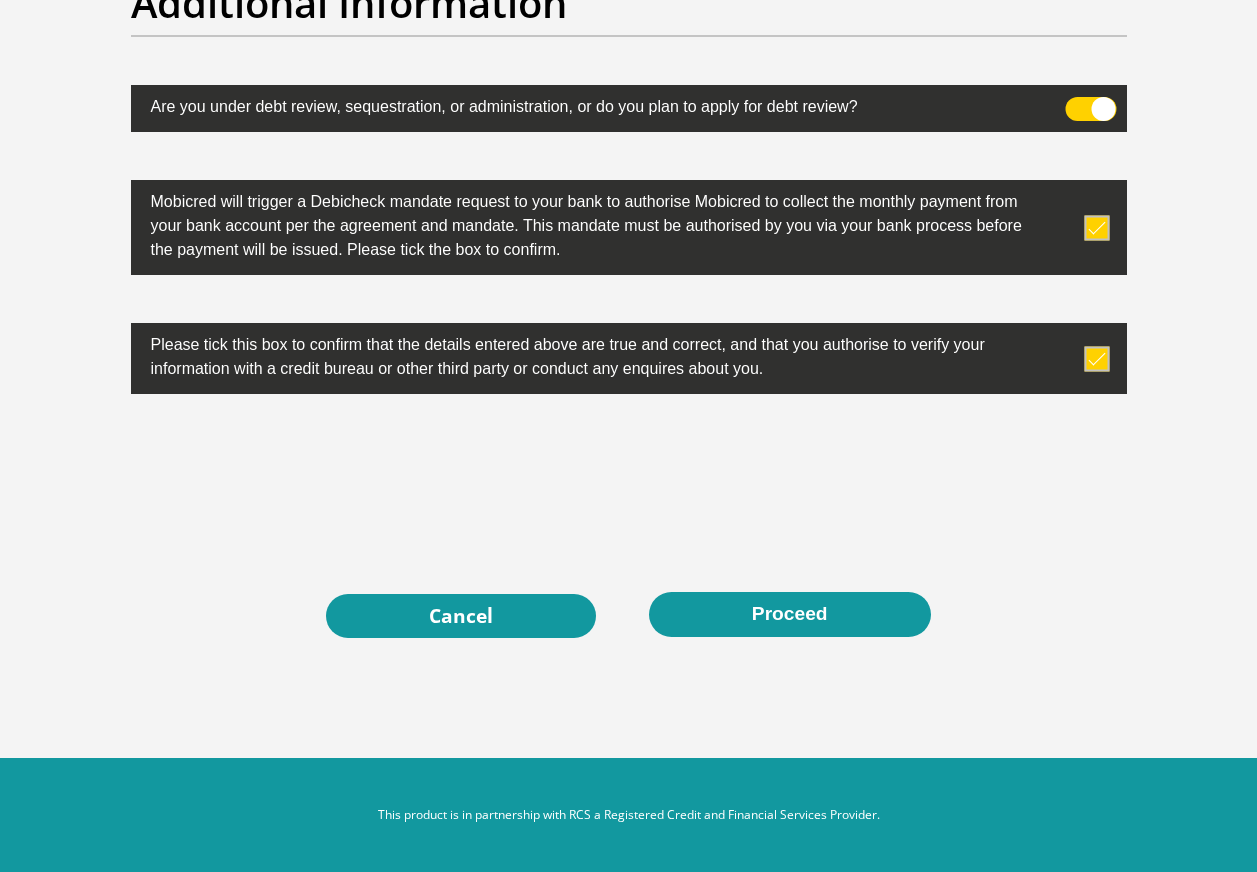 type on "800" 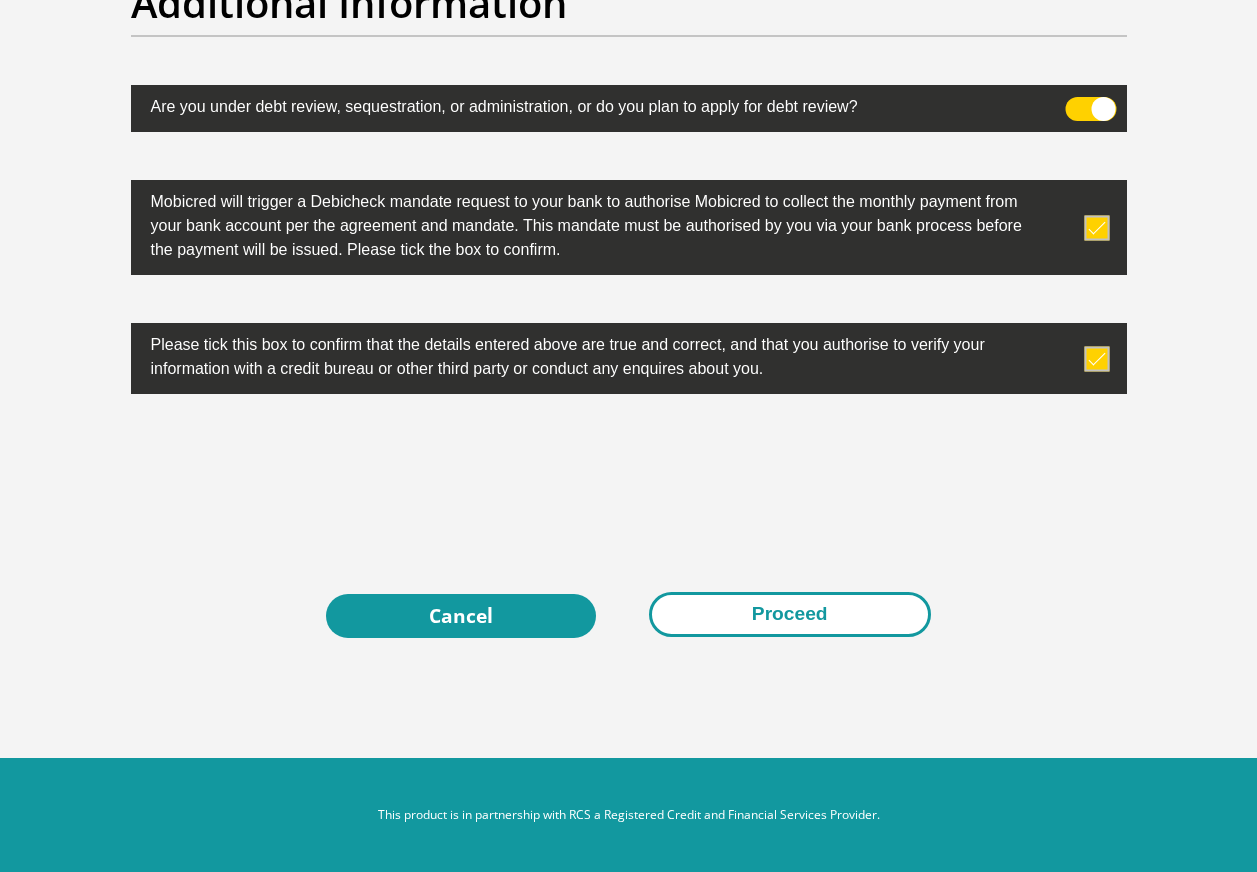 click on "Proceed" at bounding box center (790, 614) 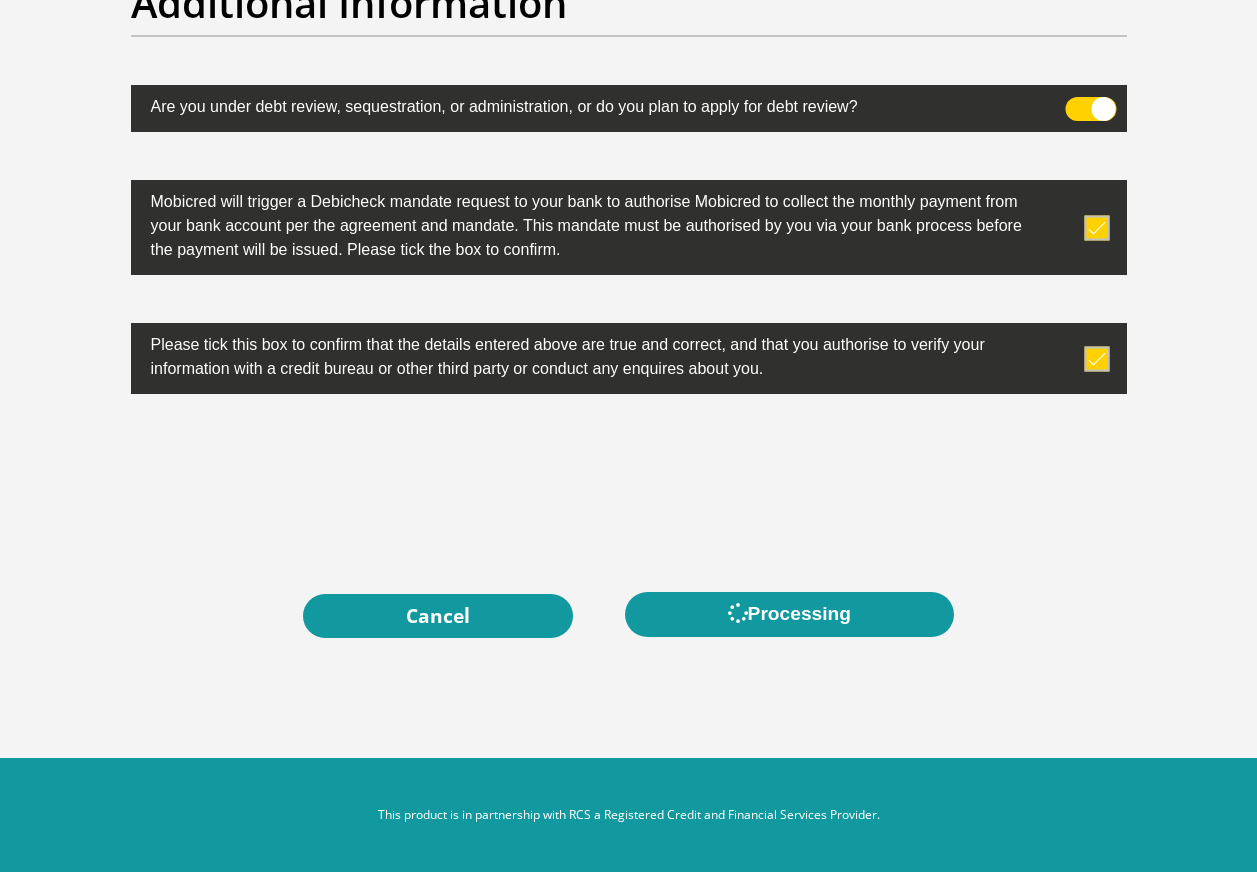 scroll, scrollTop: 0, scrollLeft: 0, axis: both 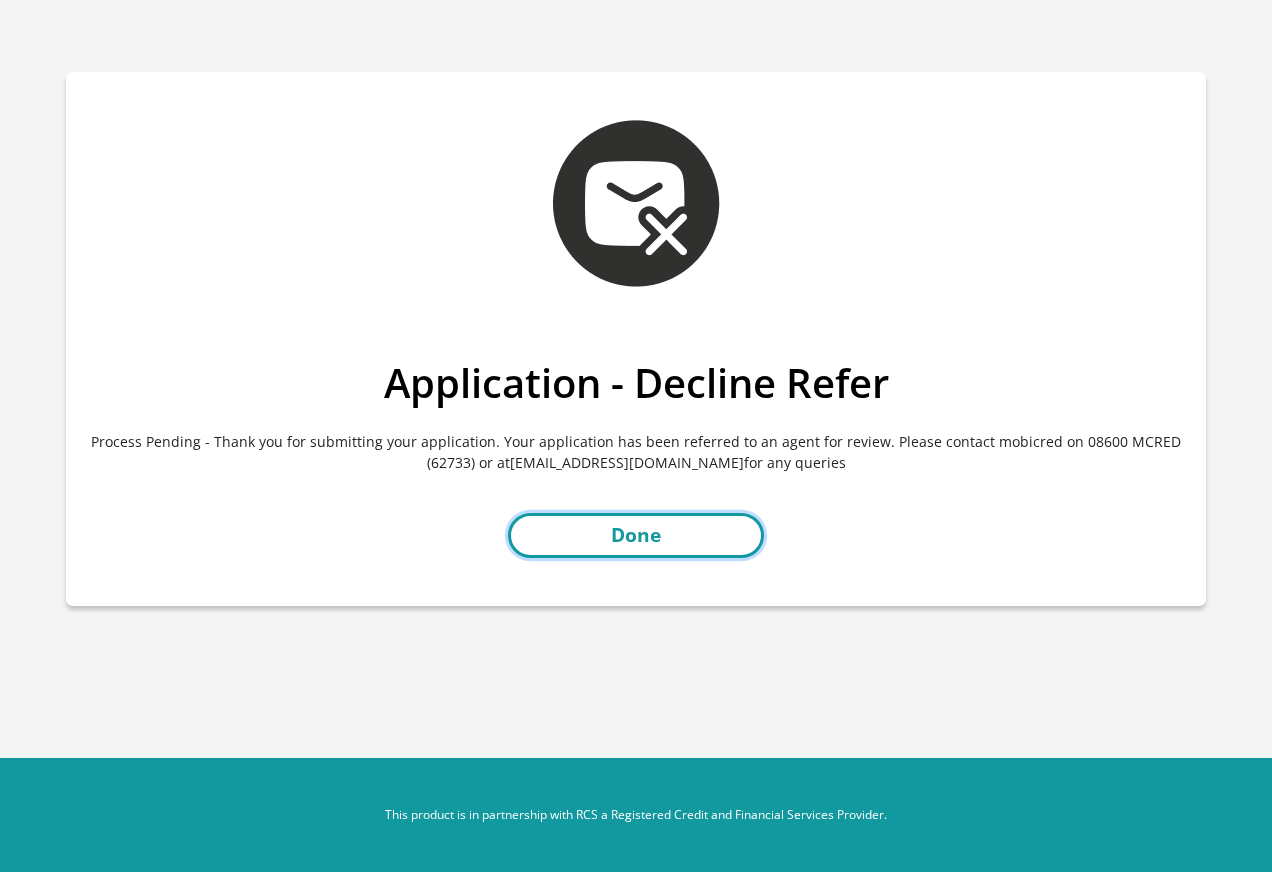 click on "Done" at bounding box center [636, 535] 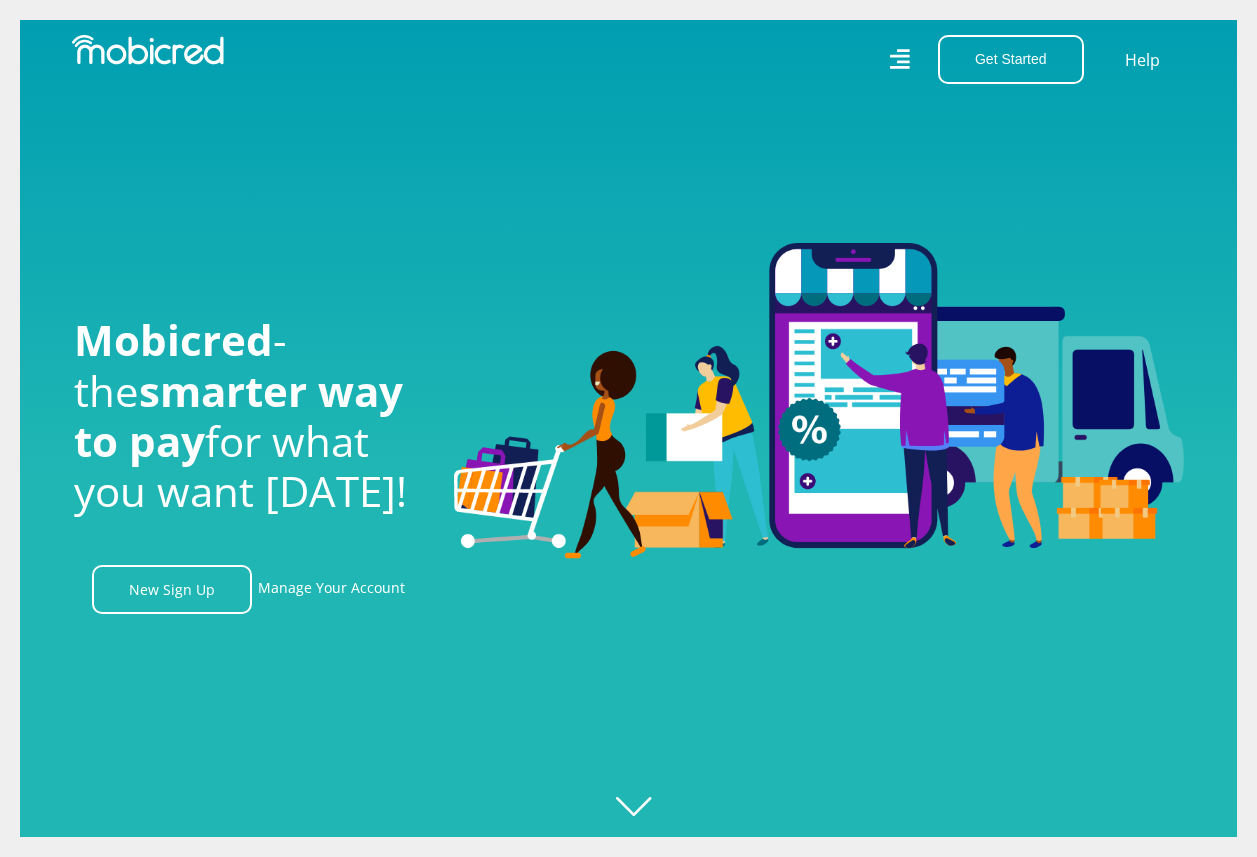 scroll, scrollTop: 0, scrollLeft: 0, axis: both 